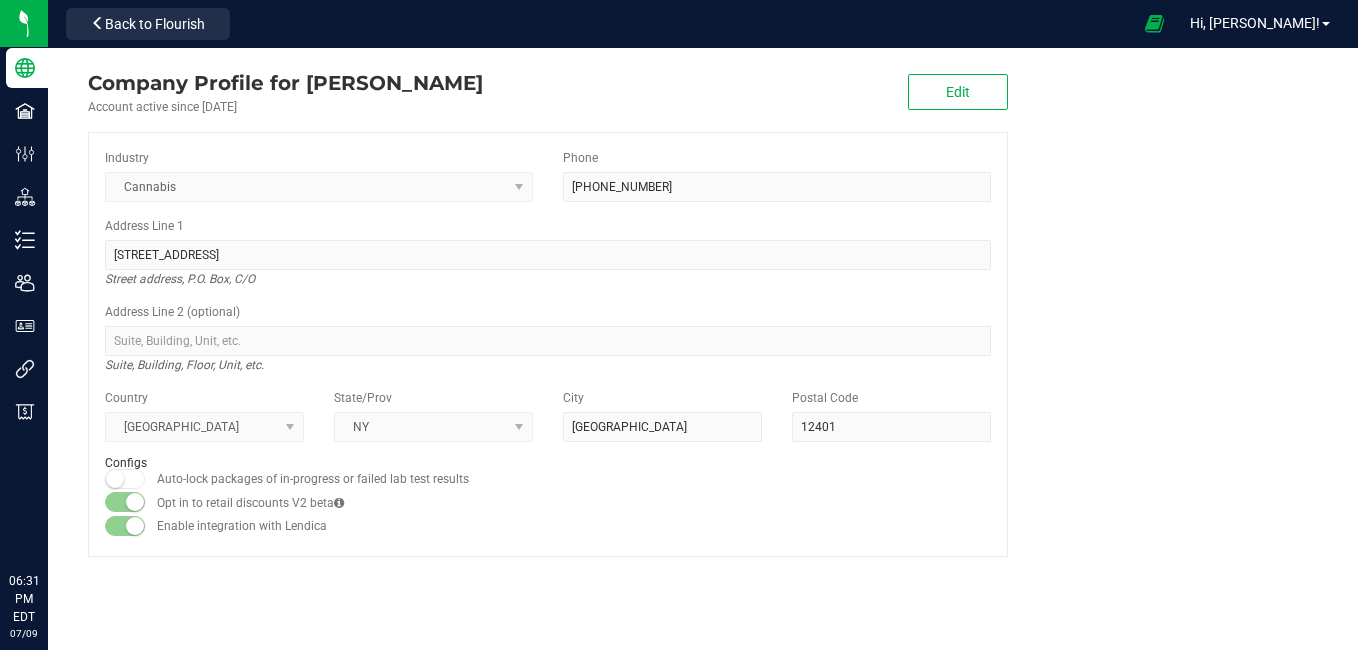 scroll, scrollTop: 0, scrollLeft: 0, axis: both 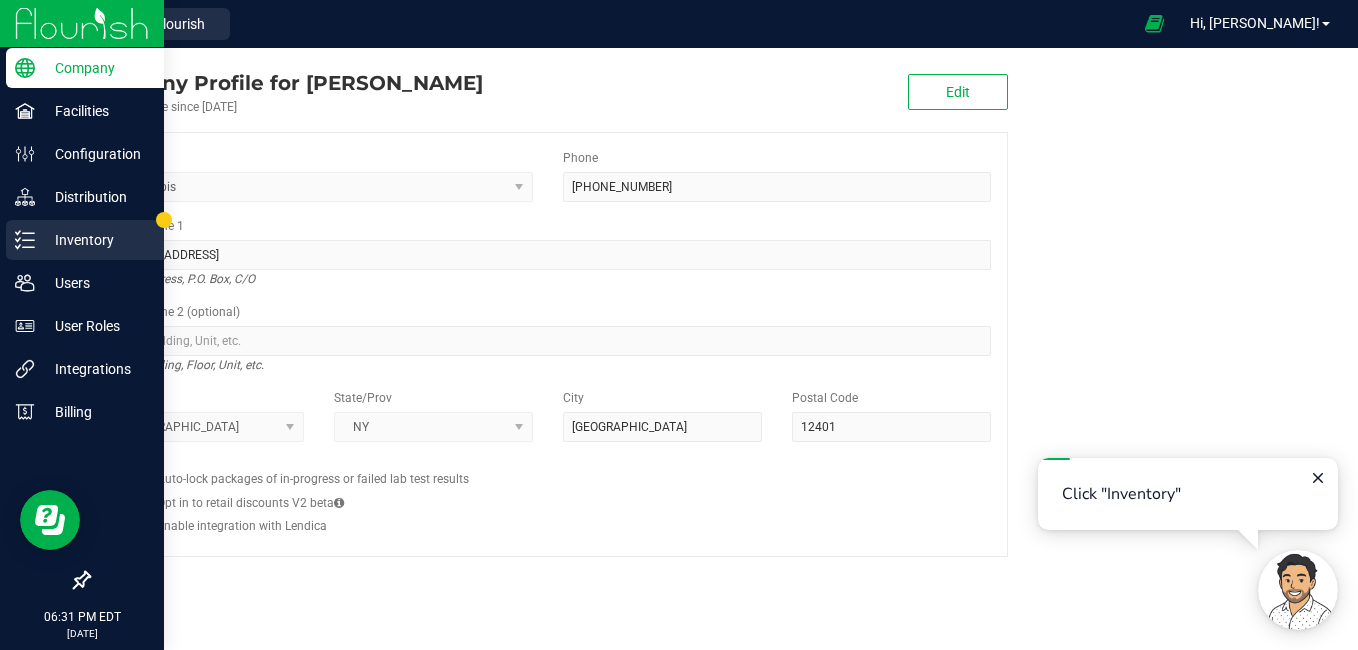 click on "Inventory" at bounding box center [95, 240] 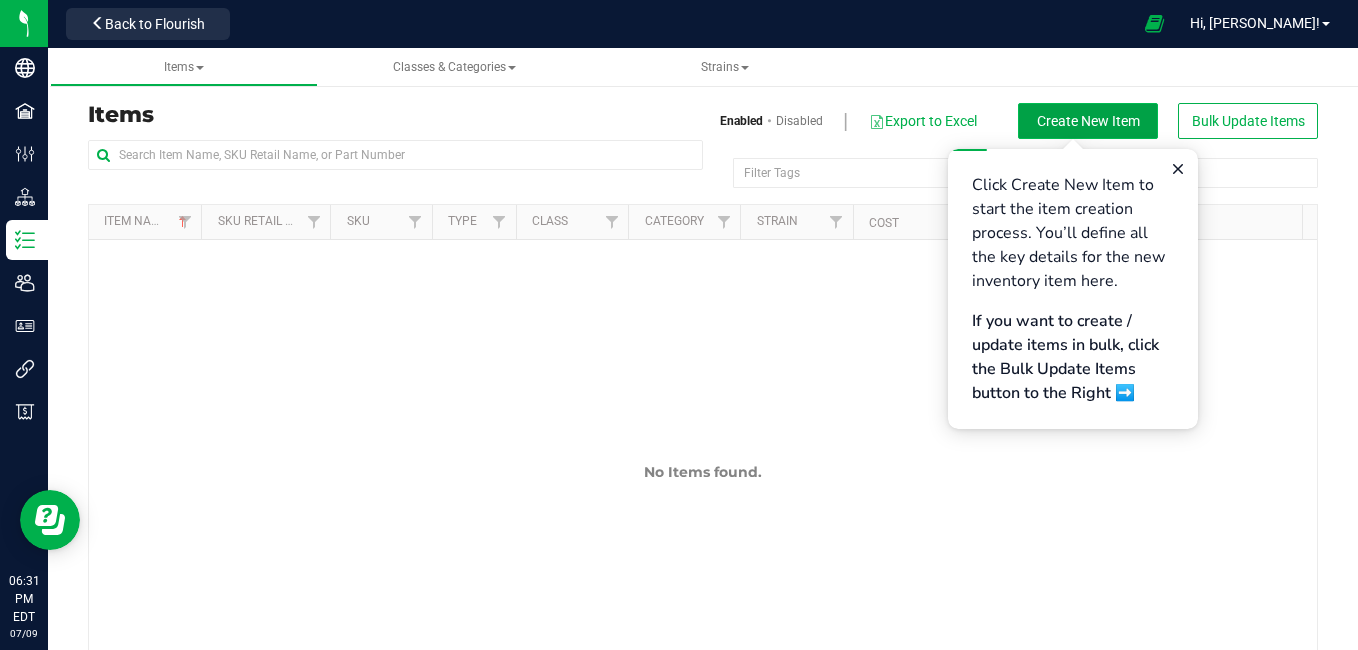 click on "Create New Item" at bounding box center [1088, 121] 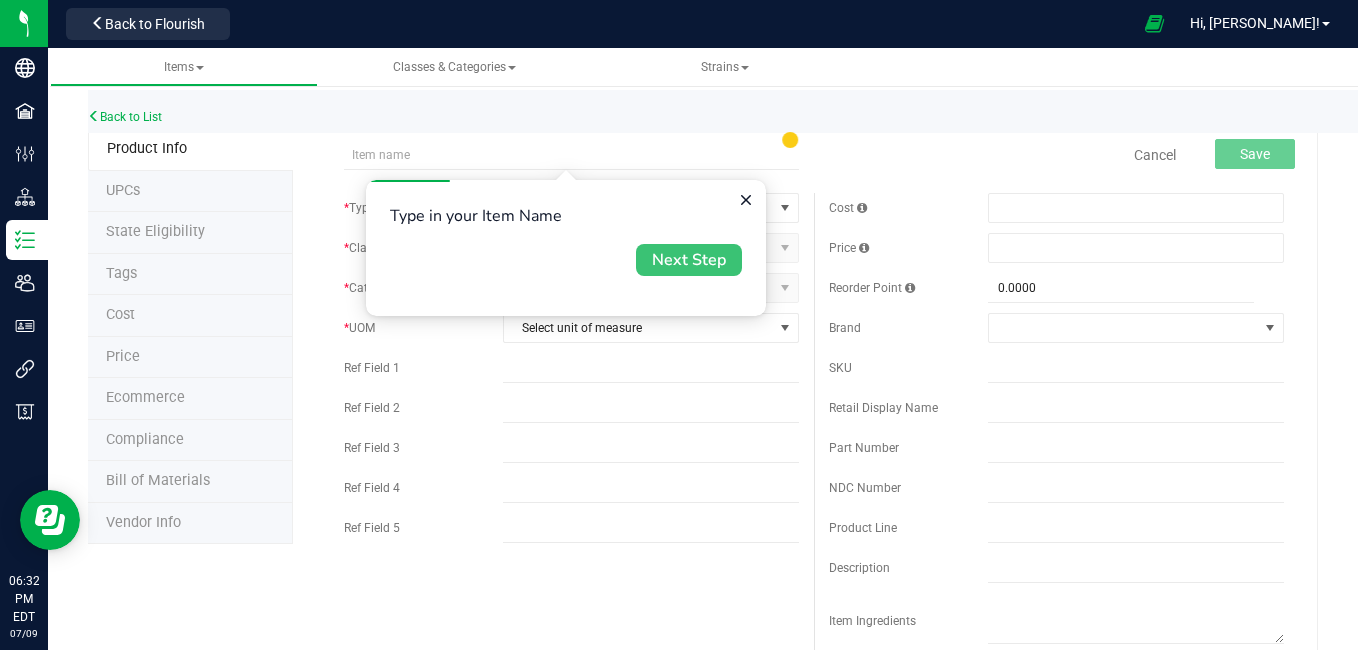 click on "Next Step" at bounding box center [689, 260] 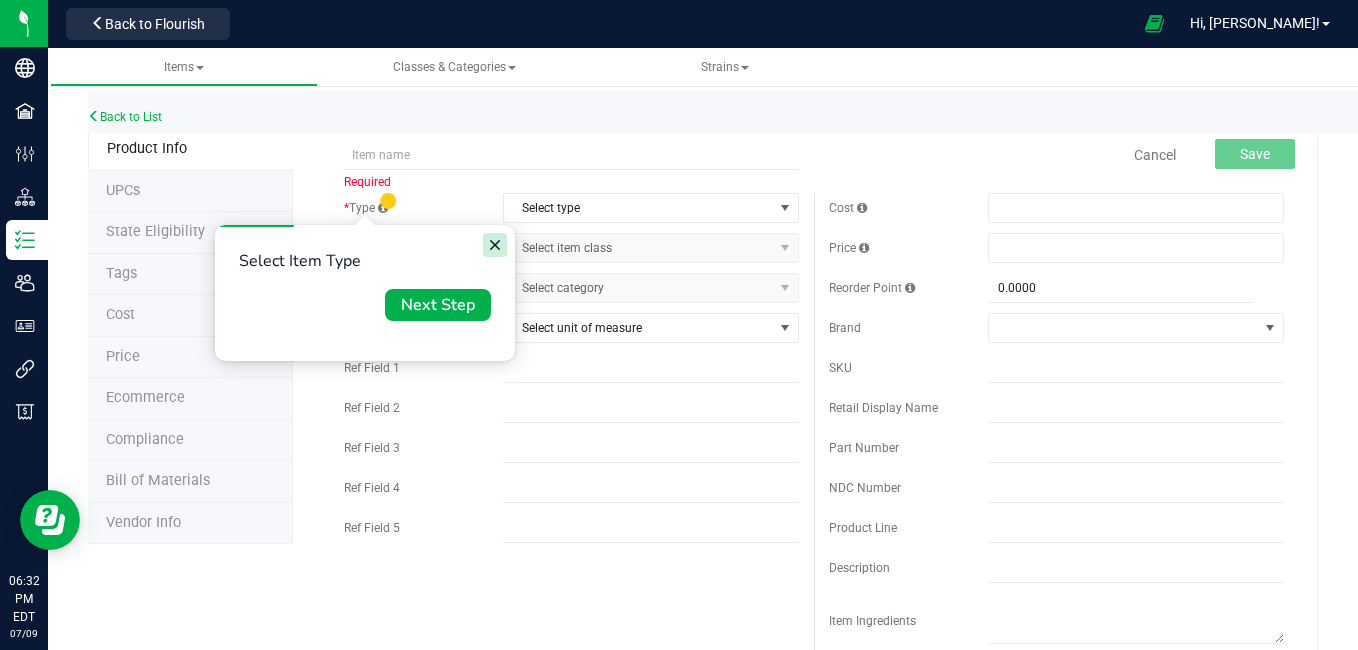click 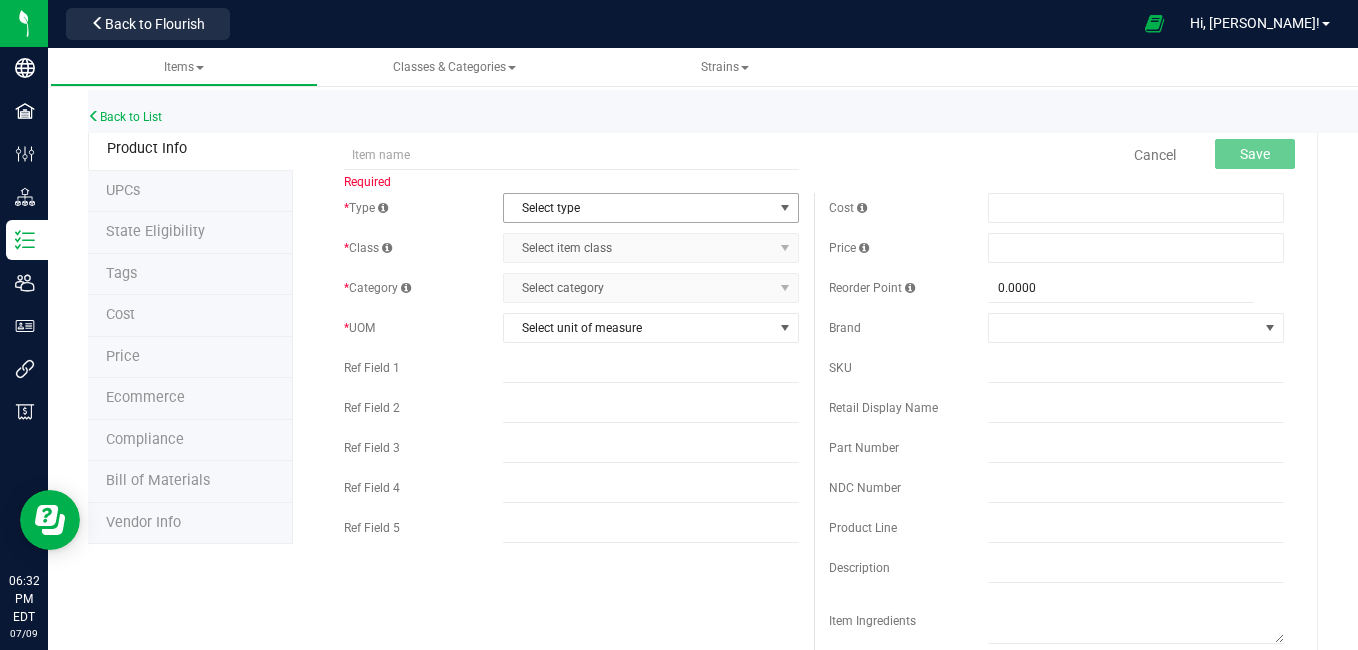 click on "Select type" at bounding box center (638, 208) 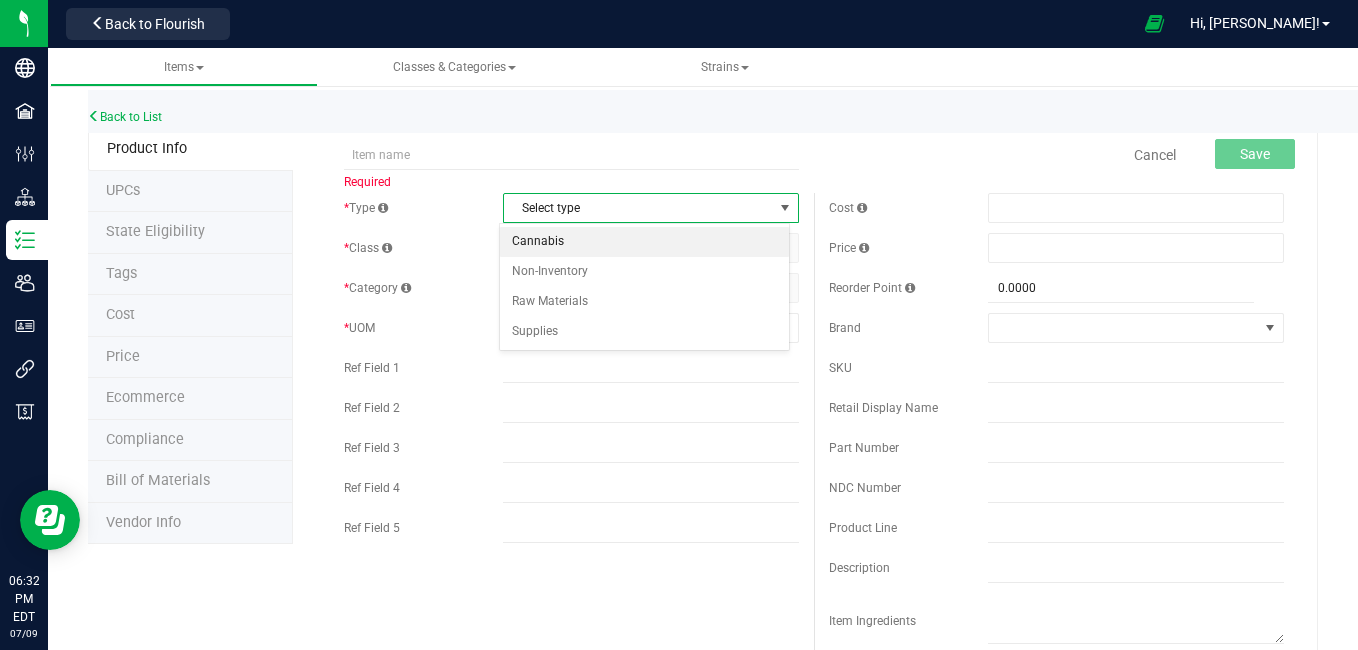 click on "Cannabis" at bounding box center (645, 242) 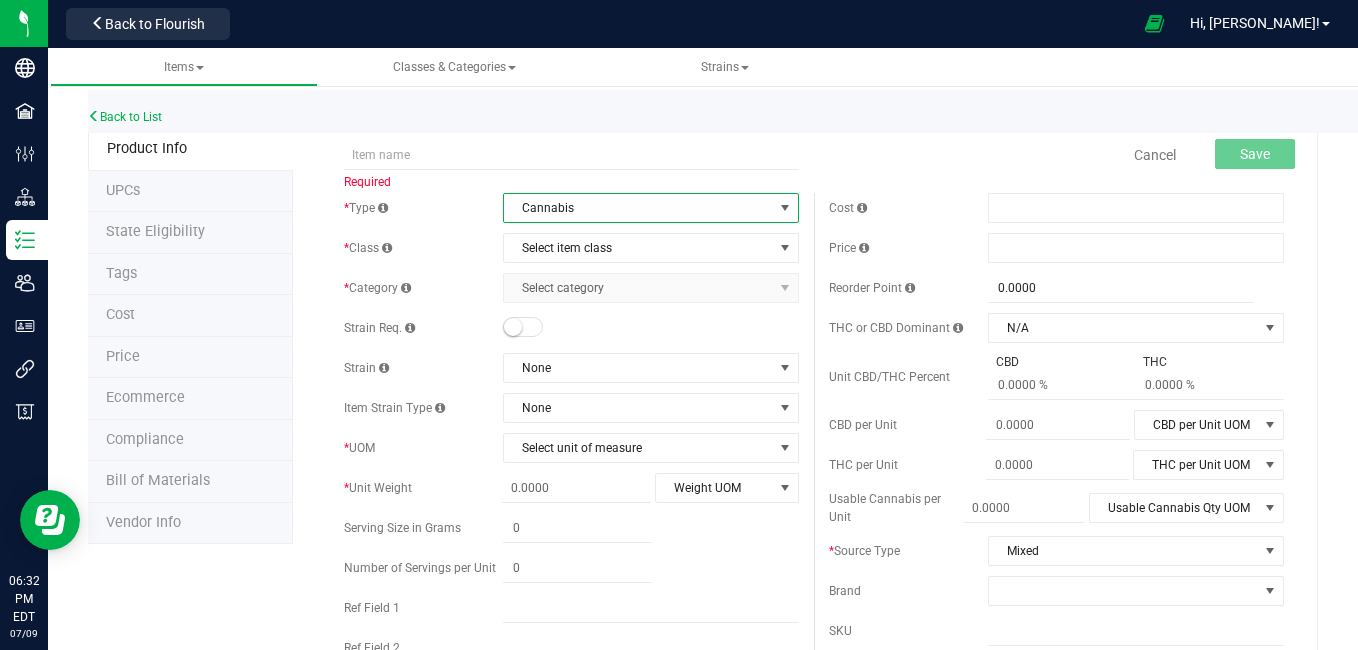 click at bounding box center (651, 328) 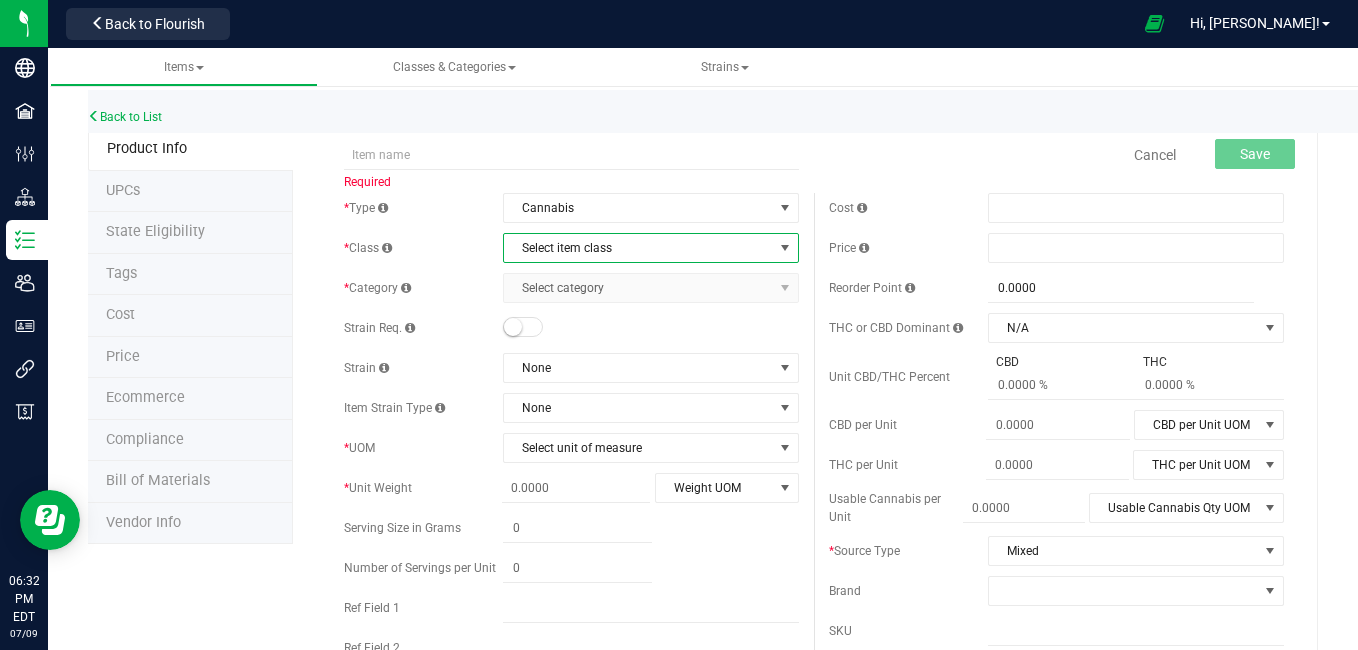 click on "Select item class" at bounding box center [638, 248] 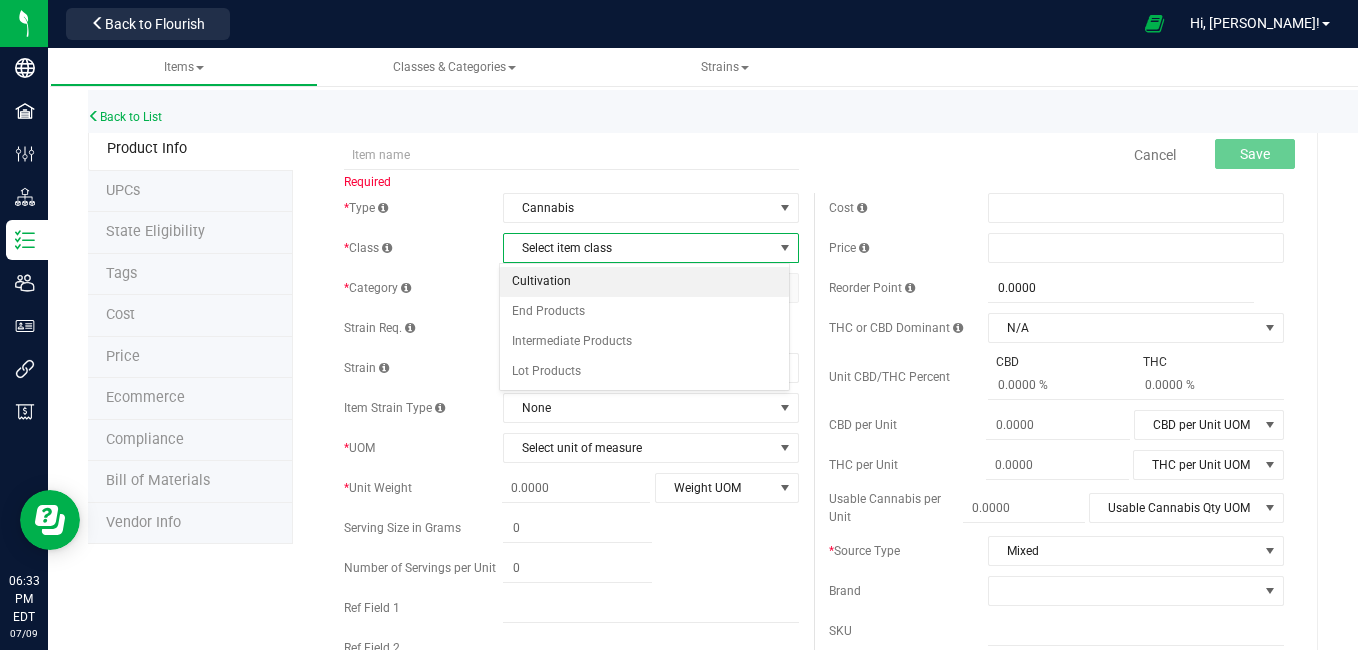 click on "Cultivation" at bounding box center (645, 282) 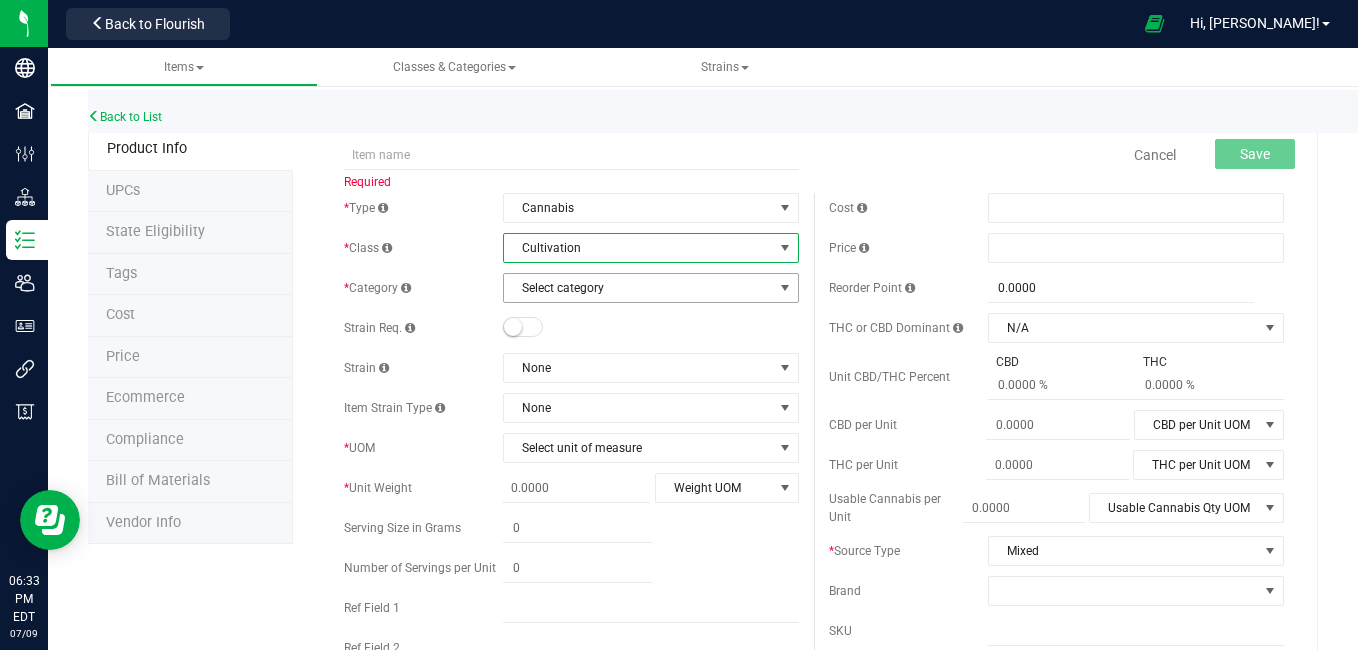 click at bounding box center [785, 288] 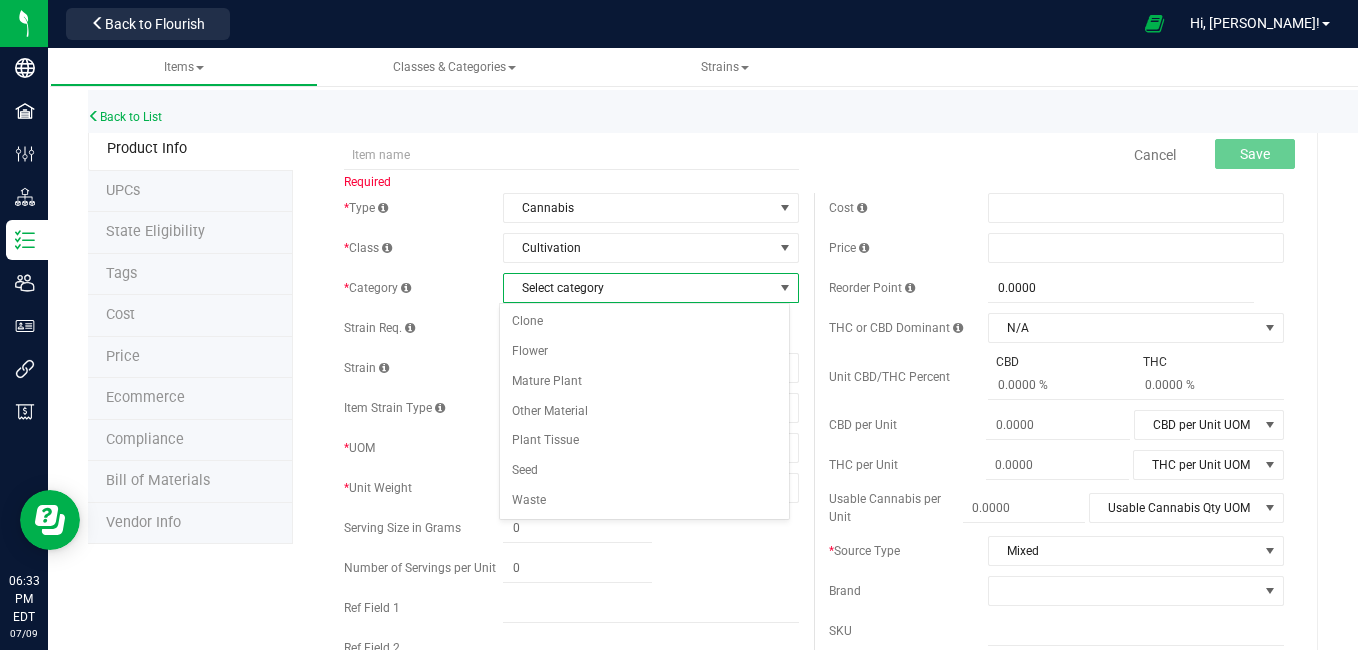 click at bounding box center [785, 288] 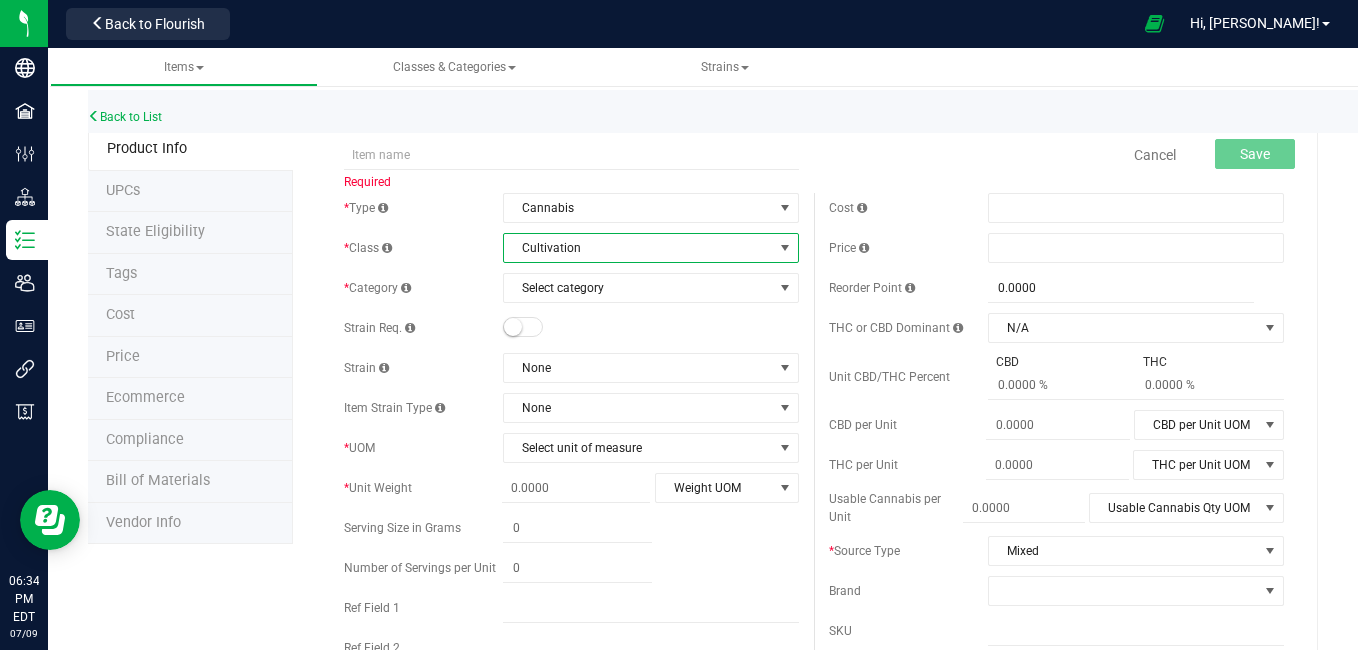 click on "Cultivation" at bounding box center (638, 248) 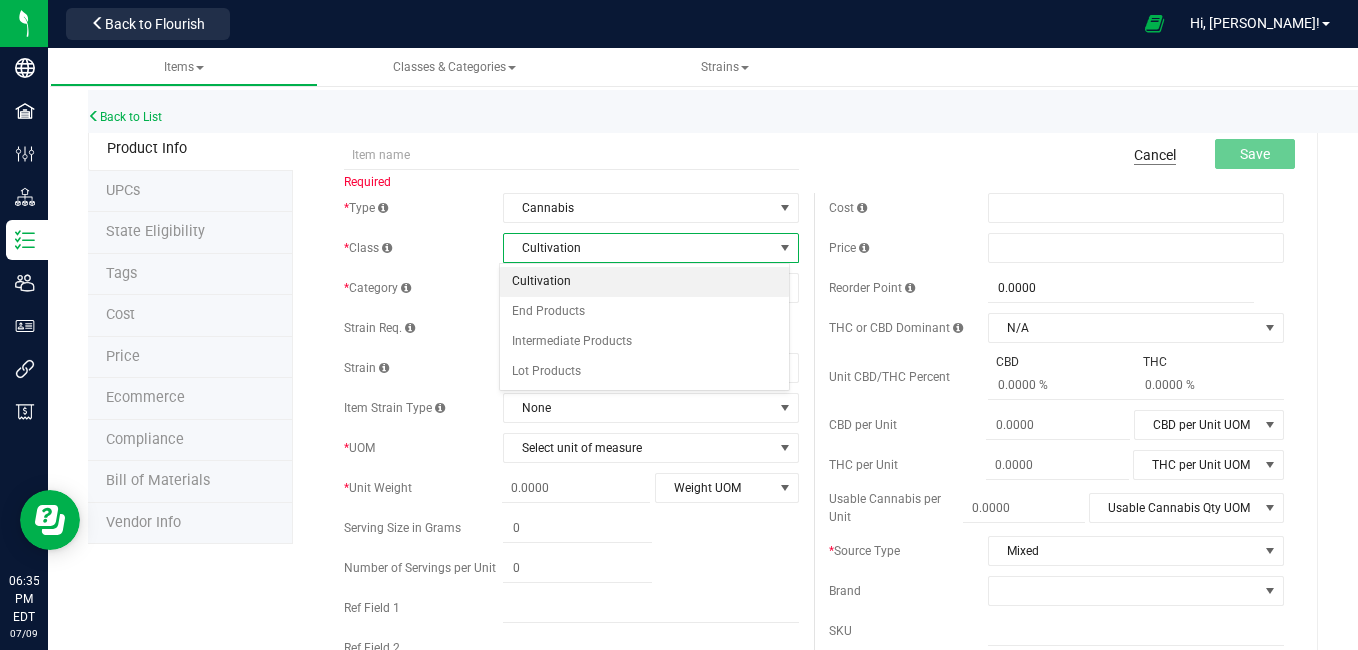click on "Cancel" at bounding box center (1155, 155) 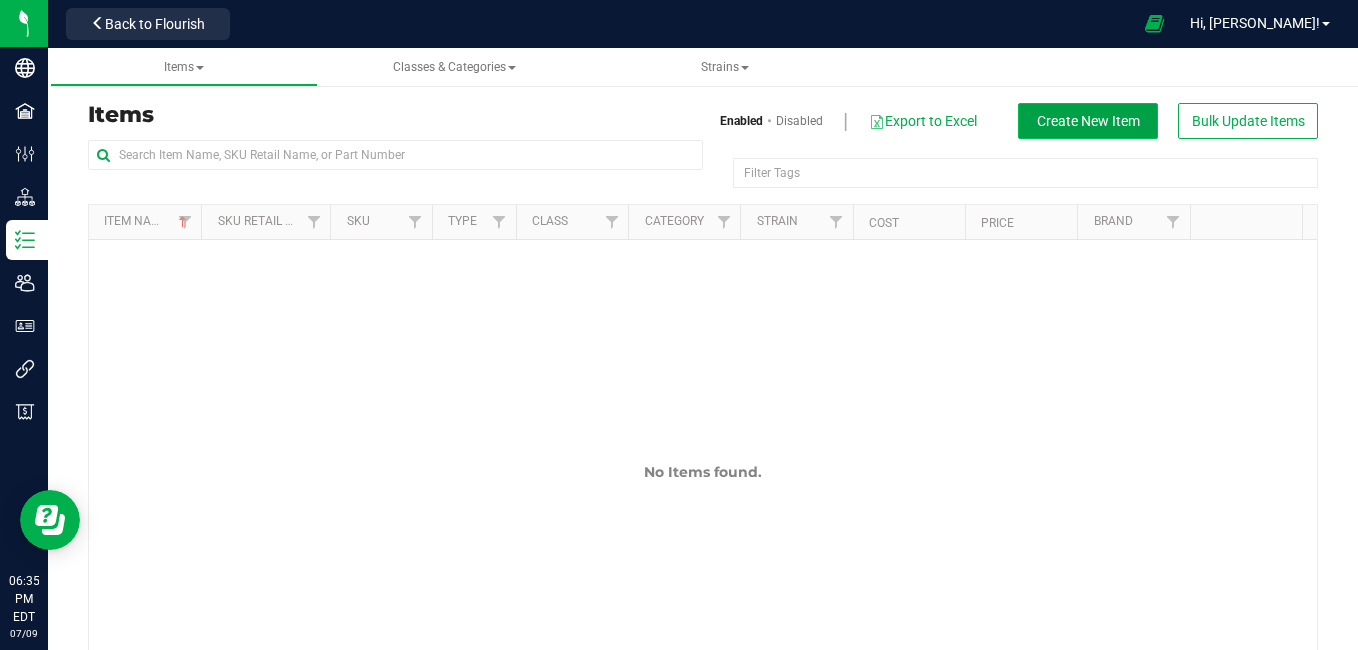 click on "Create New Item" at bounding box center [1088, 121] 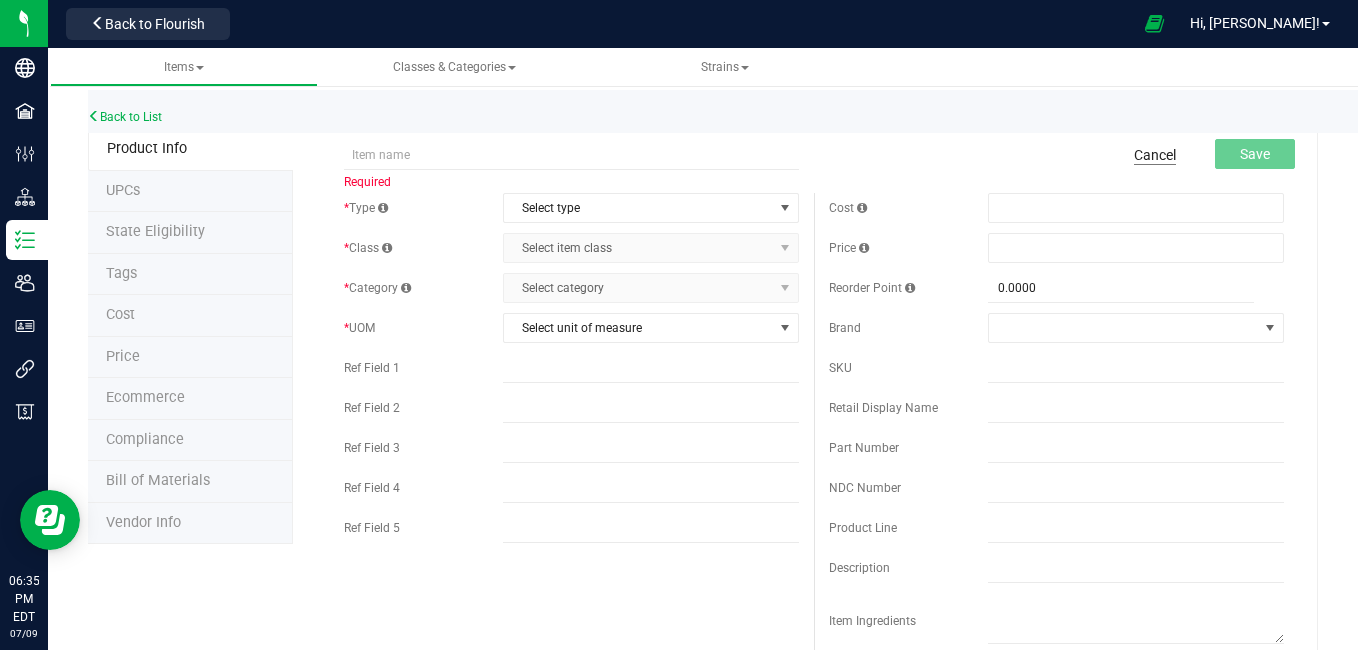 click on "Cancel" at bounding box center (1155, 155) 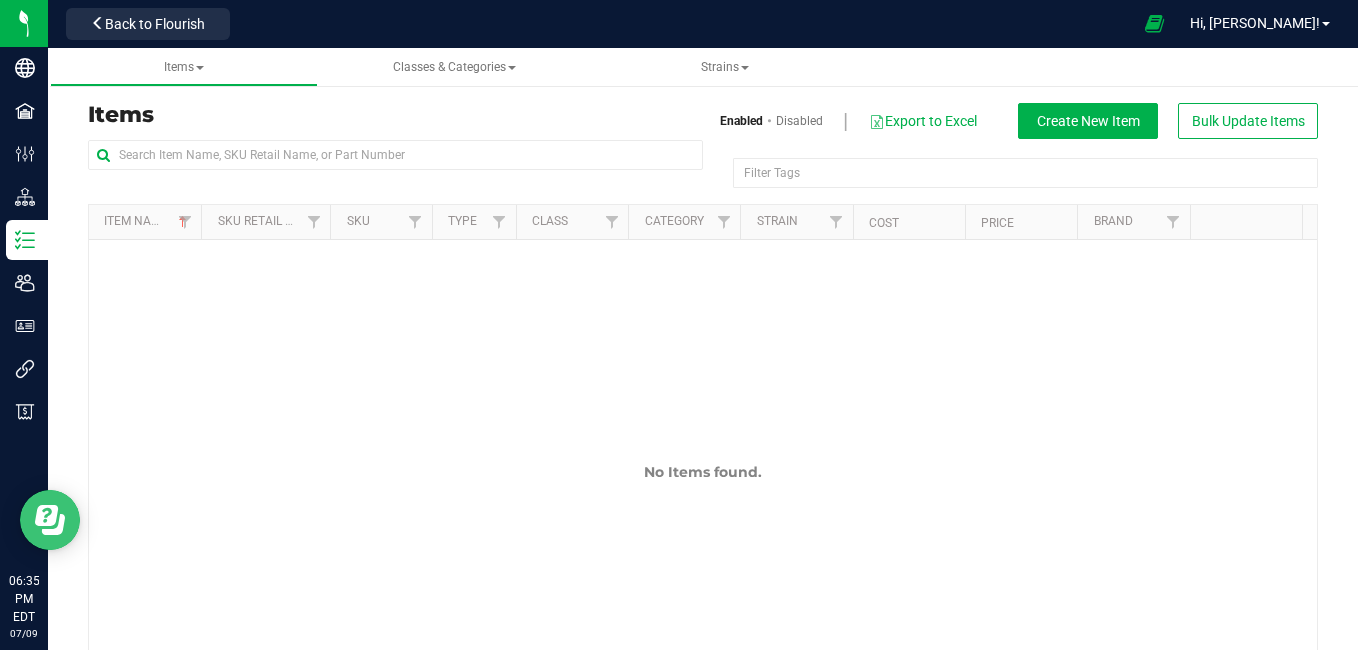 click 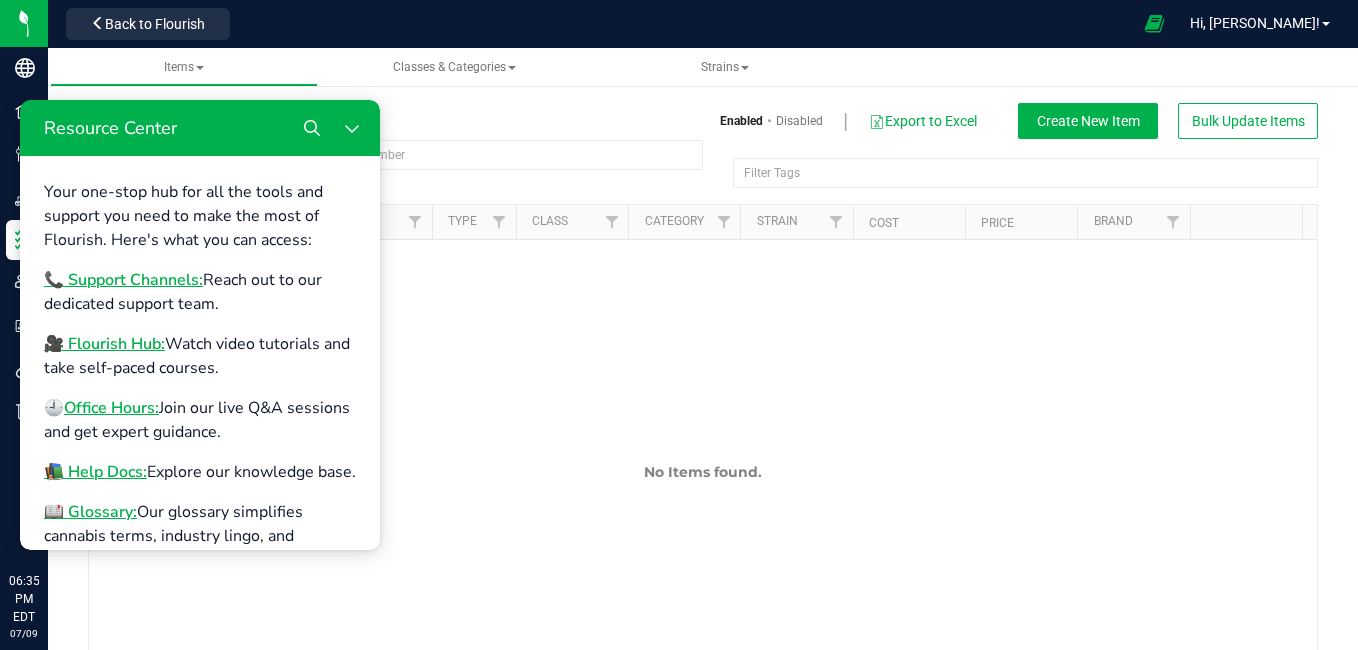 scroll, scrollTop: 727, scrollLeft: 0, axis: vertical 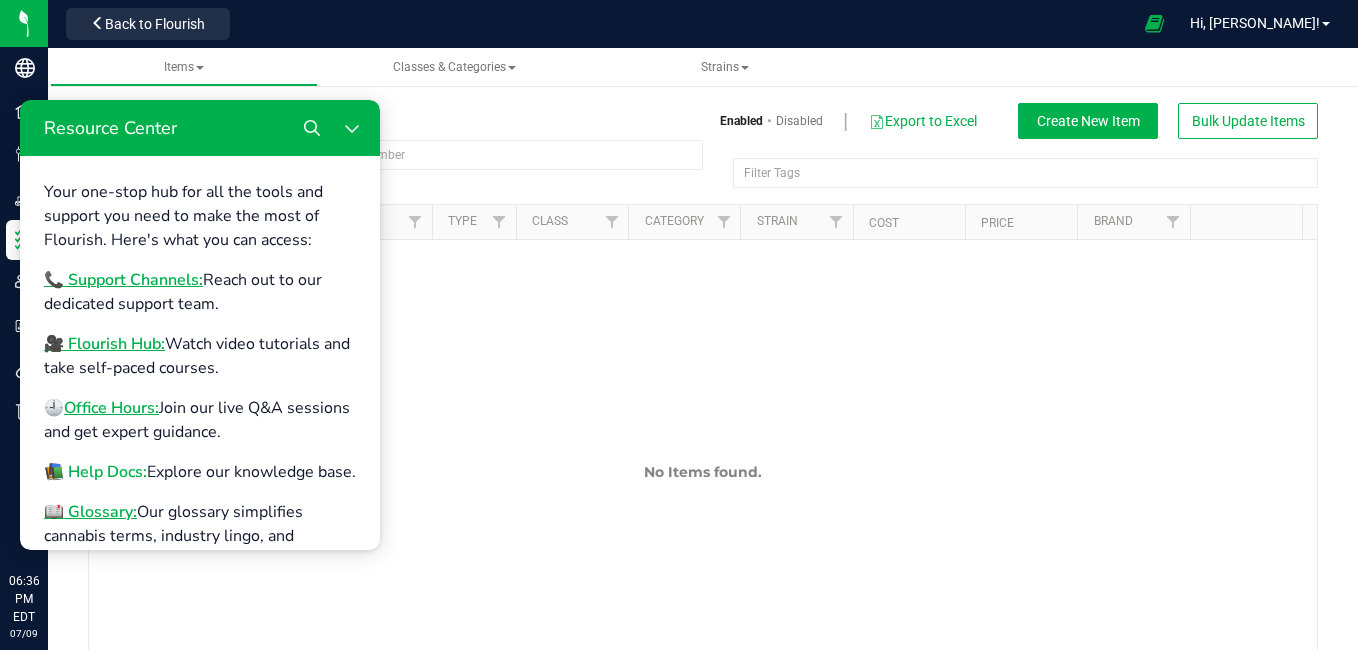 click on "📚 Help Docs:" at bounding box center (95, 472) 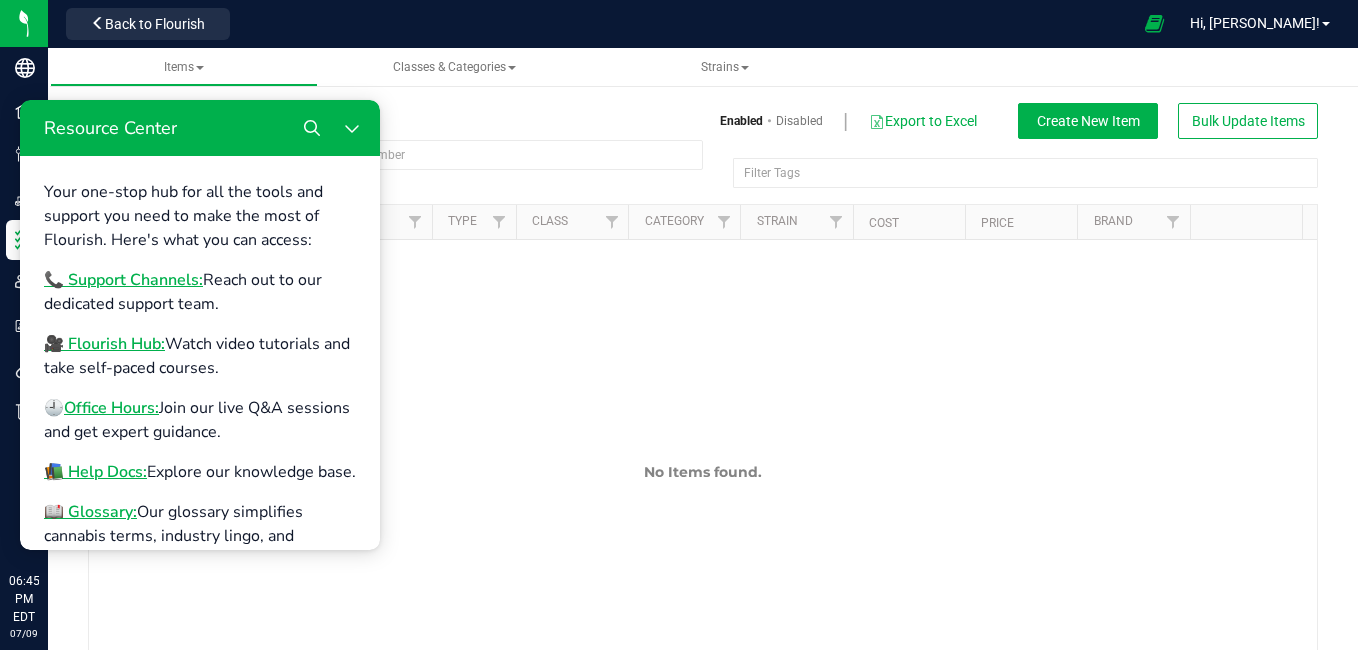 click on "Items" at bounding box center (388, 115) 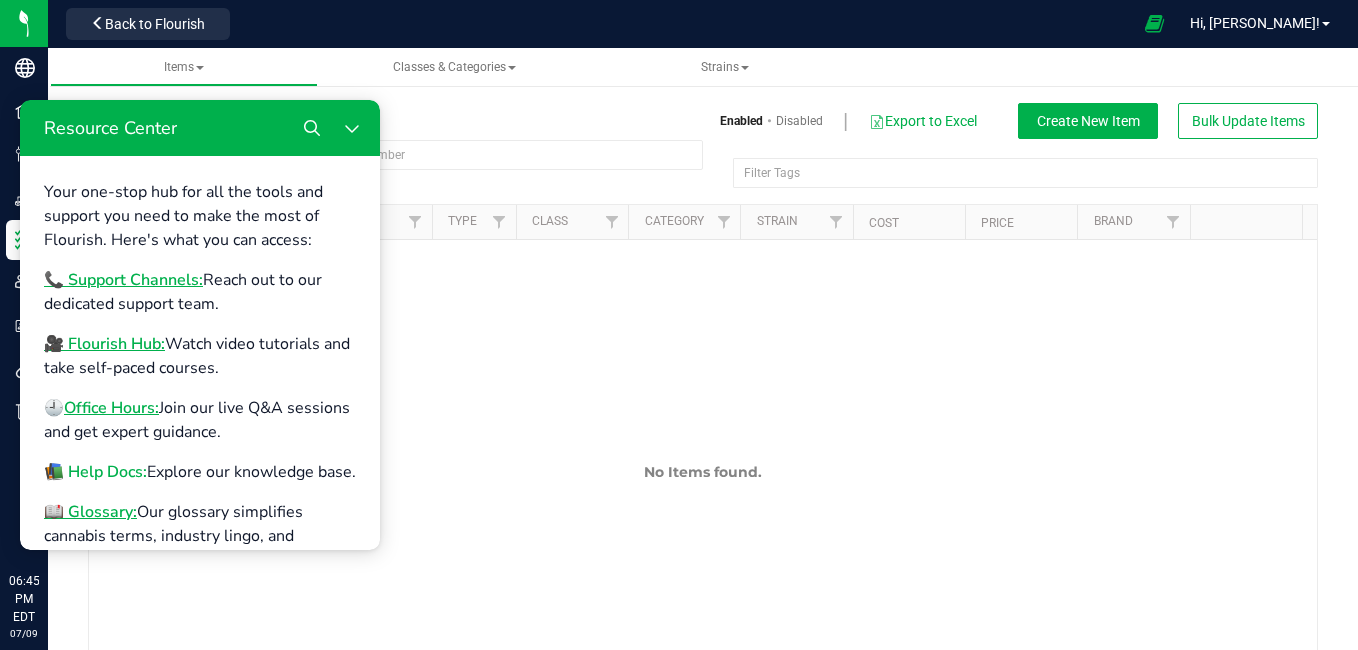 click on "📚 Help Docs:" at bounding box center [95, 472] 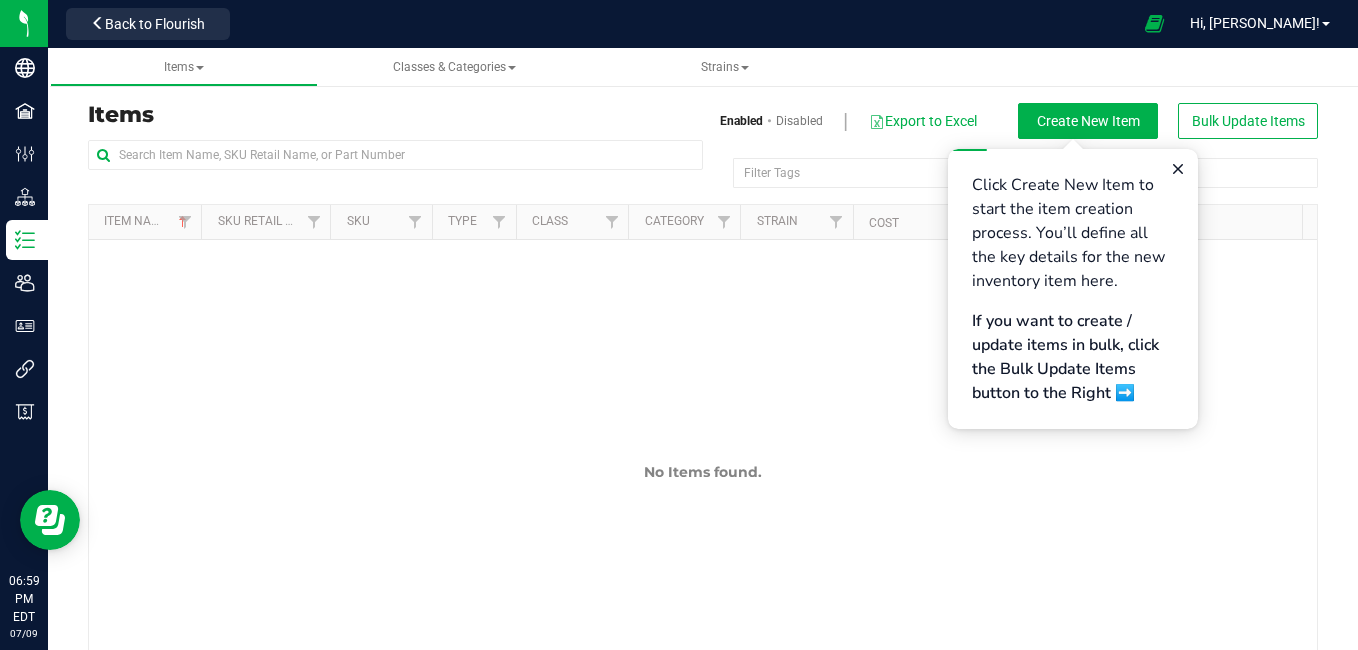 scroll, scrollTop: 0, scrollLeft: 0, axis: both 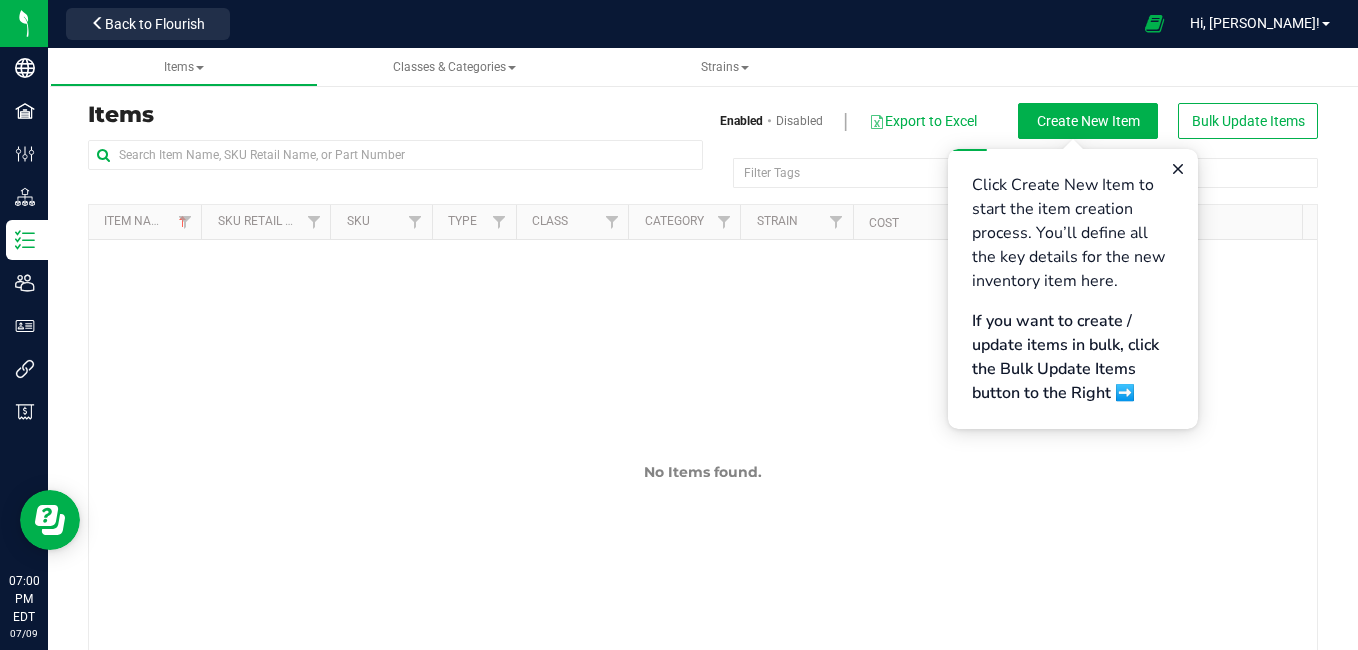 drag, startPoint x: 1015, startPoint y: 50, endPoint x: 215, endPoint y: 31, distance: 800.2256 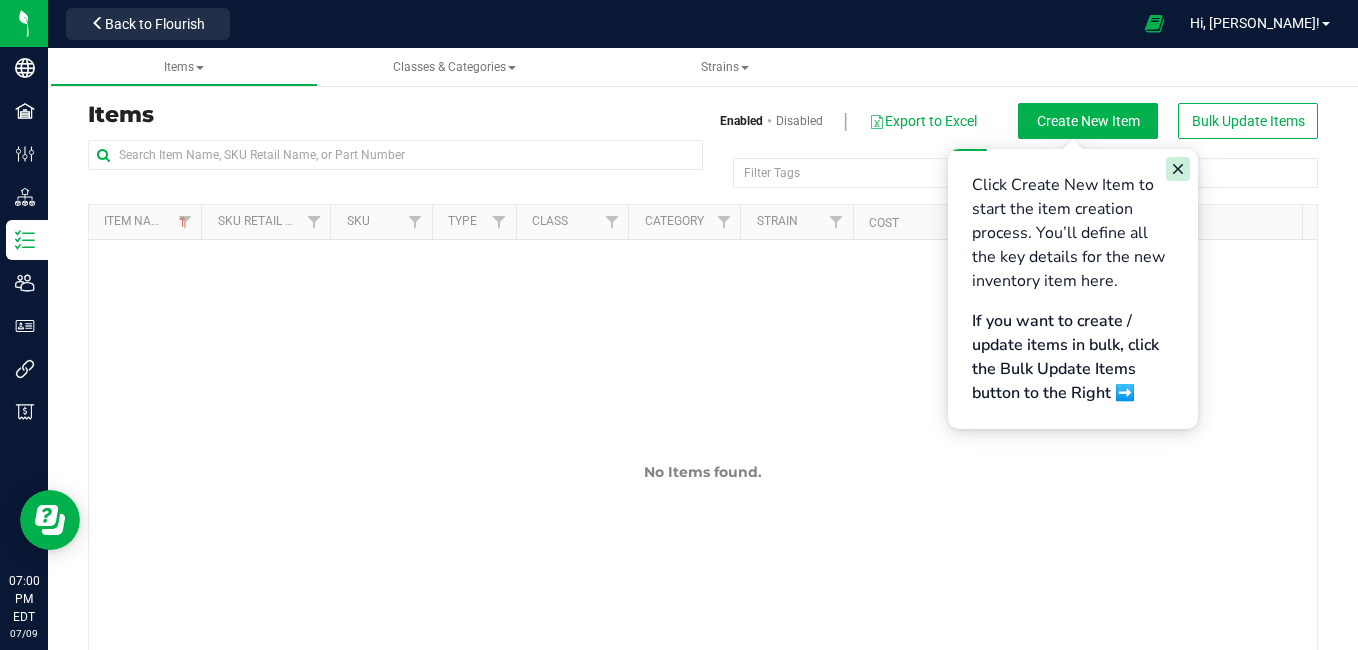 click 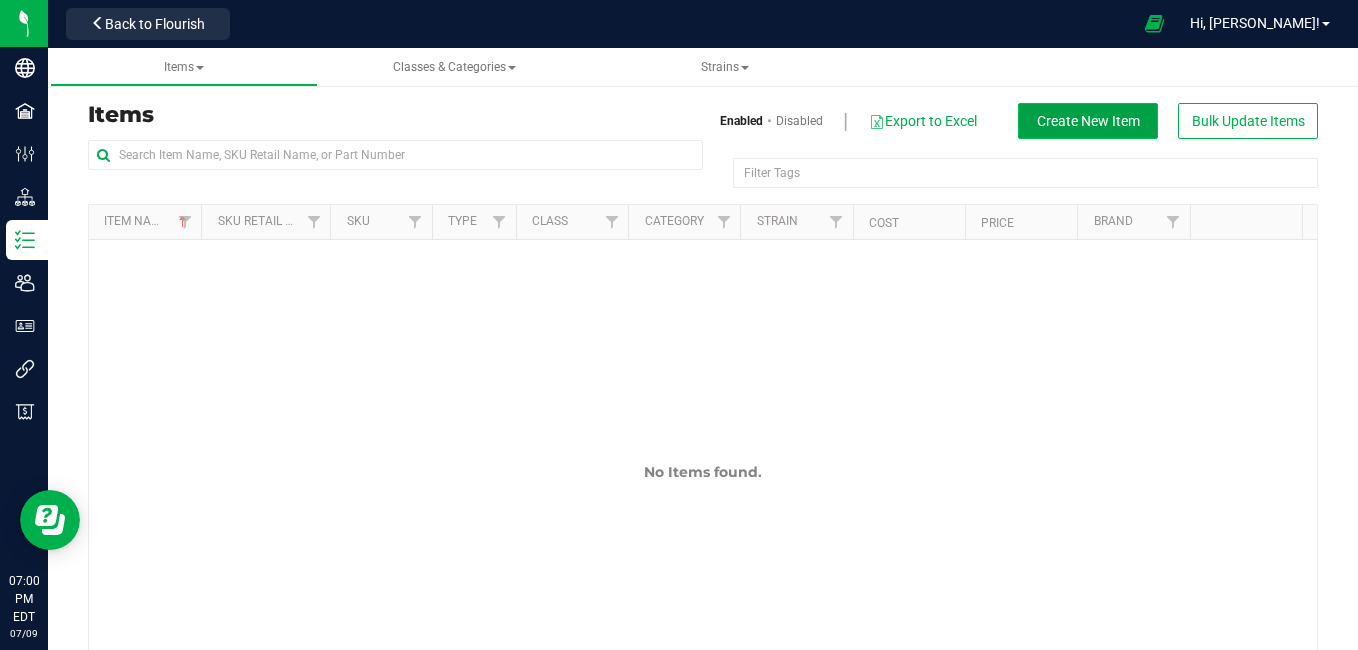 click on "Create New Item" at bounding box center (1088, 121) 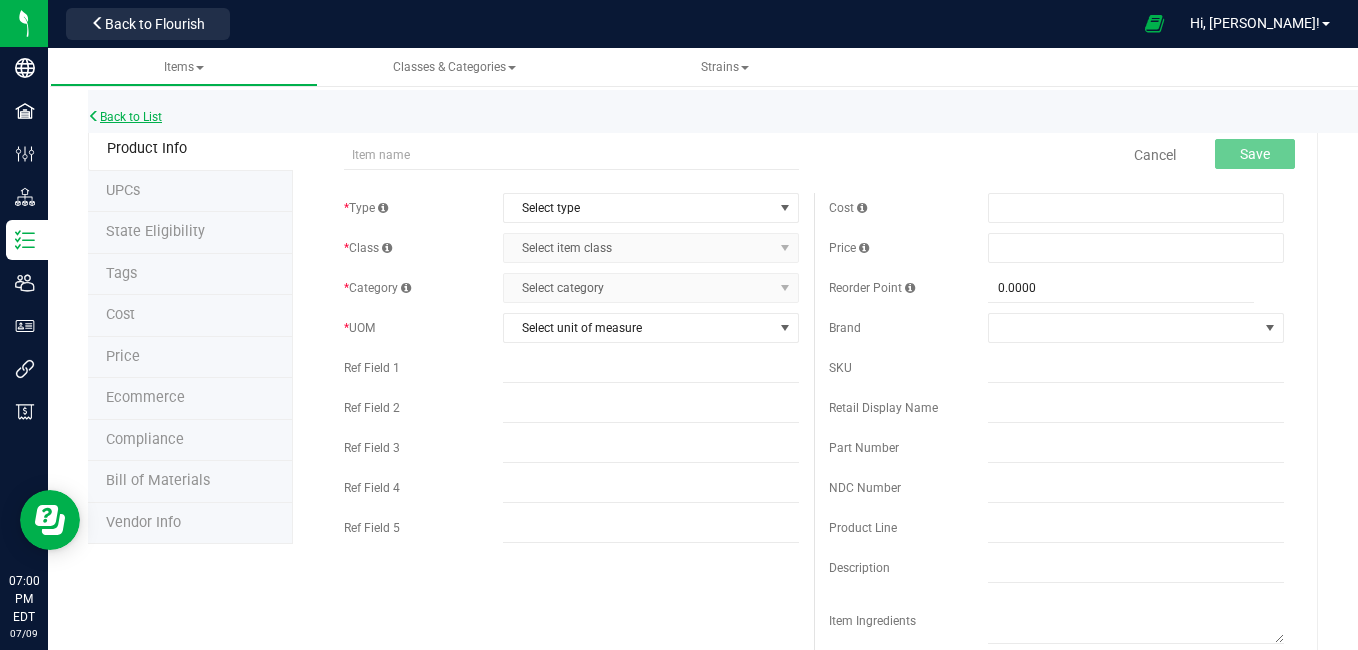 click on "Back to List" at bounding box center (125, 117) 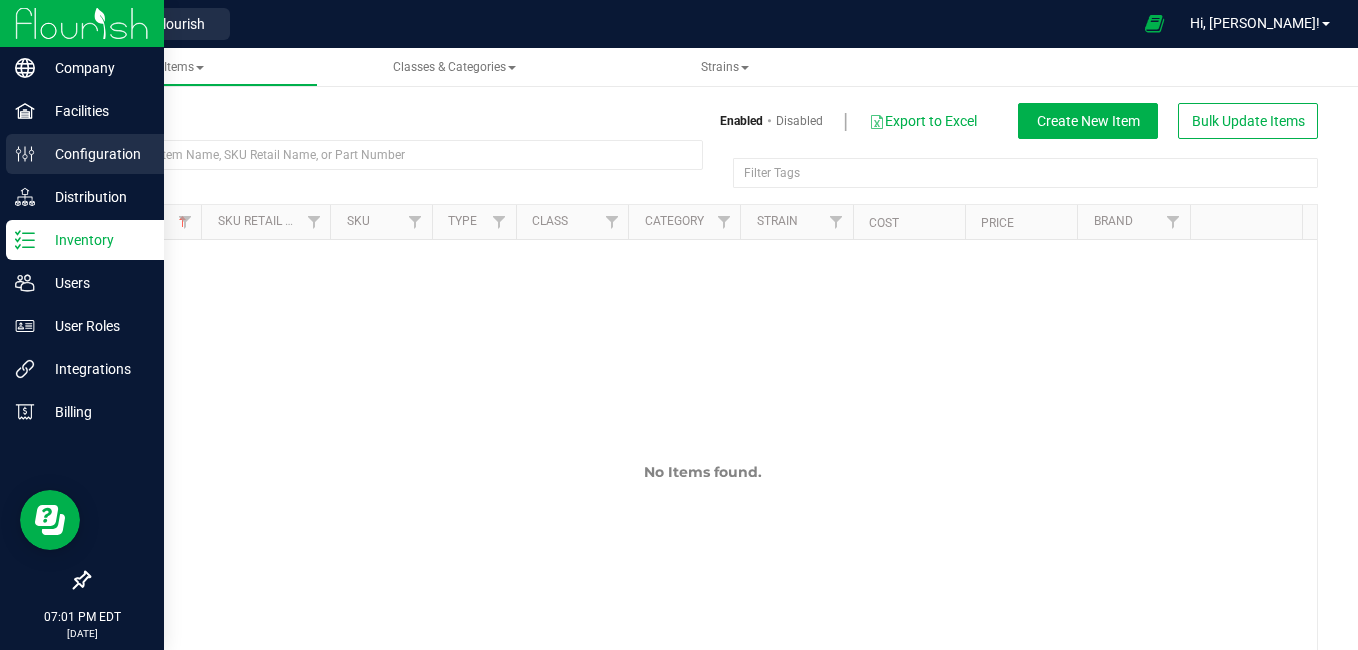 click on "Configuration" at bounding box center [95, 154] 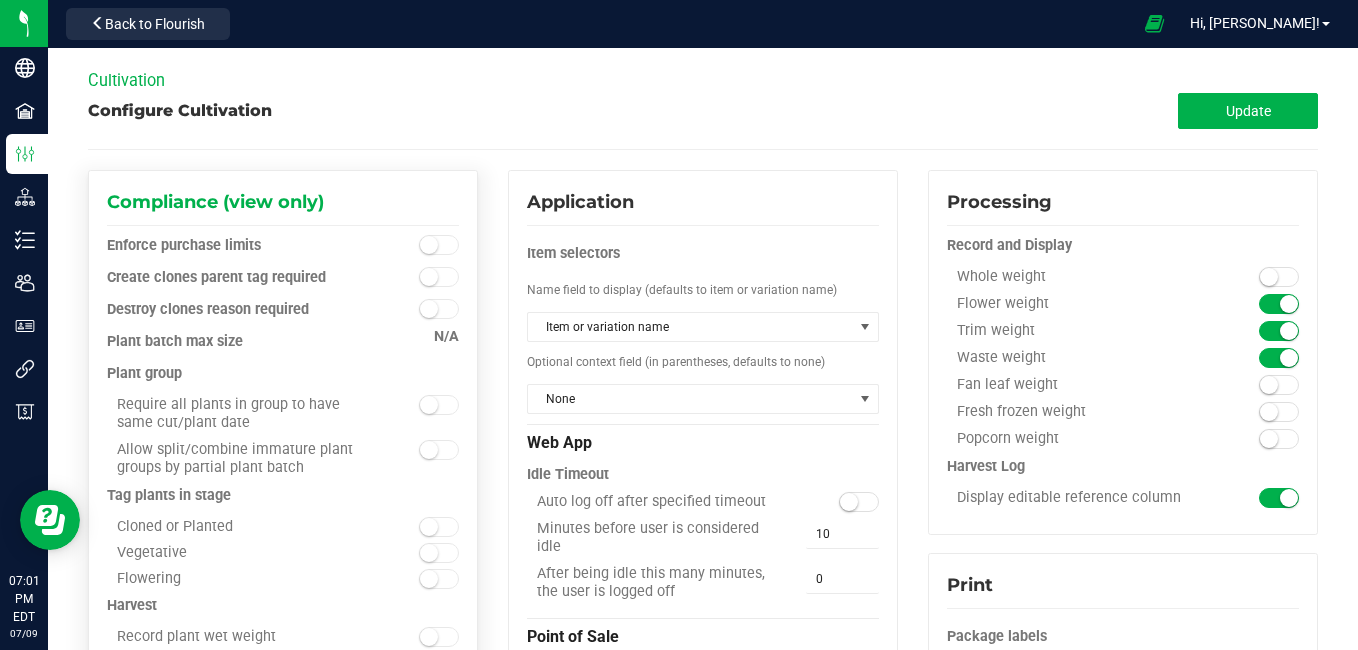 click on "Plant group" at bounding box center [283, 374] 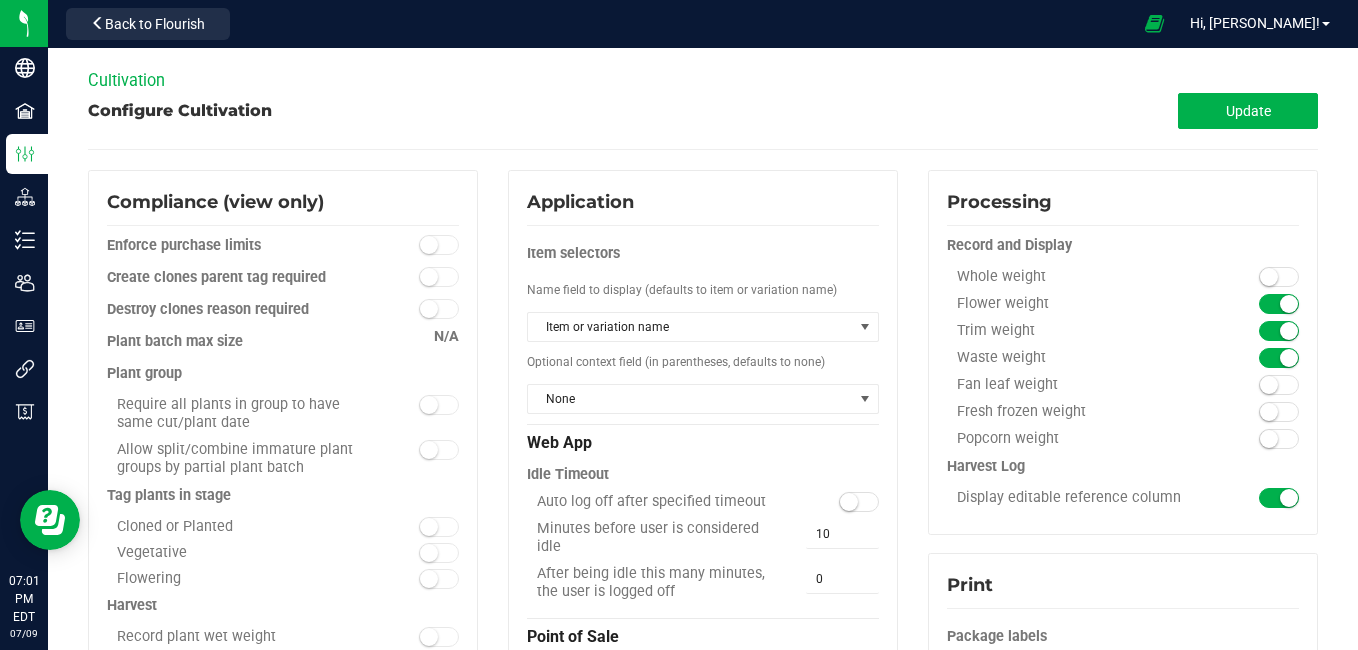 click at bounding box center [685, 23] 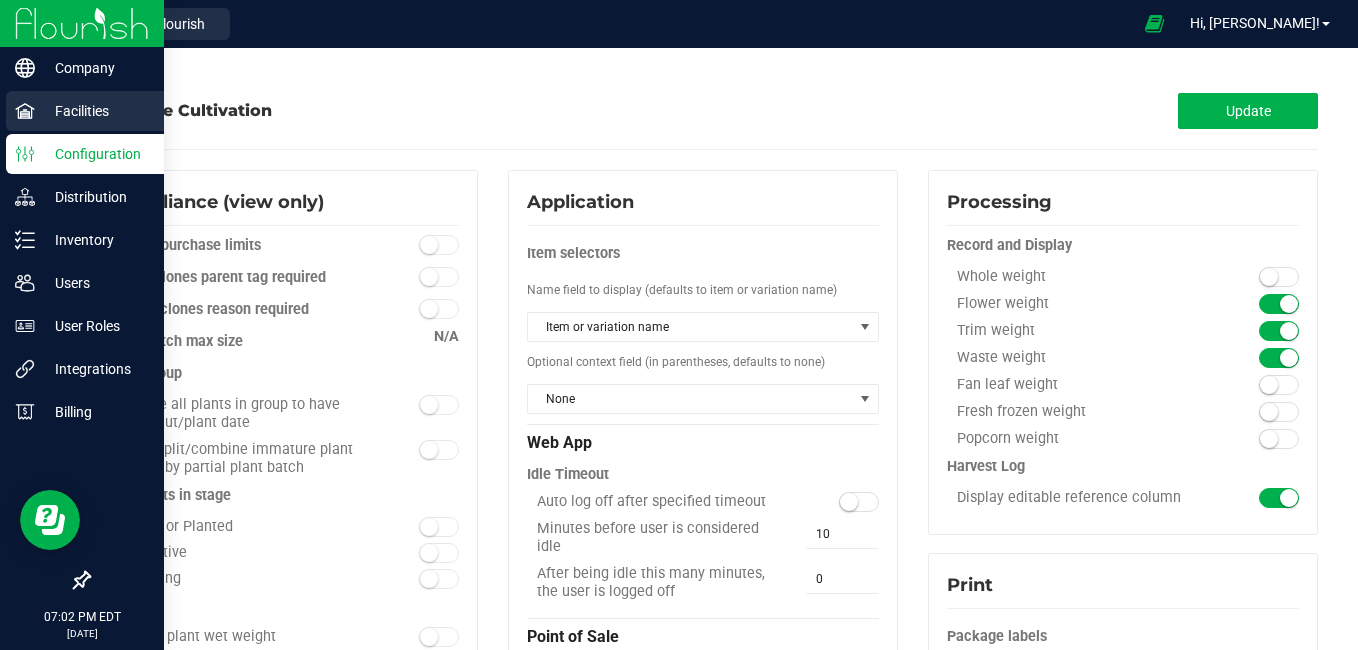 click on "Facilities" at bounding box center (95, 111) 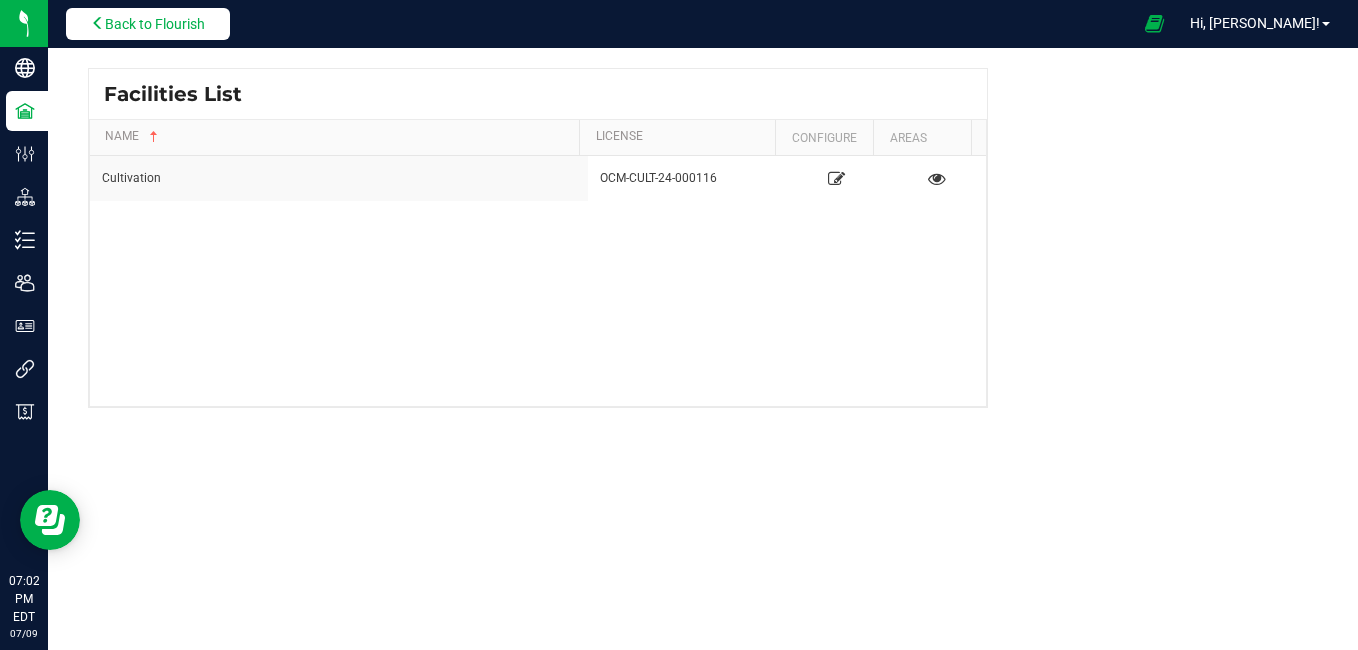 click on "Back to Flourish" at bounding box center [155, 24] 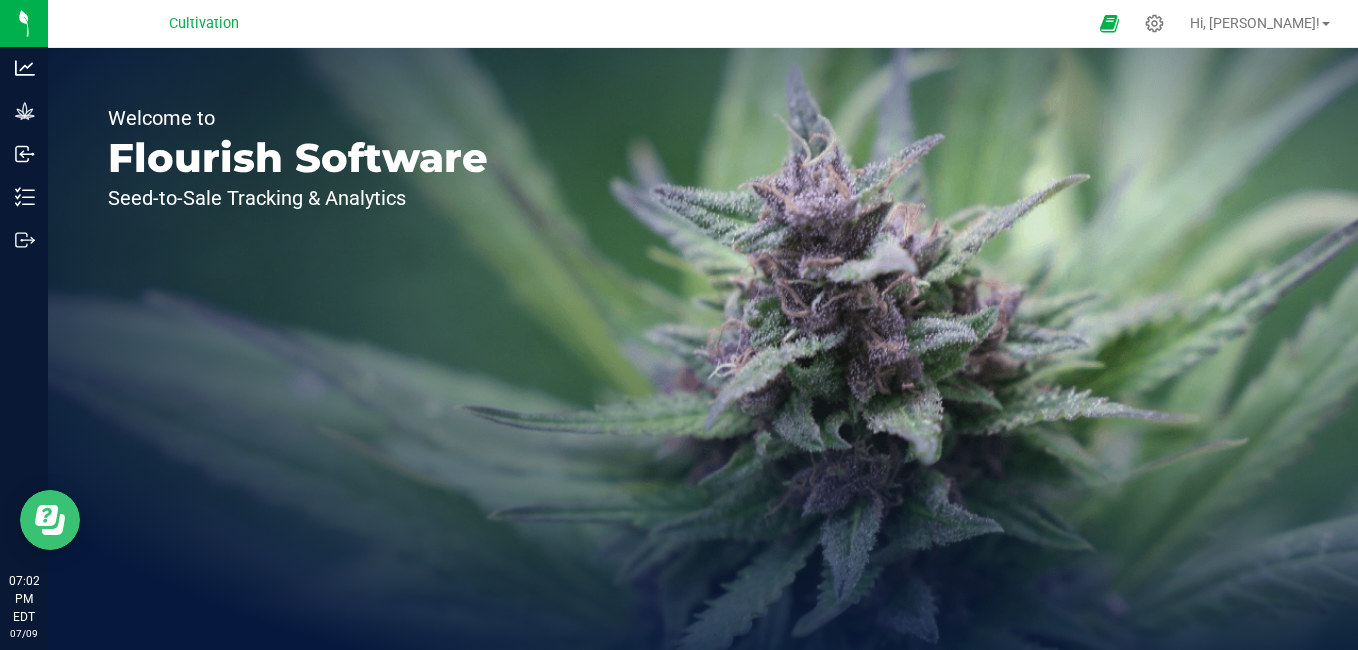 click 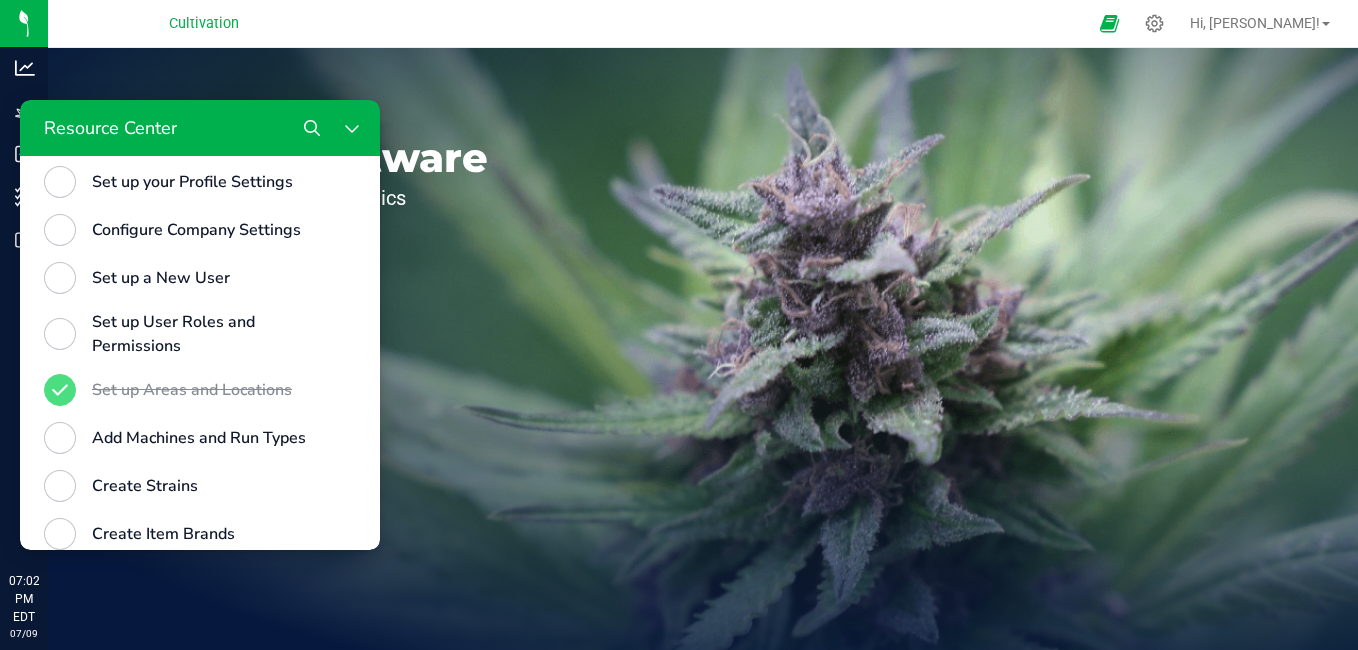 scroll, scrollTop: 727, scrollLeft: 0, axis: vertical 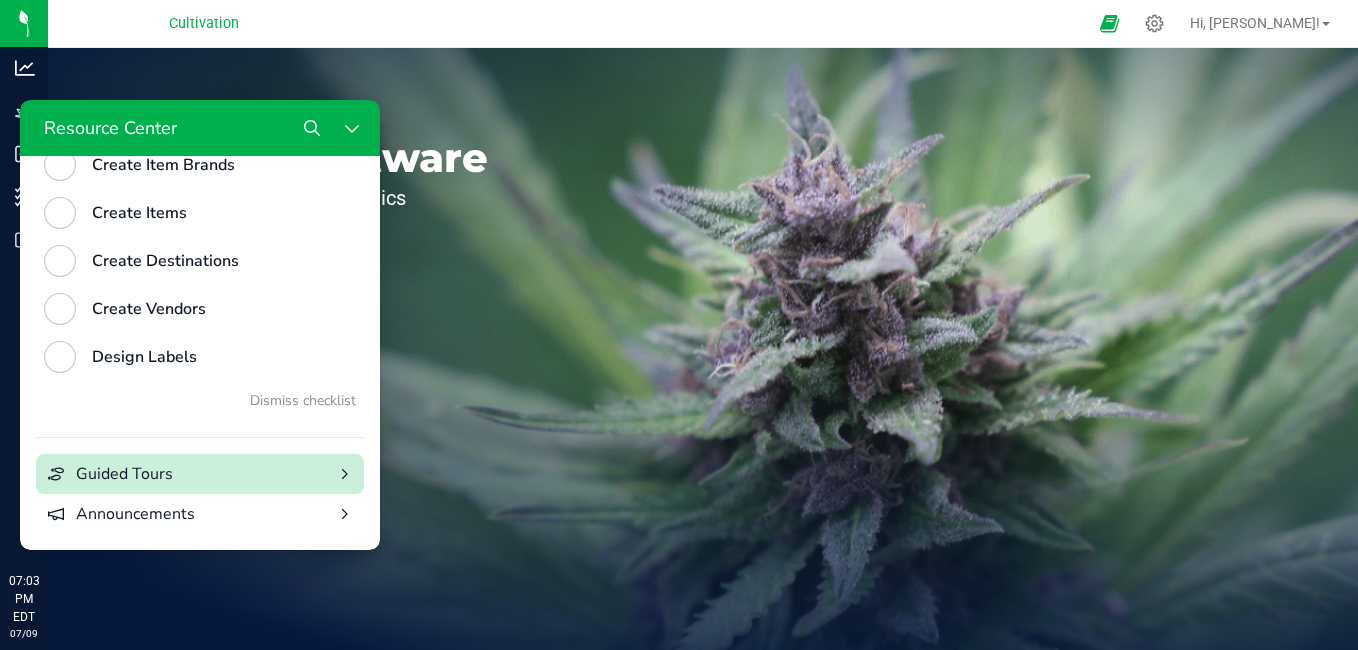 click on "Guided Tours" at bounding box center (200, 474) 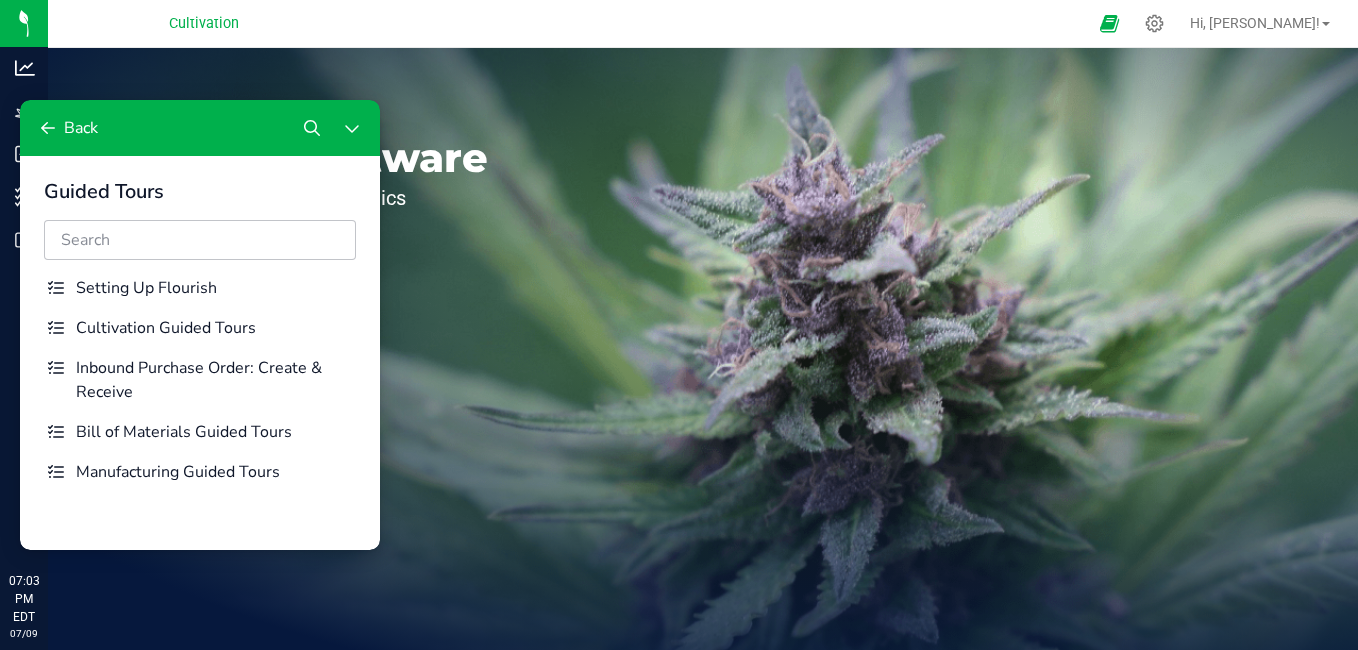 scroll, scrollTop: 0, scrollLeft: 0, axis: both 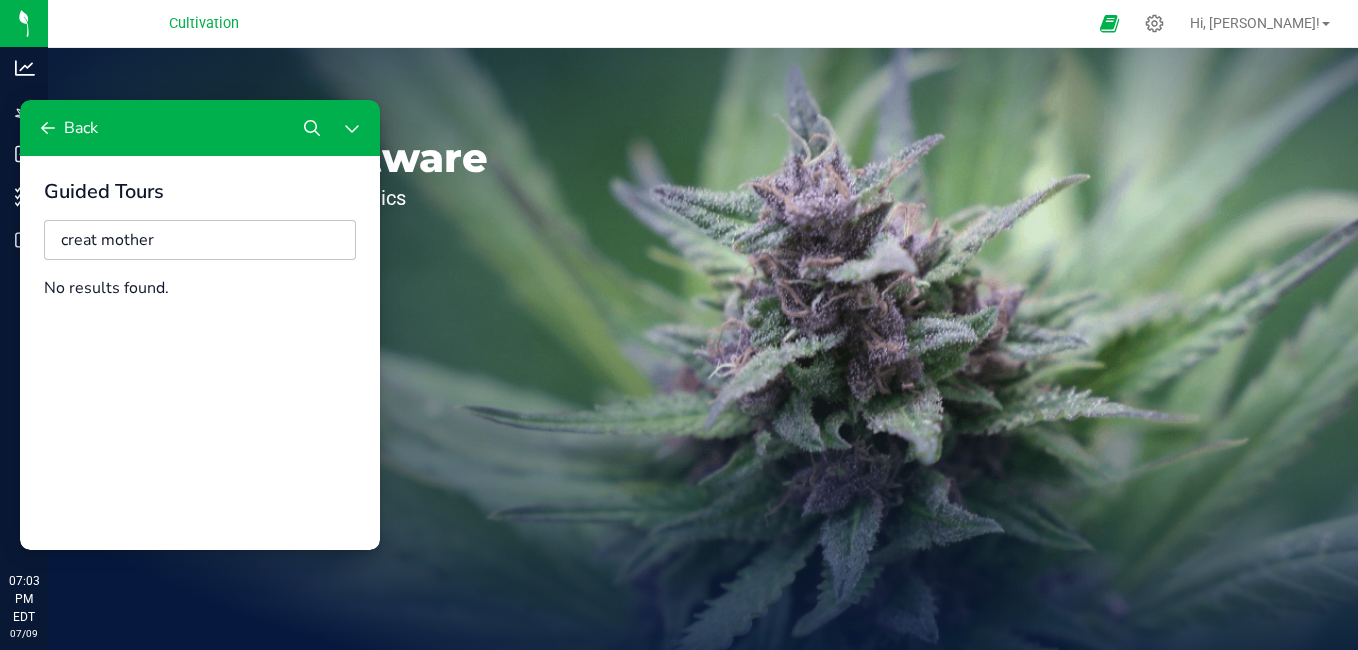 click on "creat mother" at bounding box center [200, 240] 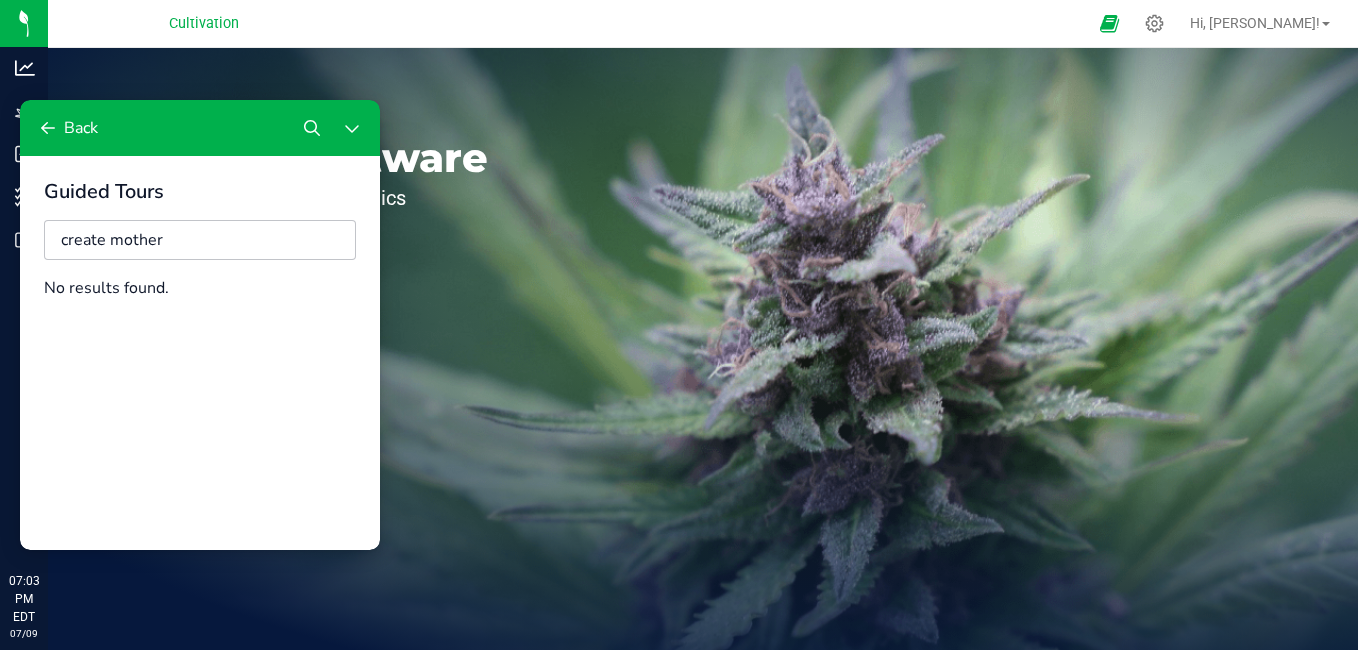 click on "create mother" at bounding box center [200, 240] 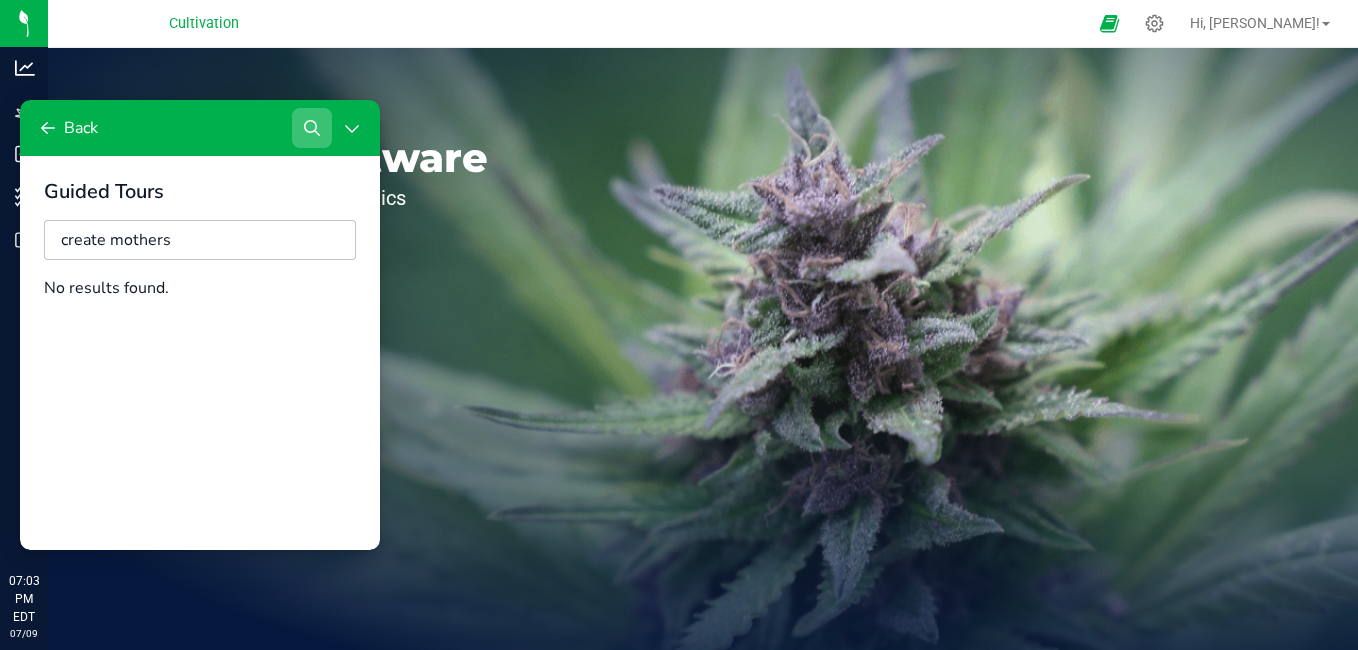 type on "create mothers" 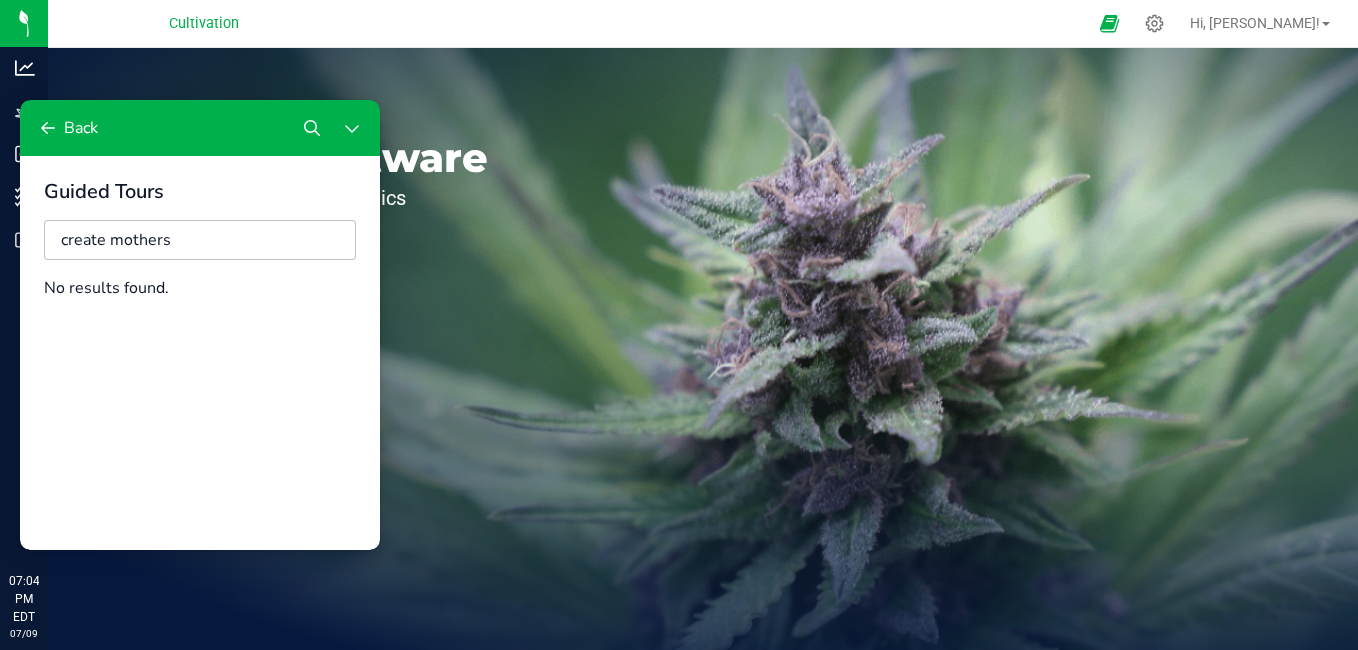 click on "Back" at bounding box center [200, 128] 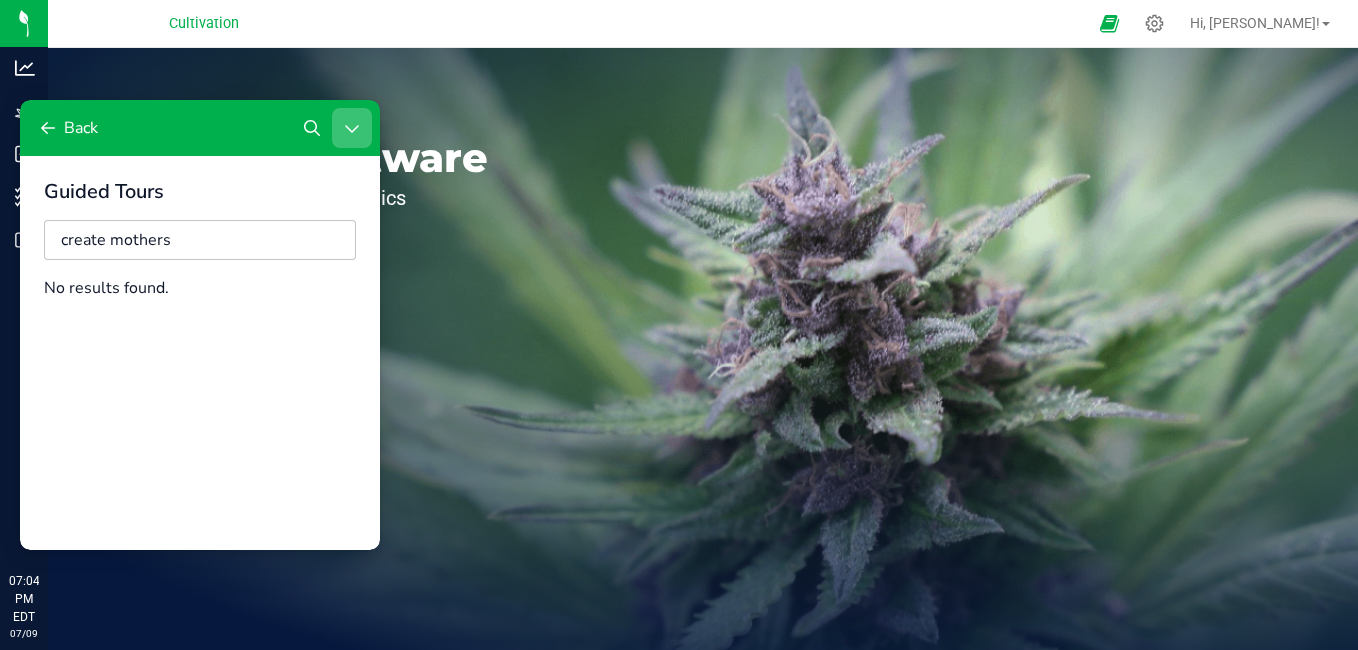 click 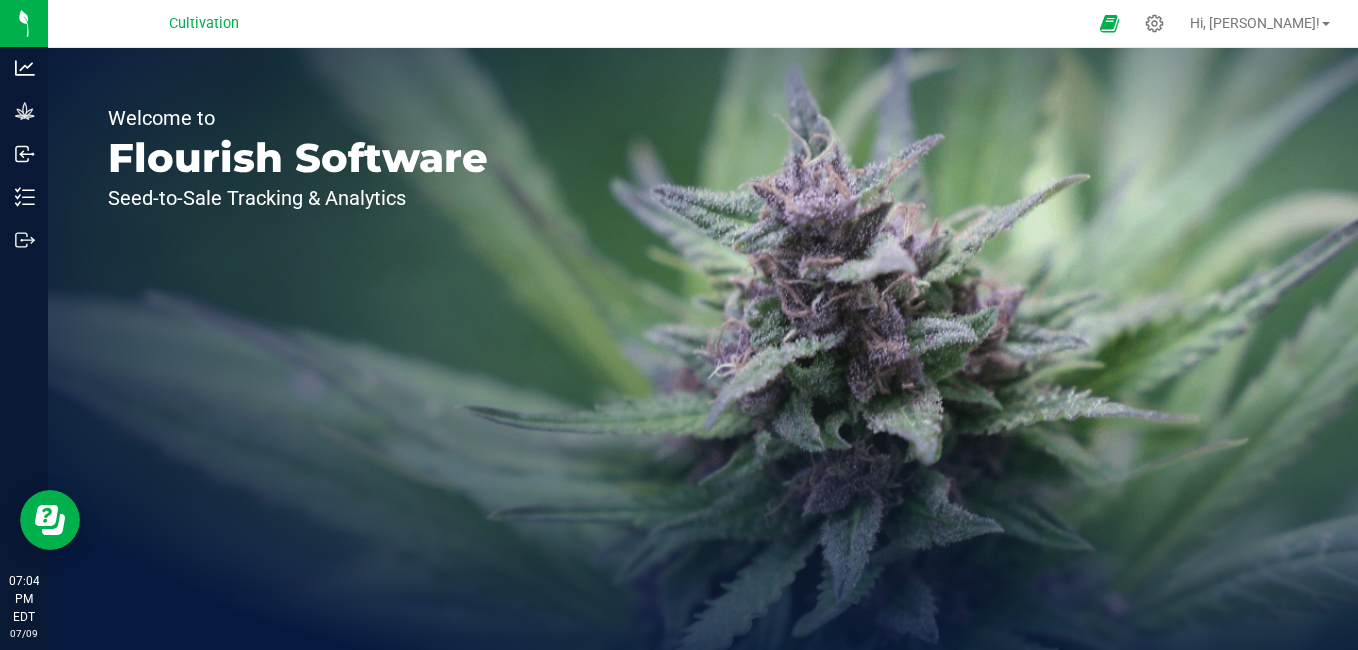 click on "Welcome to   Flourish Software   Seed-to-Sale Tracking & Analytics" at bounding box center (703, 349) 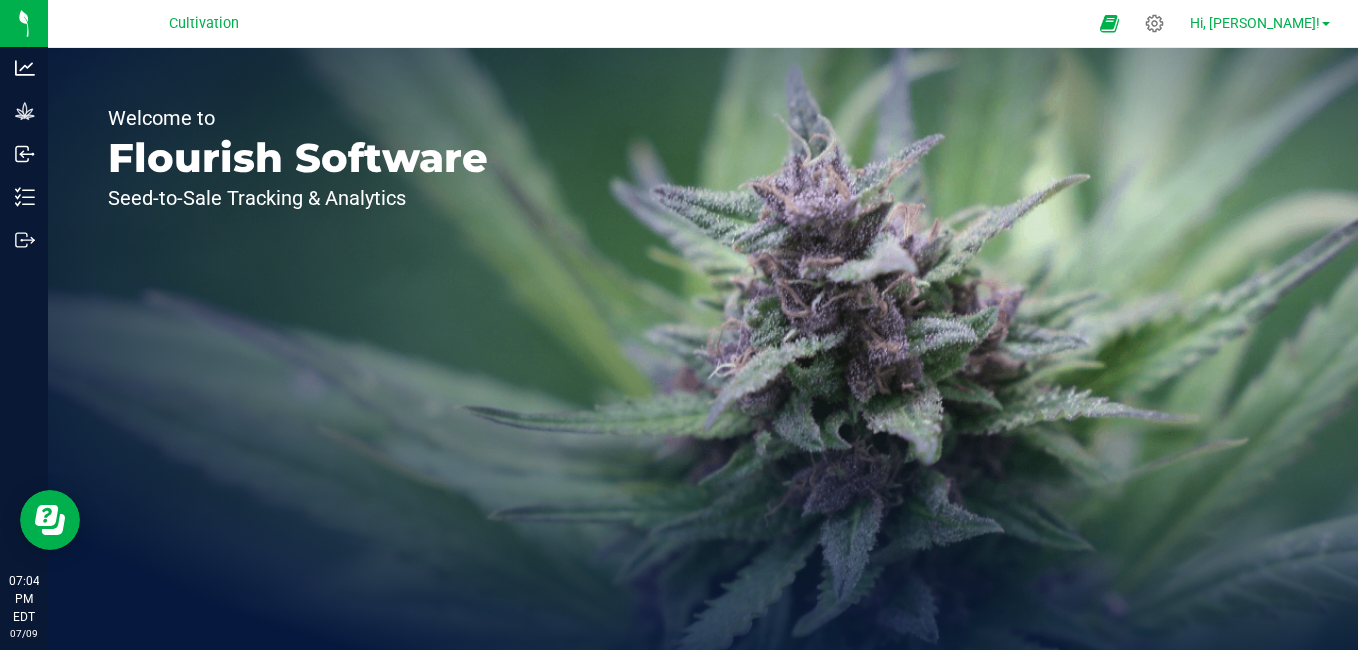 click on "Hi, [PERSON_NAME]!" at bounding box center [1255, 23] 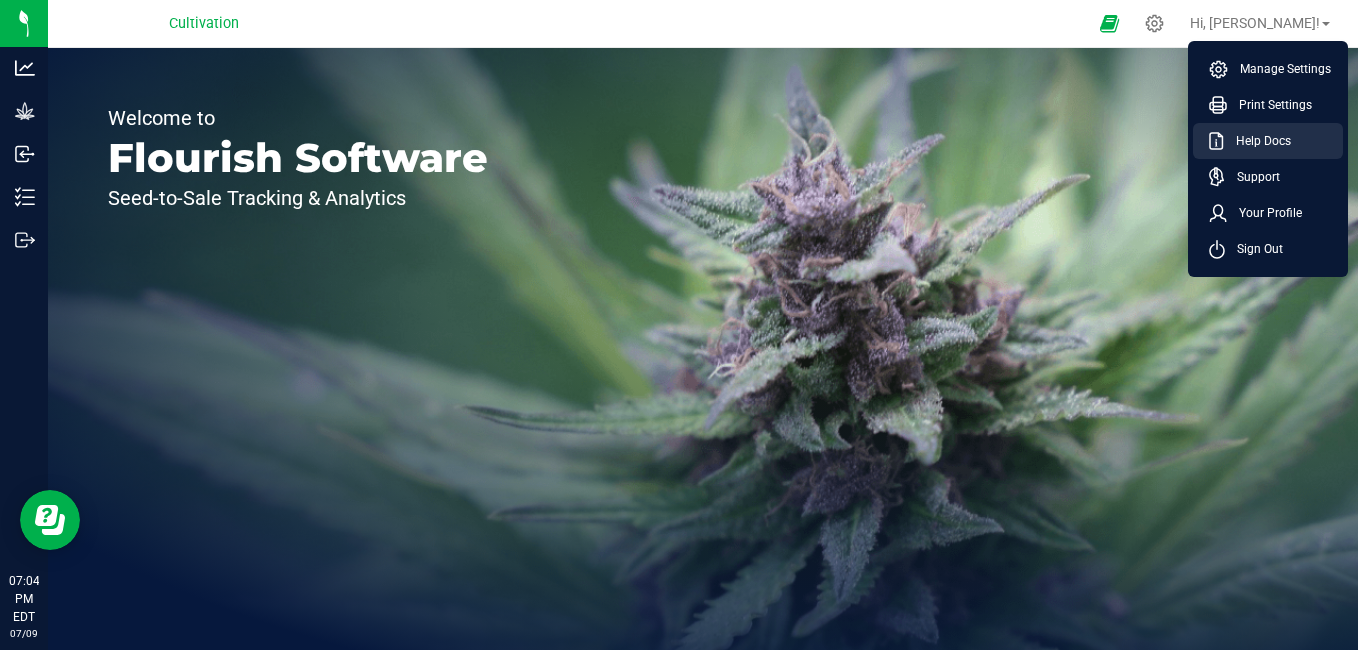 click on "Help Docs" at bounding box center [1257, 141] 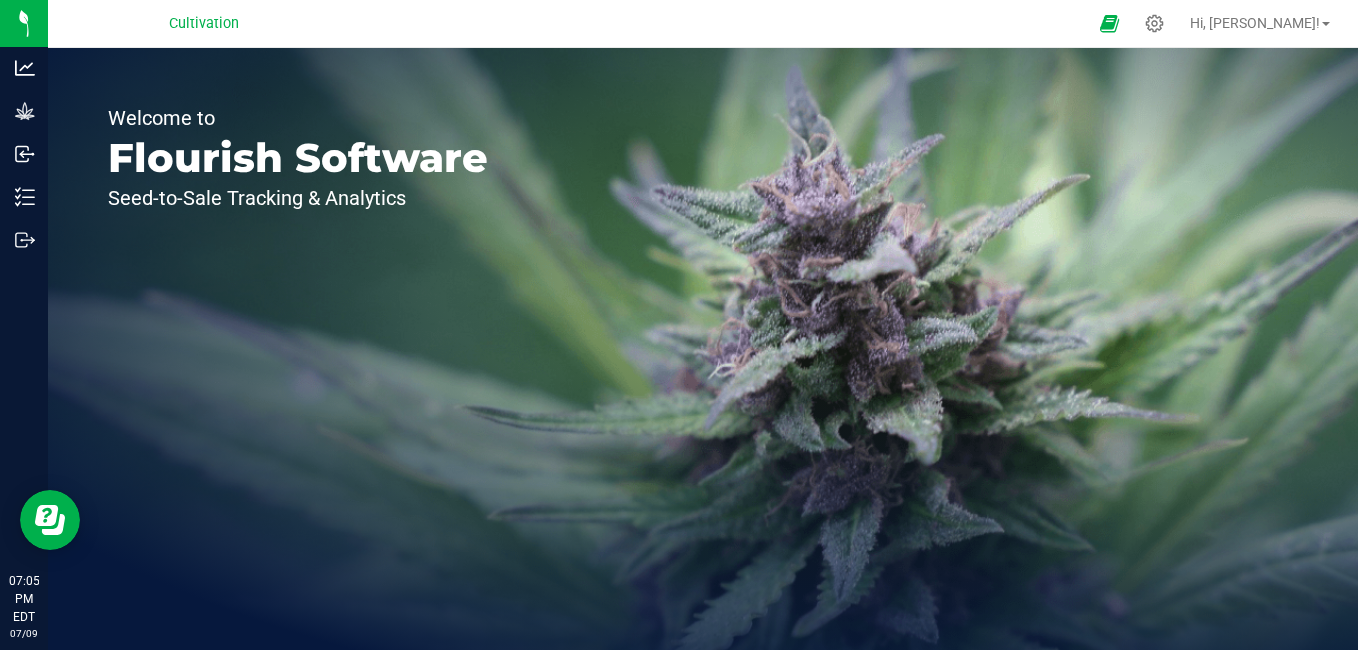 drag, startPoint x: 461, startPoint y: 477, endPoint x: 338, endPoint y: 495, distance: 124.3101 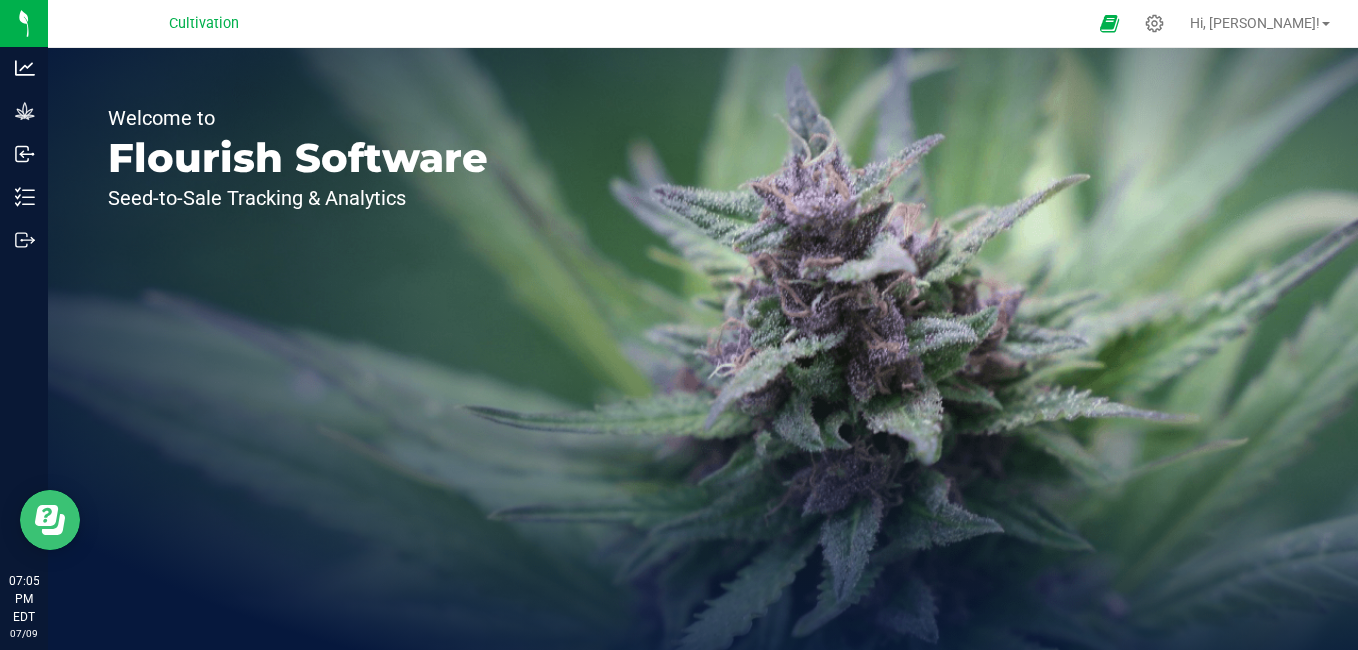 click 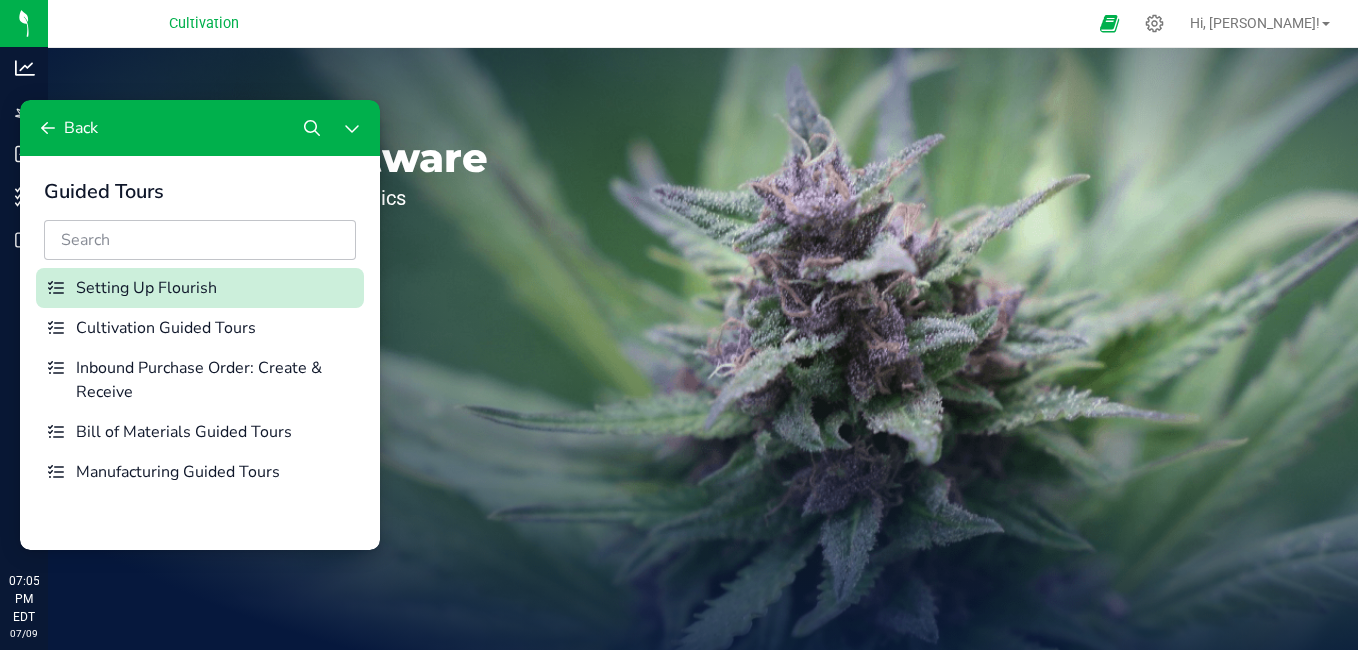 click on "Setting Up Flourish" at bounding box center (216, 288) 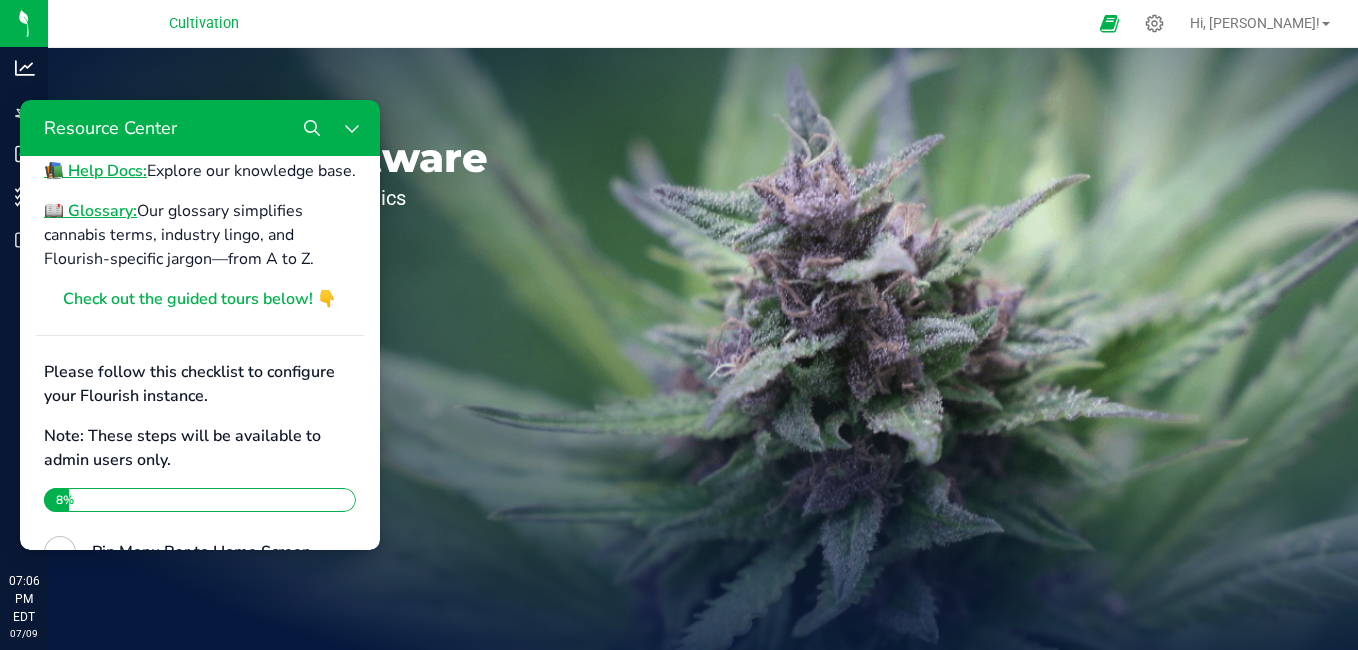 scroll, scrollTop: 320, scrollLeft: 0, axis: vertical 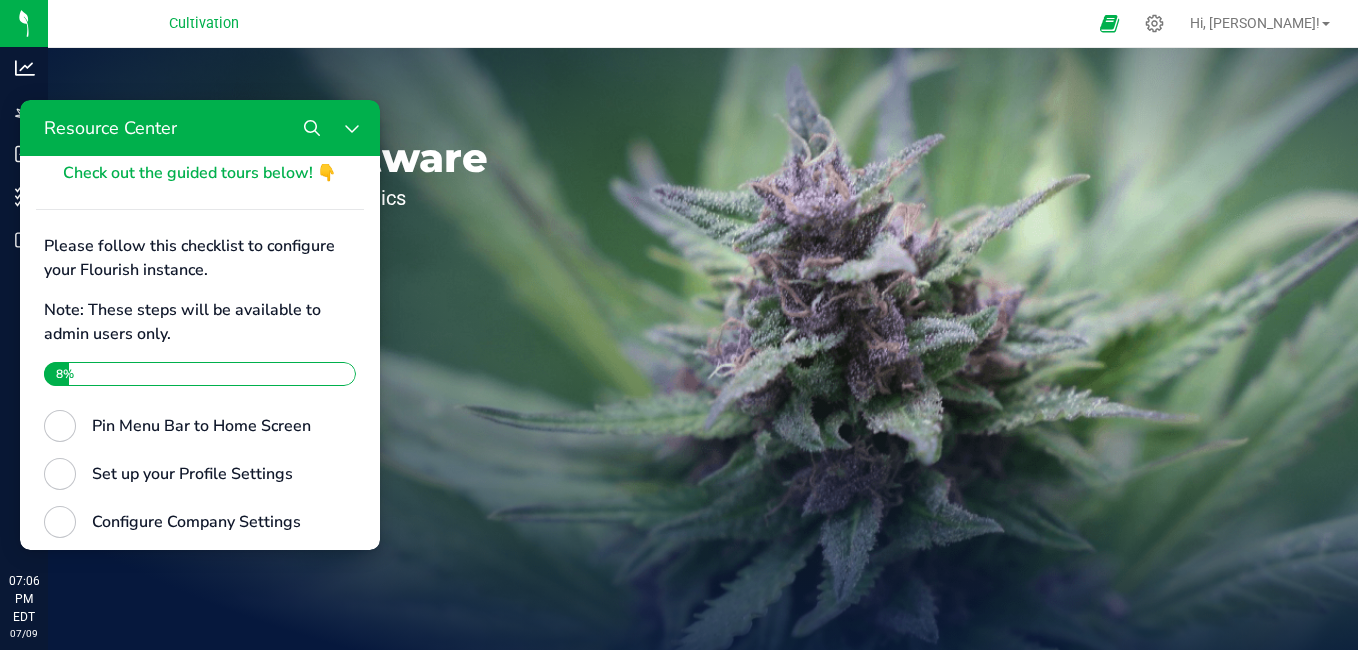 click on "8 %" at bounding box center [200, 374] 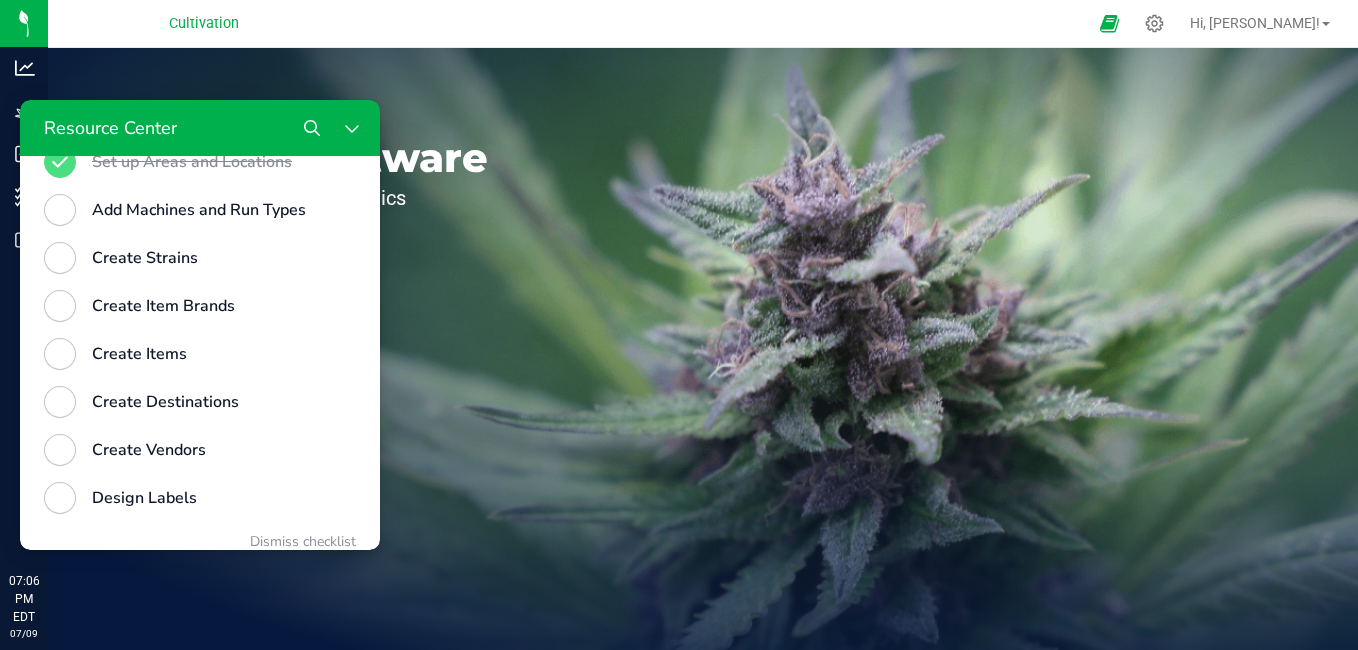 scroll, scrollTop: 987, scrollLeft: 0, axis: vertical 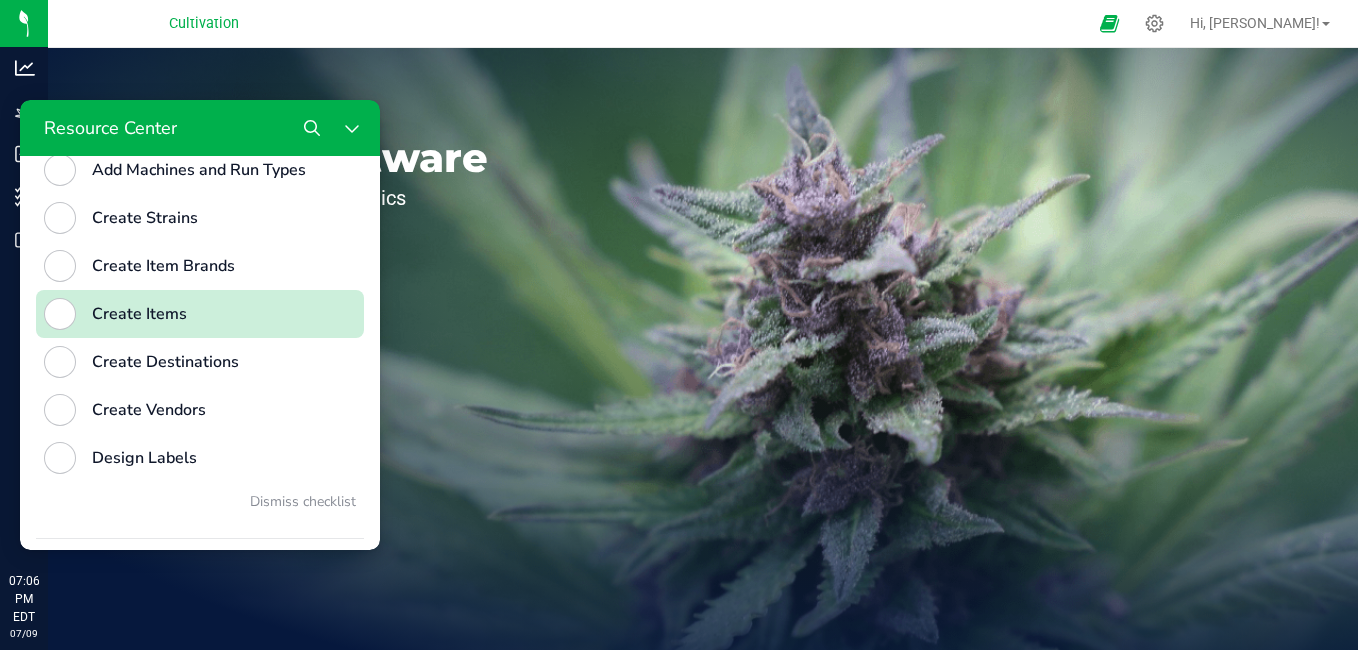 click at bounding box center [60, 314] 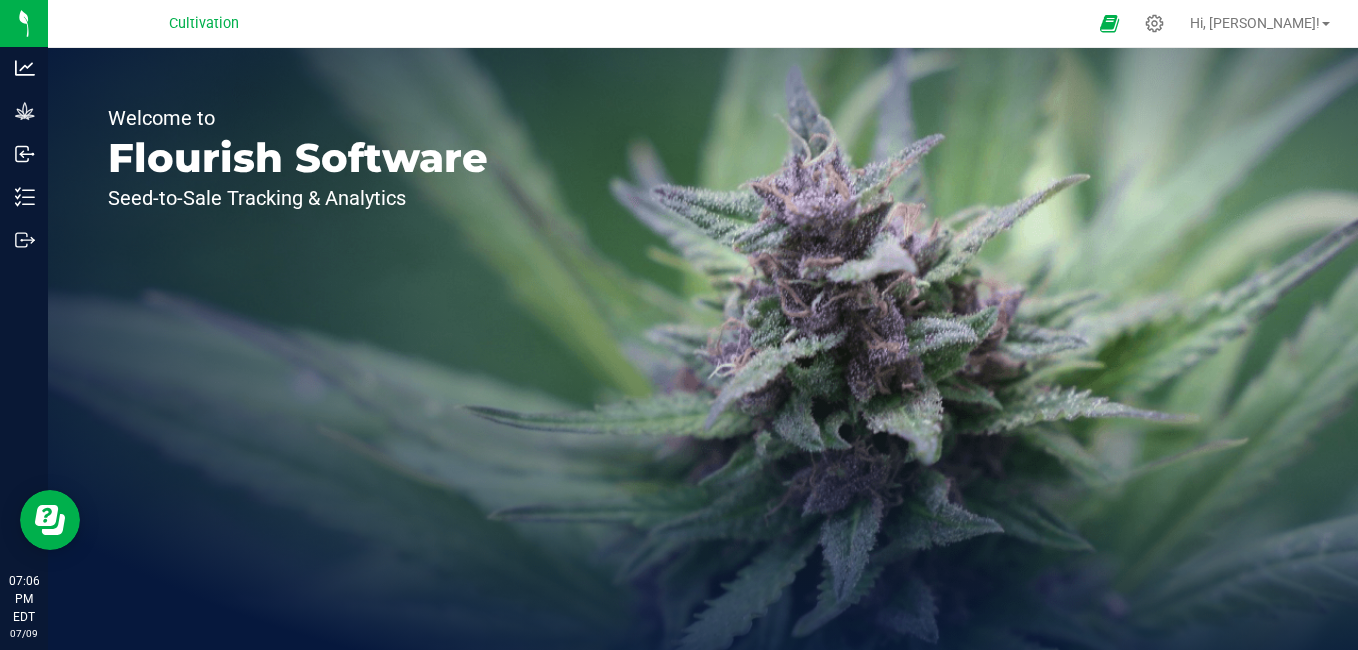 scroll, scrollTop: 0, scrollLeft: 0, axis: both 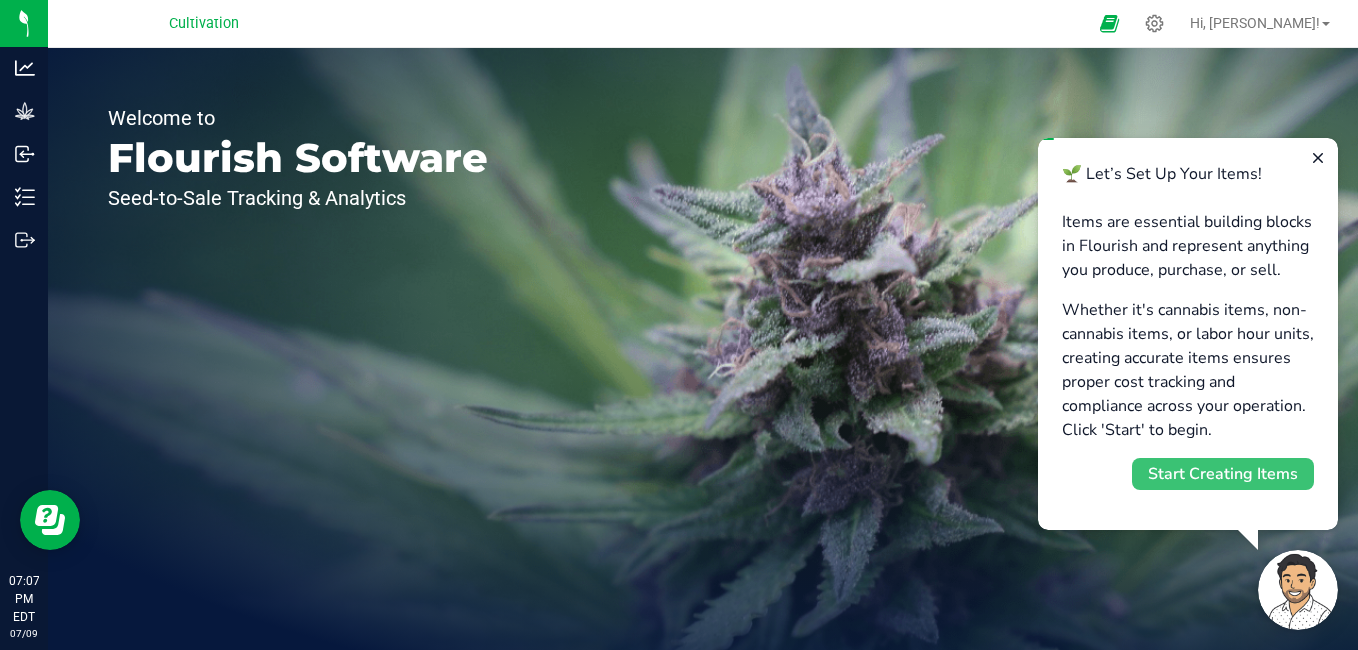 click on "Start Creating Items" at bounding box center [1223, 474] 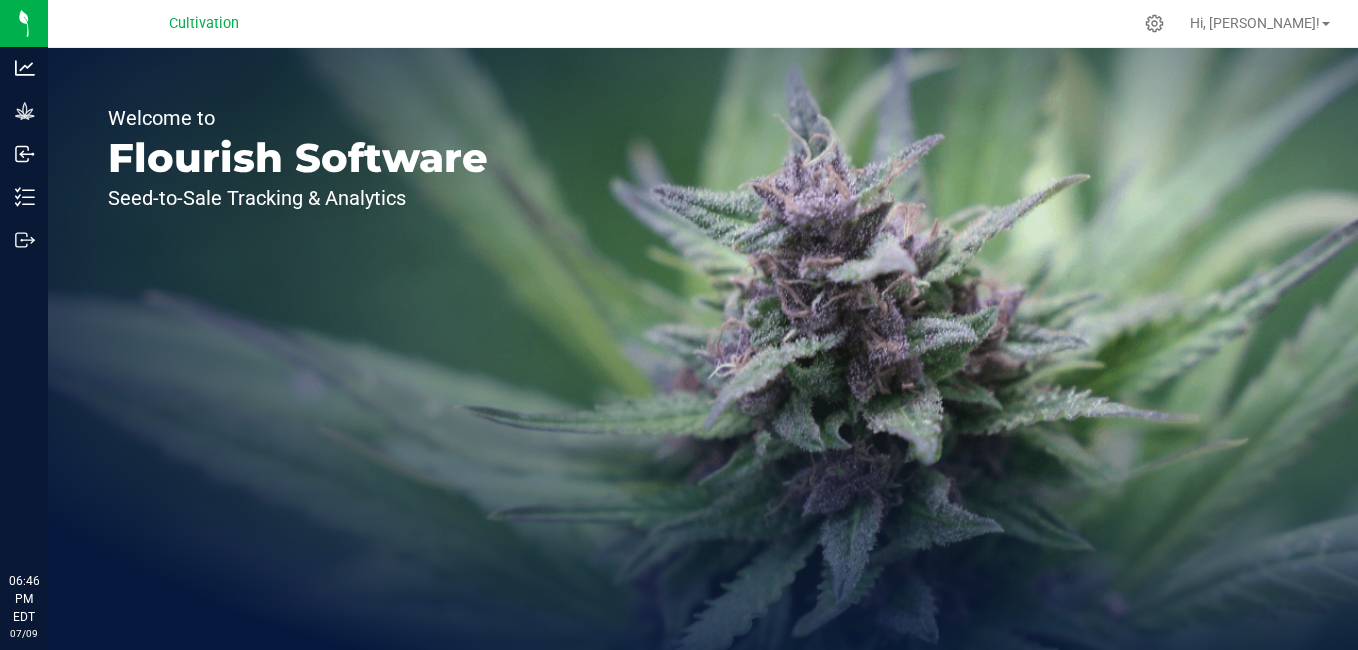 scroll, scrollTop: 0, scrollLeft: 0, axis: both 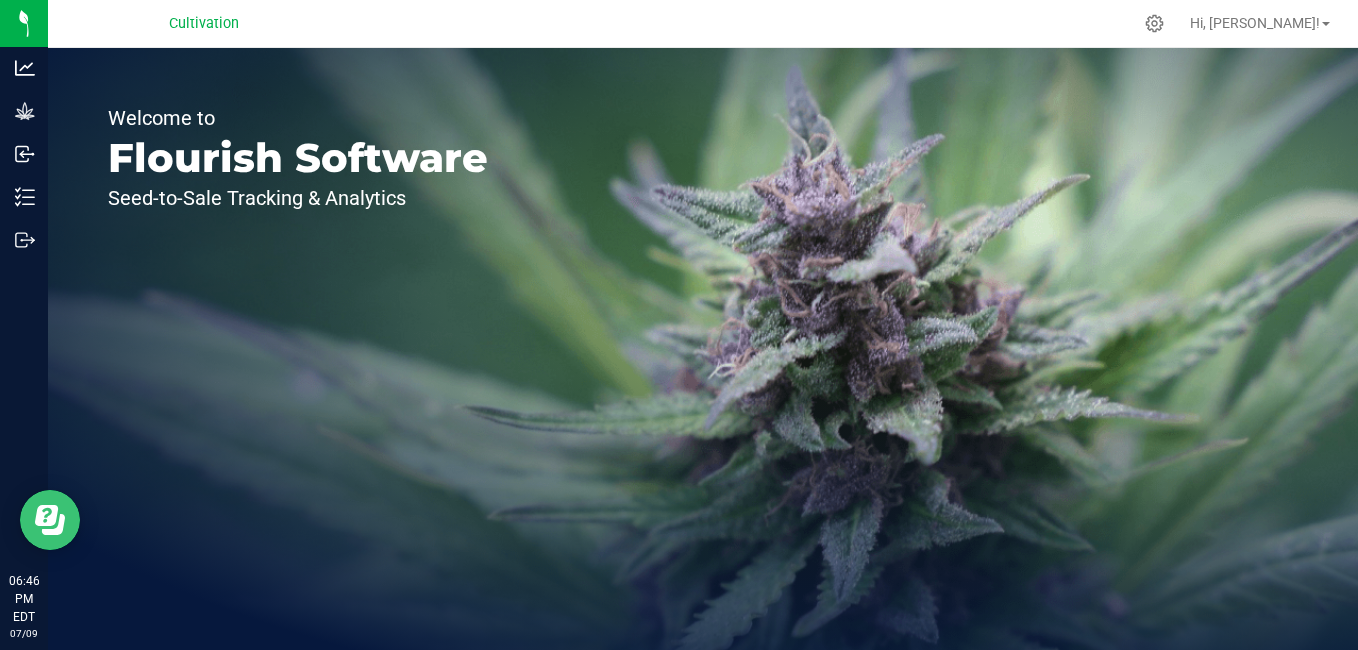click 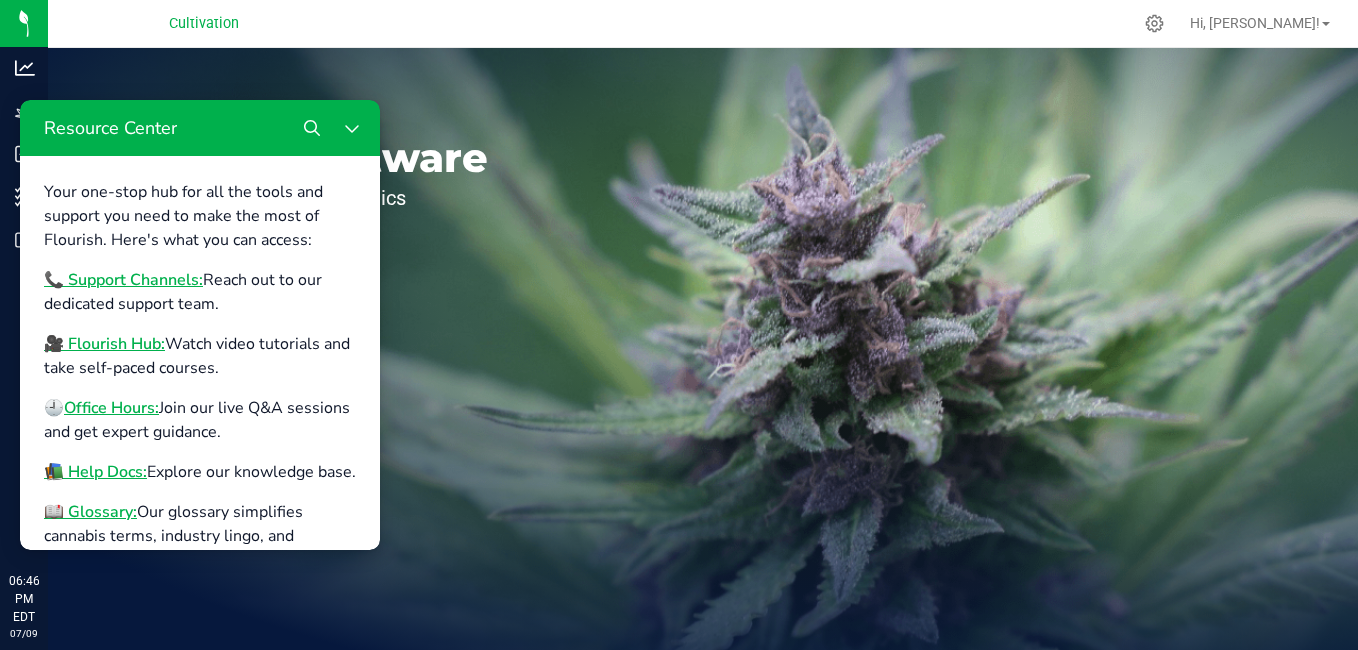 scroll, scrollTop: 727, scrollLeft: 0, axis: vertical 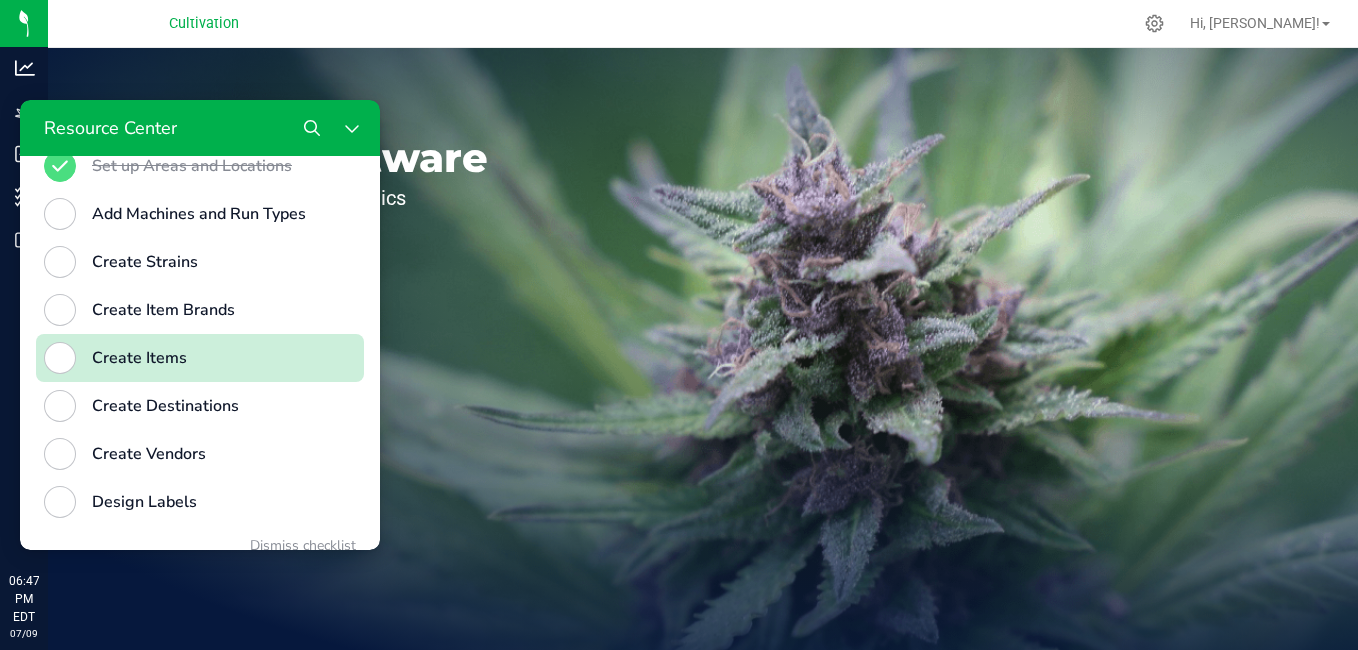 click at bounding box center (60, 358) 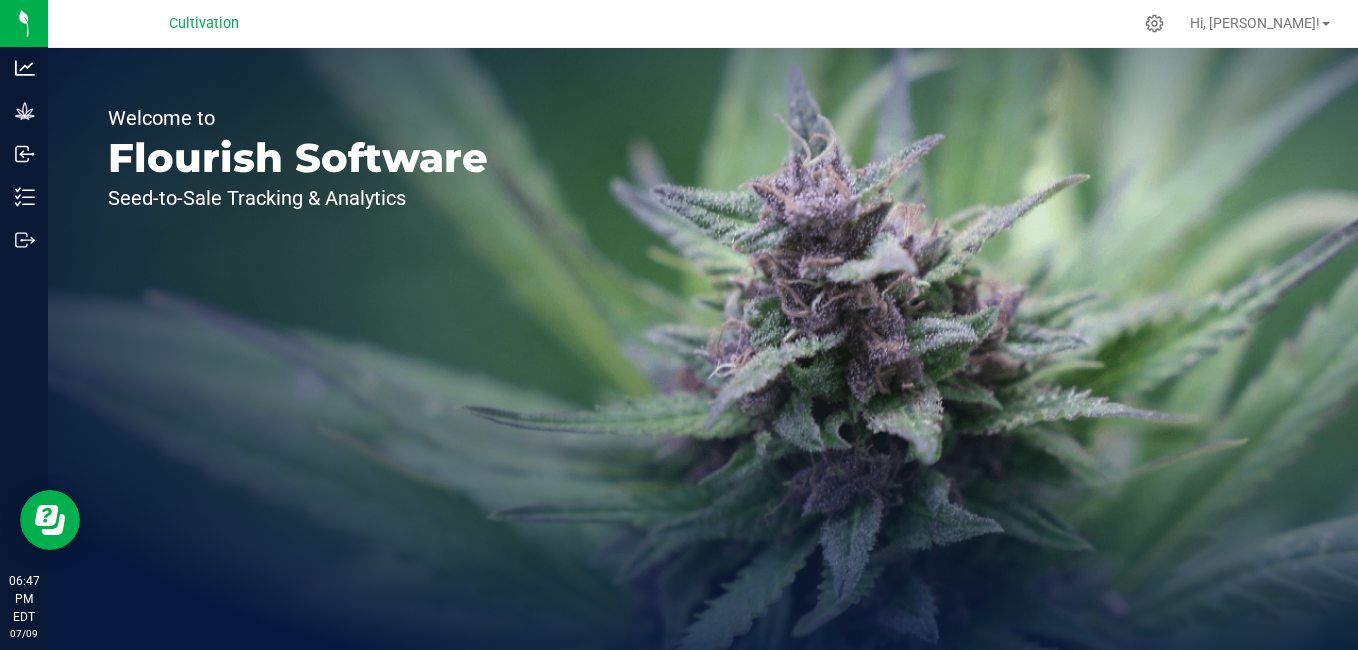 scroll, scrollTop: 0, scrollLeft: 0, axis: both 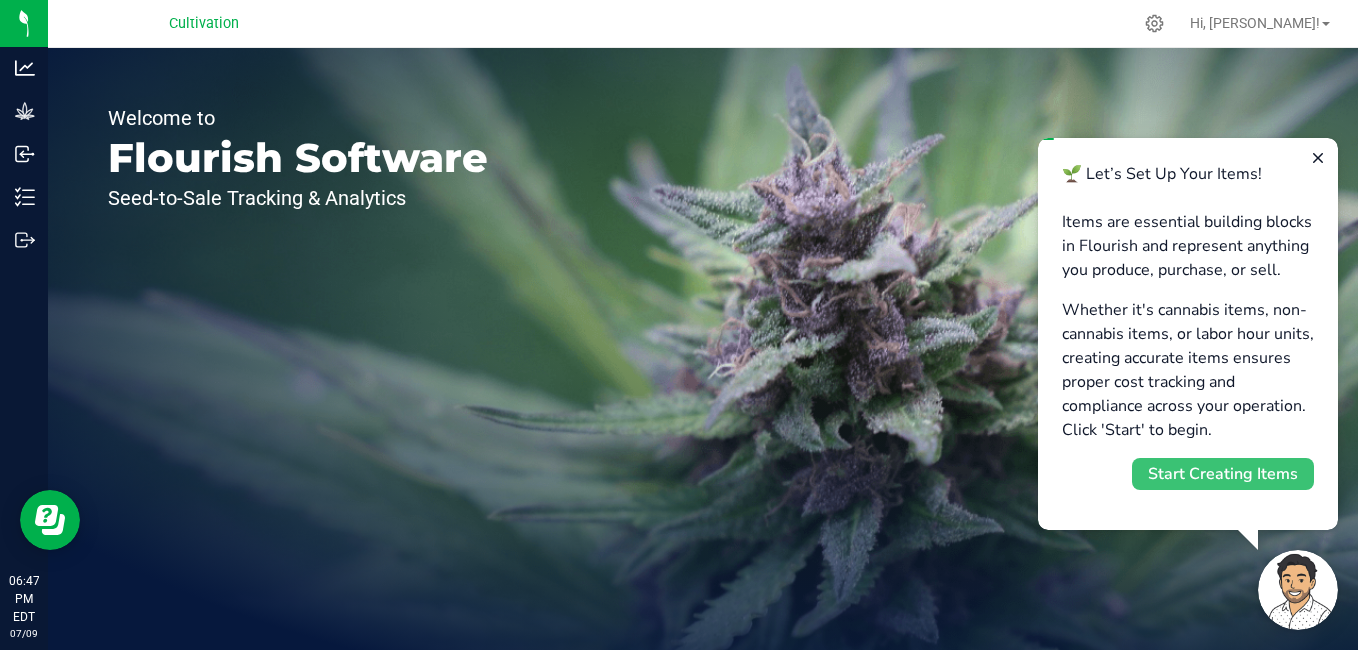 click on "Start Creating Items" at bounding box center [1223, 474] 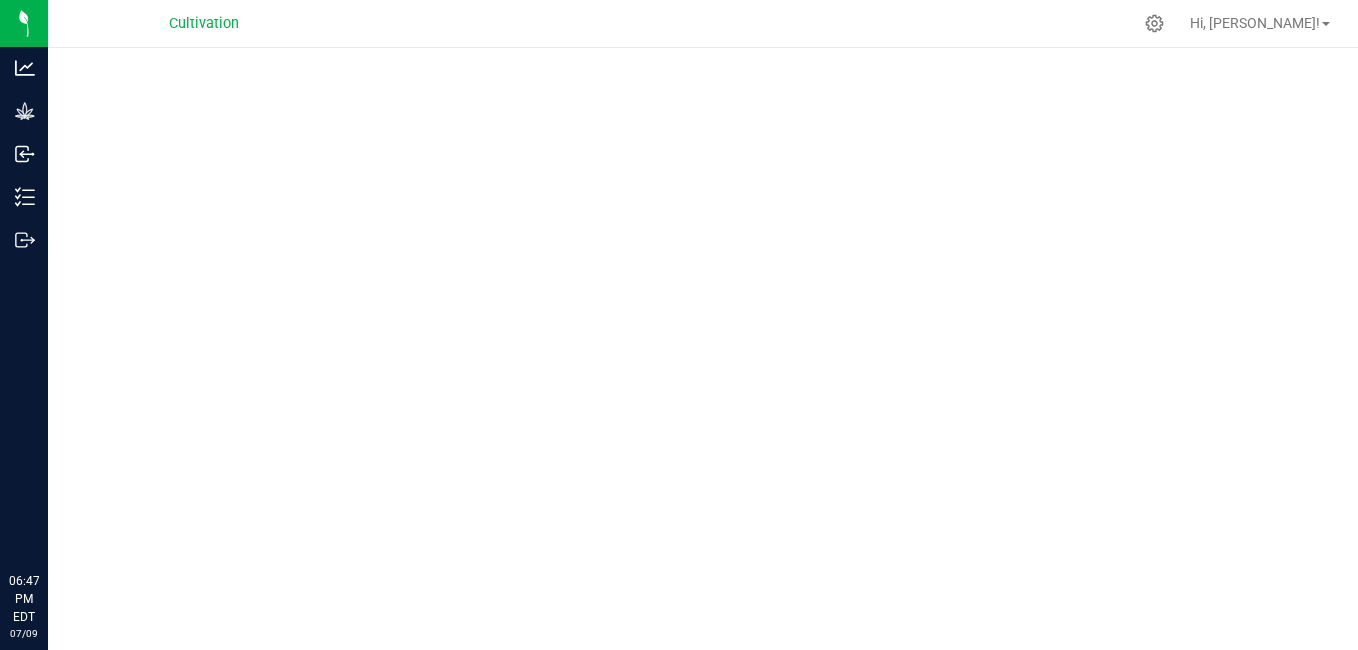 scroll, scrollTop: 0, scrollLeft: 0, axis: both 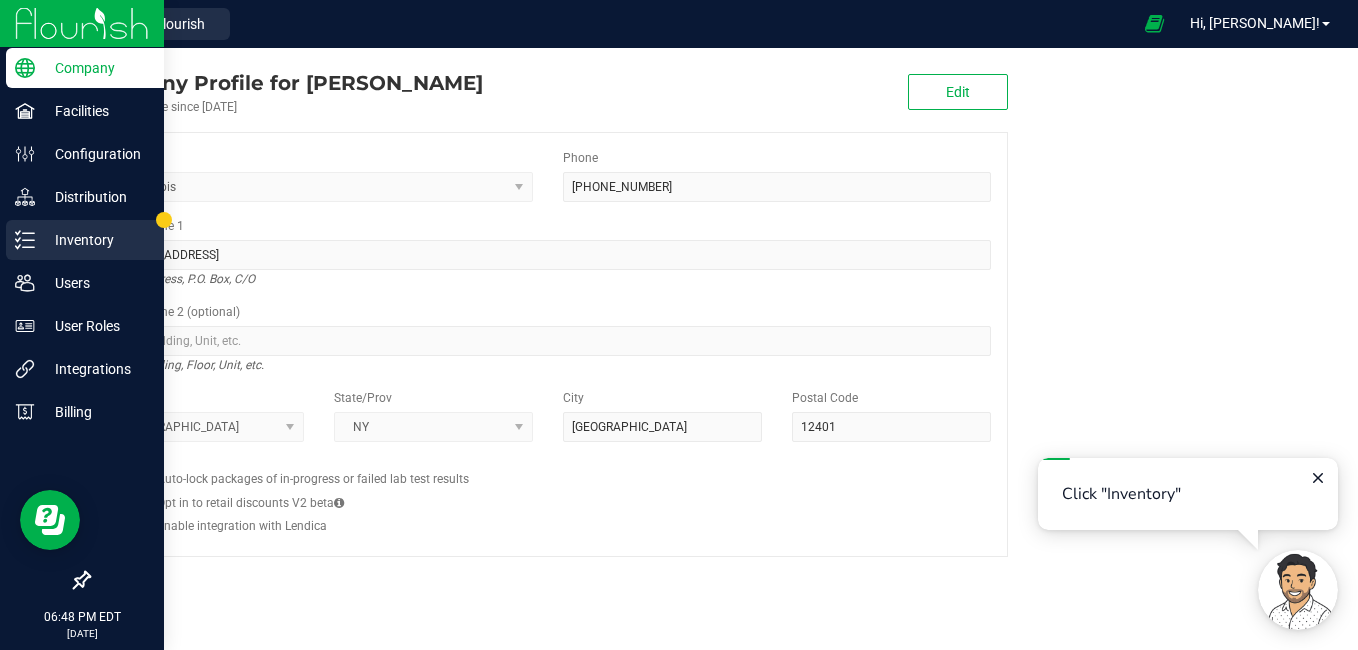 click on "Inventory" at bounding box center [95, 240] 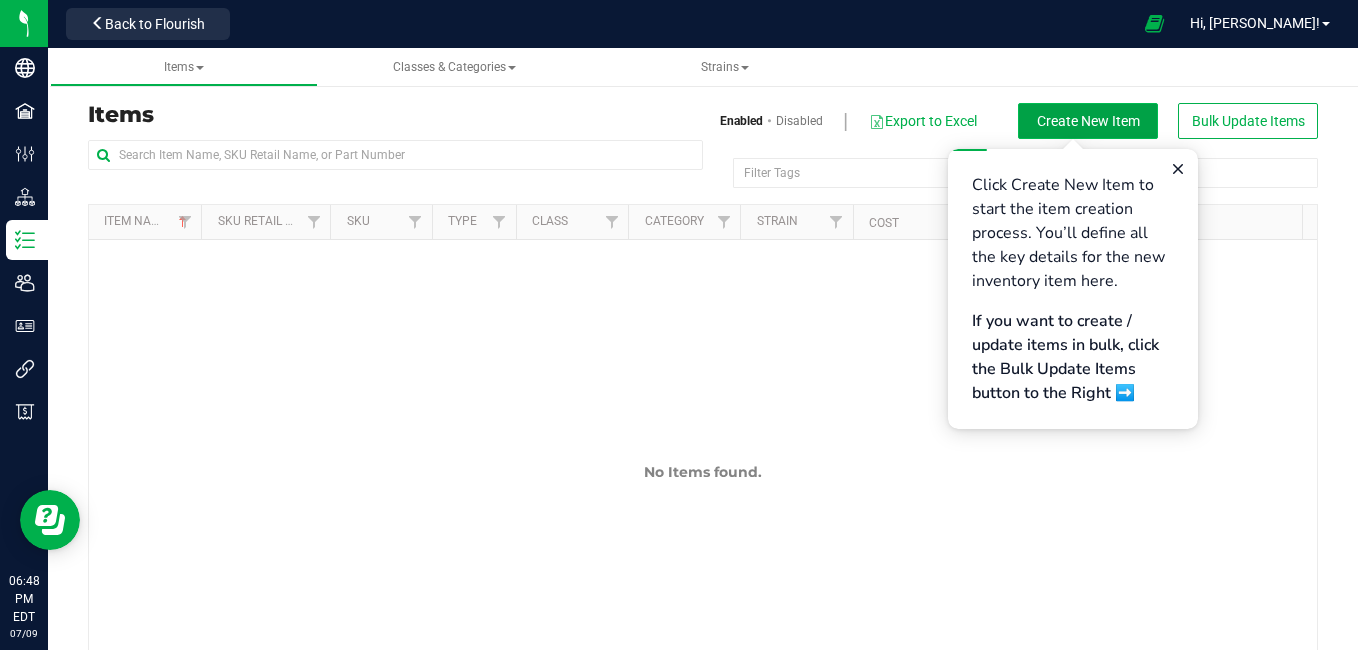 click on "Create New Item" at bounding box center (1088, 121) 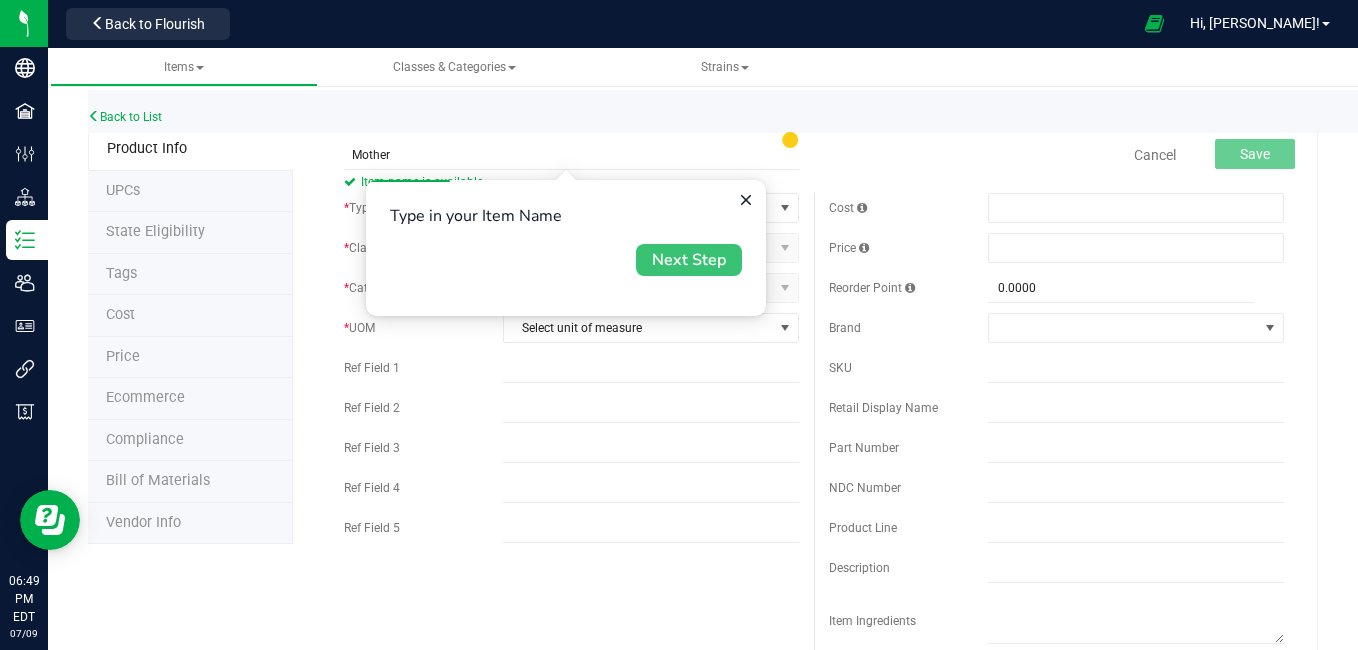 type on "Mother" 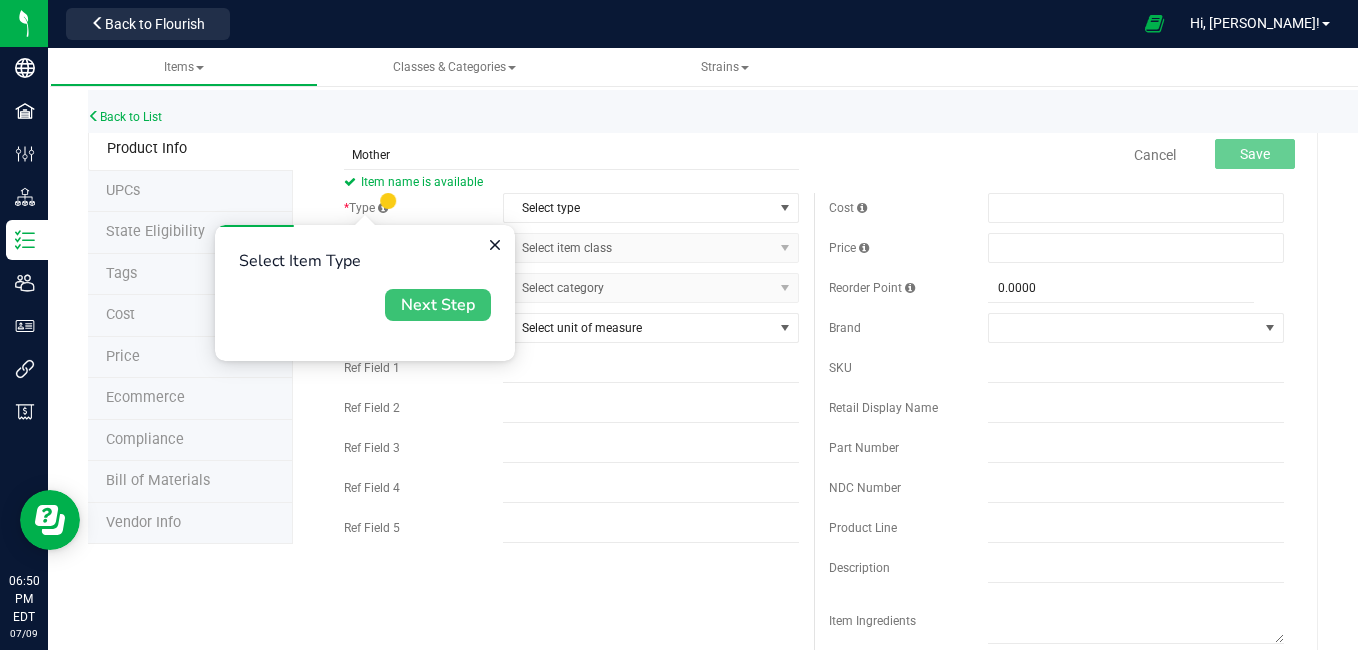 click on "Next Step" at bounding box center [438, 305] 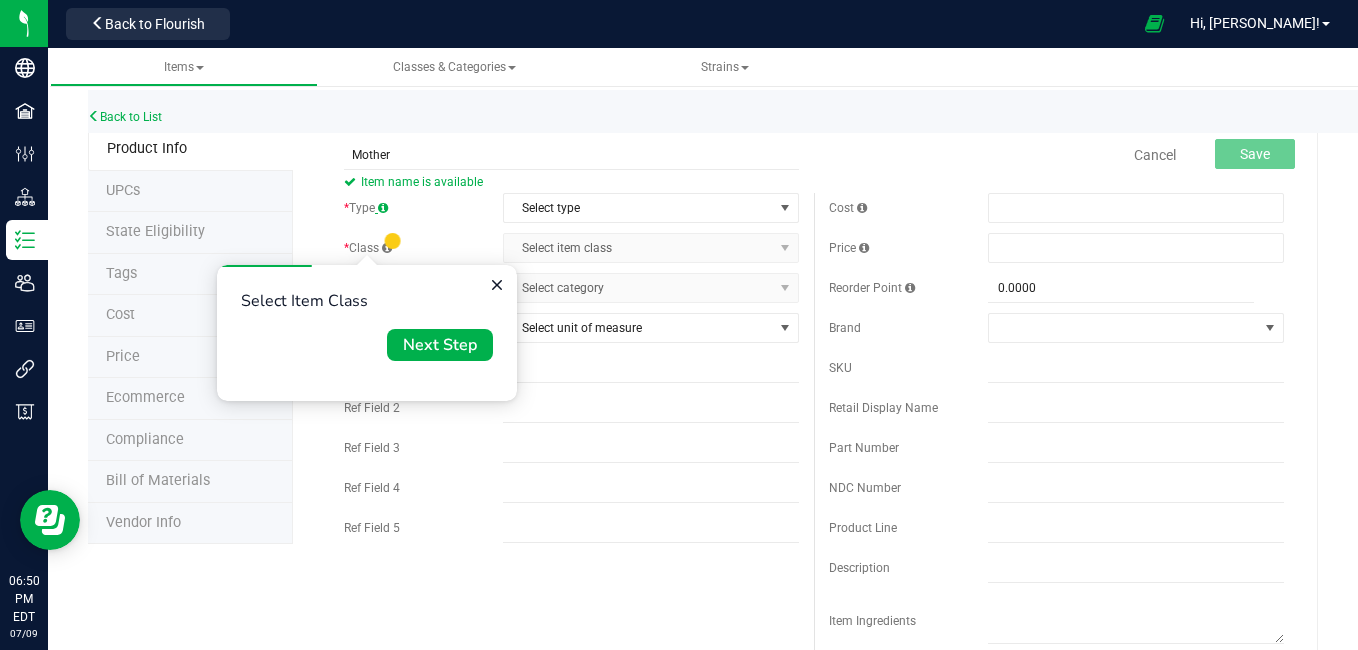 click at bounding box center (383, 208) 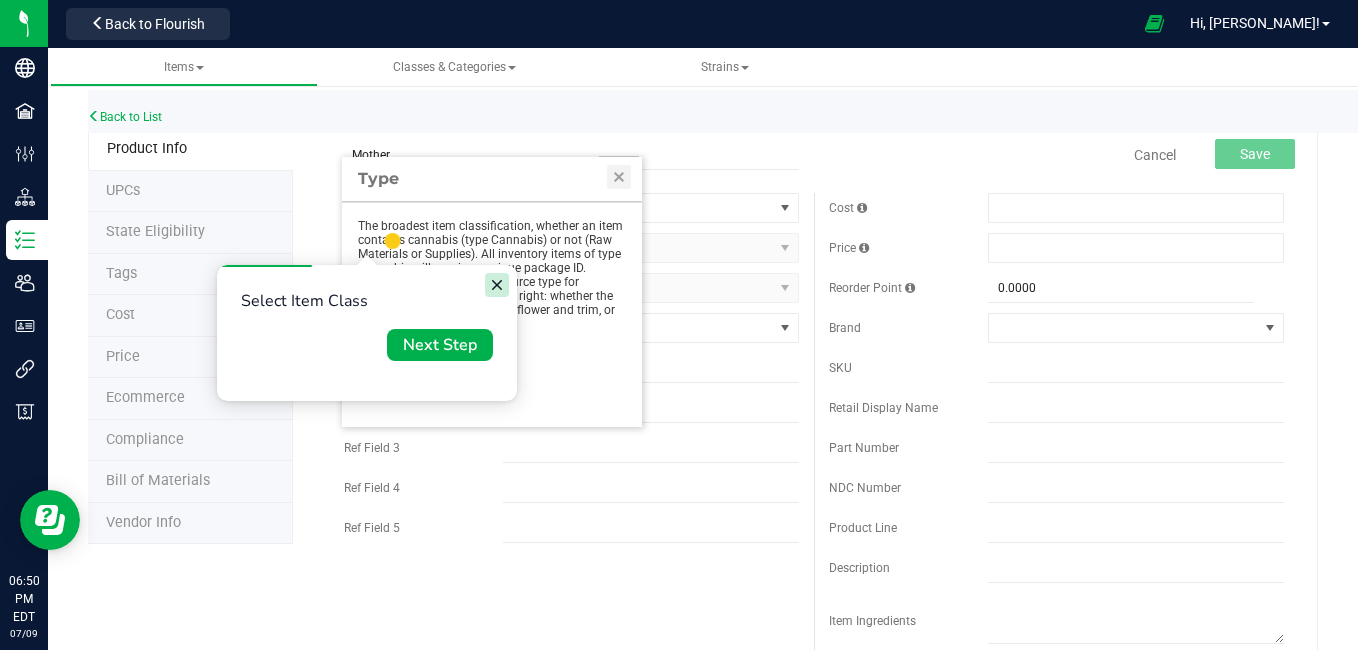click 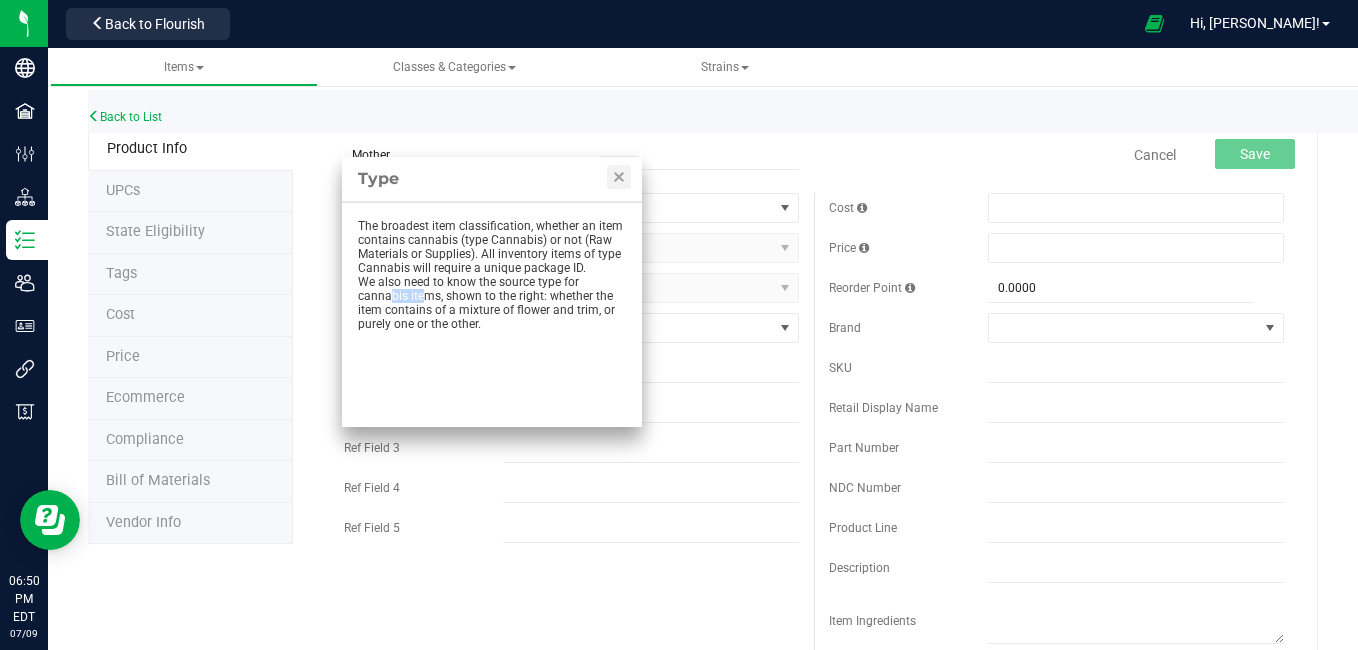 click on "We also need to know the source type for cannabis items, shown to the right: whether the item contains of a mixture of flower and trim, or purely one or the other." at bounding box center (492, 303) 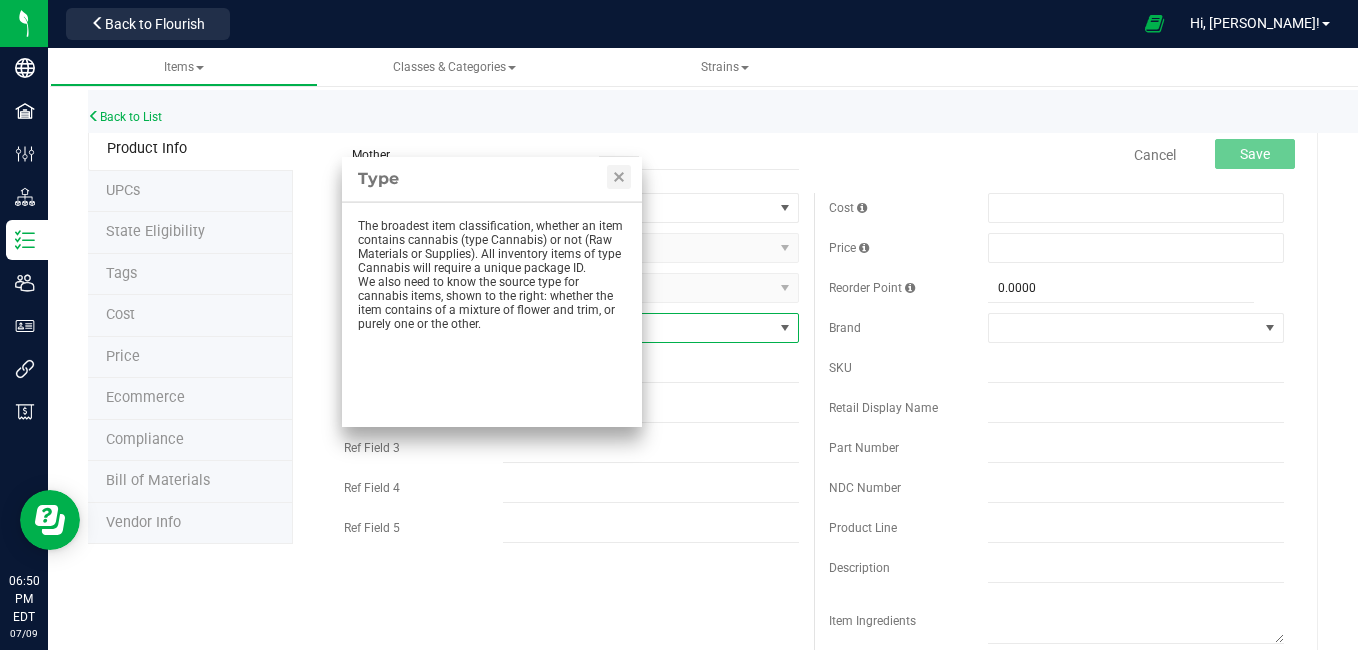 drag, startPoint x: 283, startPoint y: 18, endPoint x: 678, endPoint y: 314, distance: 493.60004 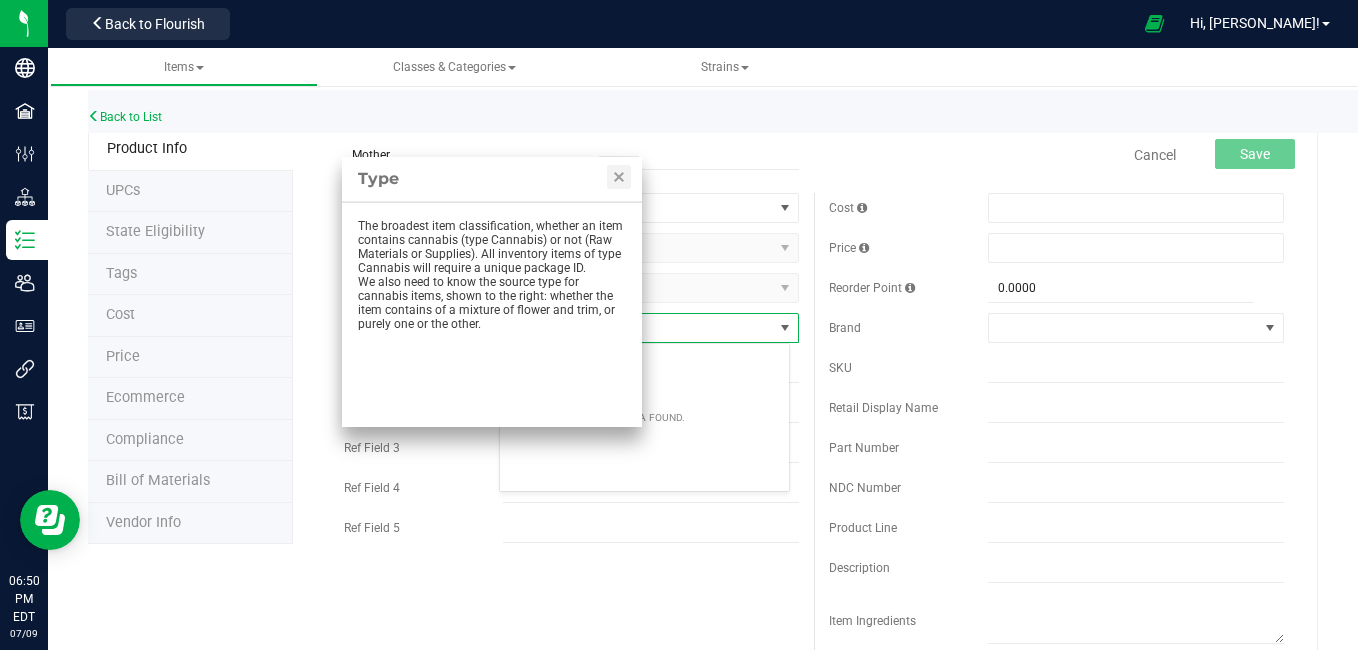click on "The broadest item classification, whether an item contains cannabis (type Cannabis) or not (Raw Materials or Supplies). All inventory items of type Cannabis will require a unique package ID.
We also need to know the source type for cannabis items, shown to the right: whether the item contains of a mixture of flower and trim, or purely one or the other." at bounding box center (492, 314) 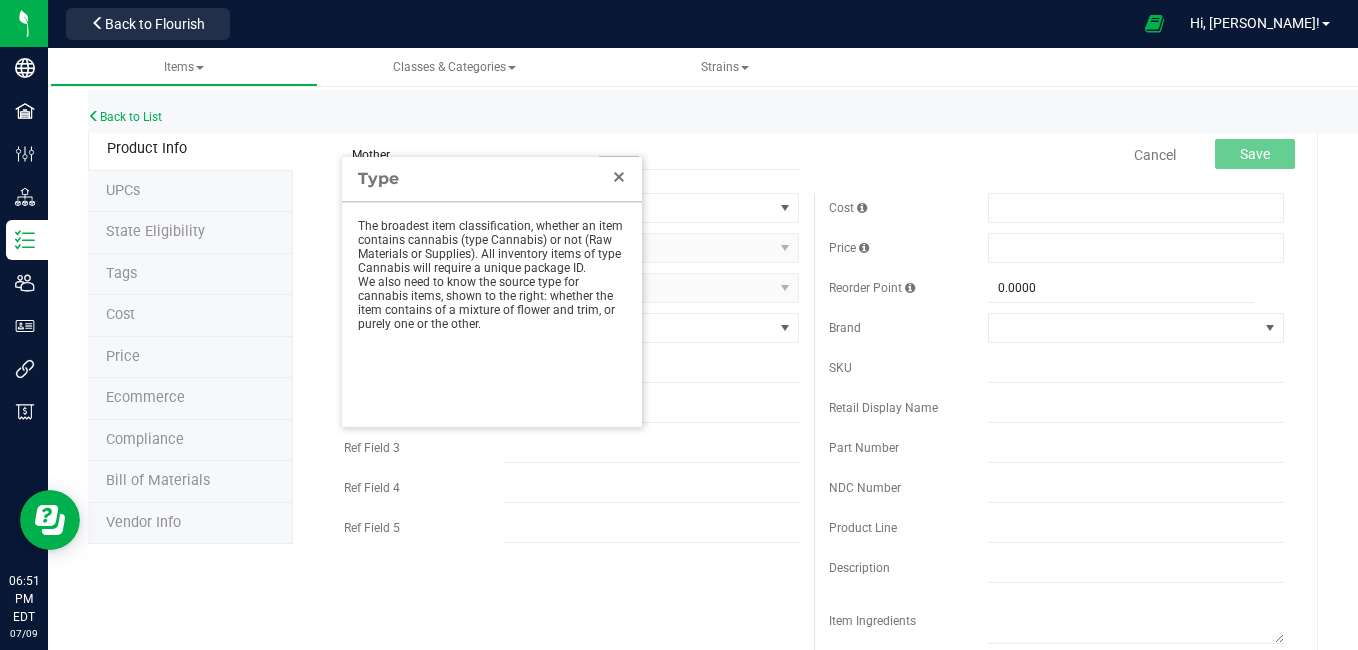 click at bounding box center [619, 177] 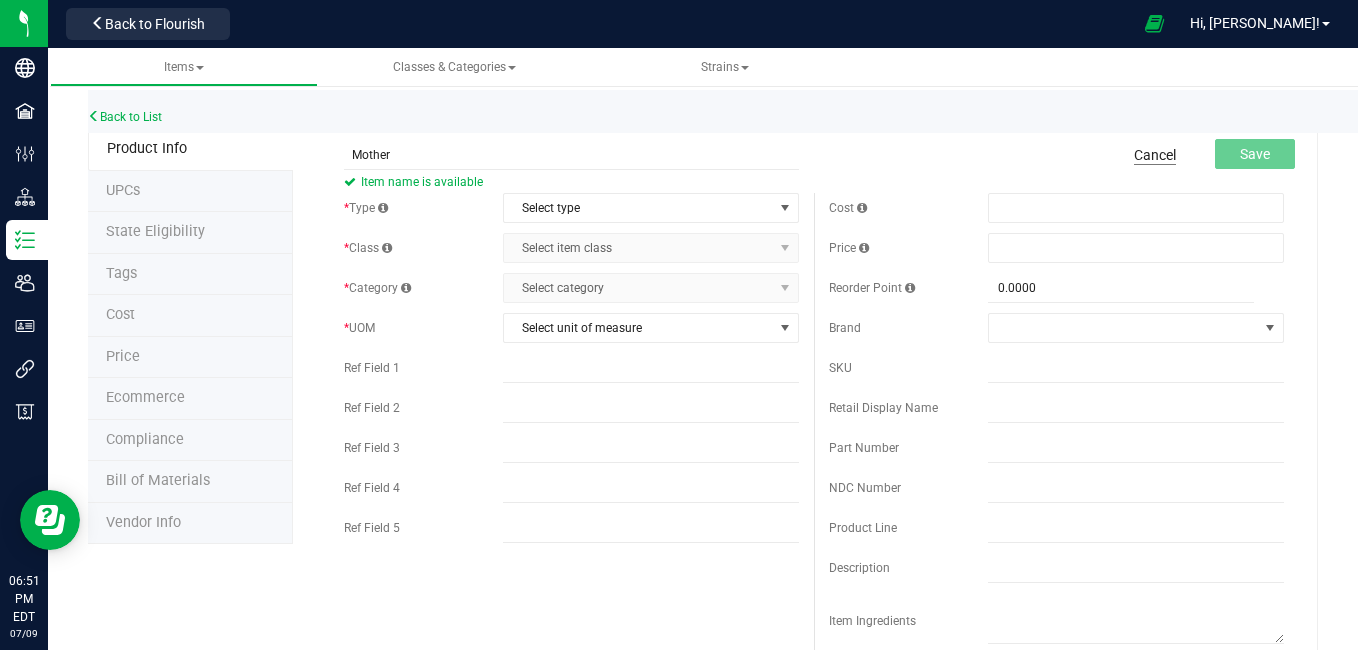 click on "Cancel" at bounding box center [1155, 155] 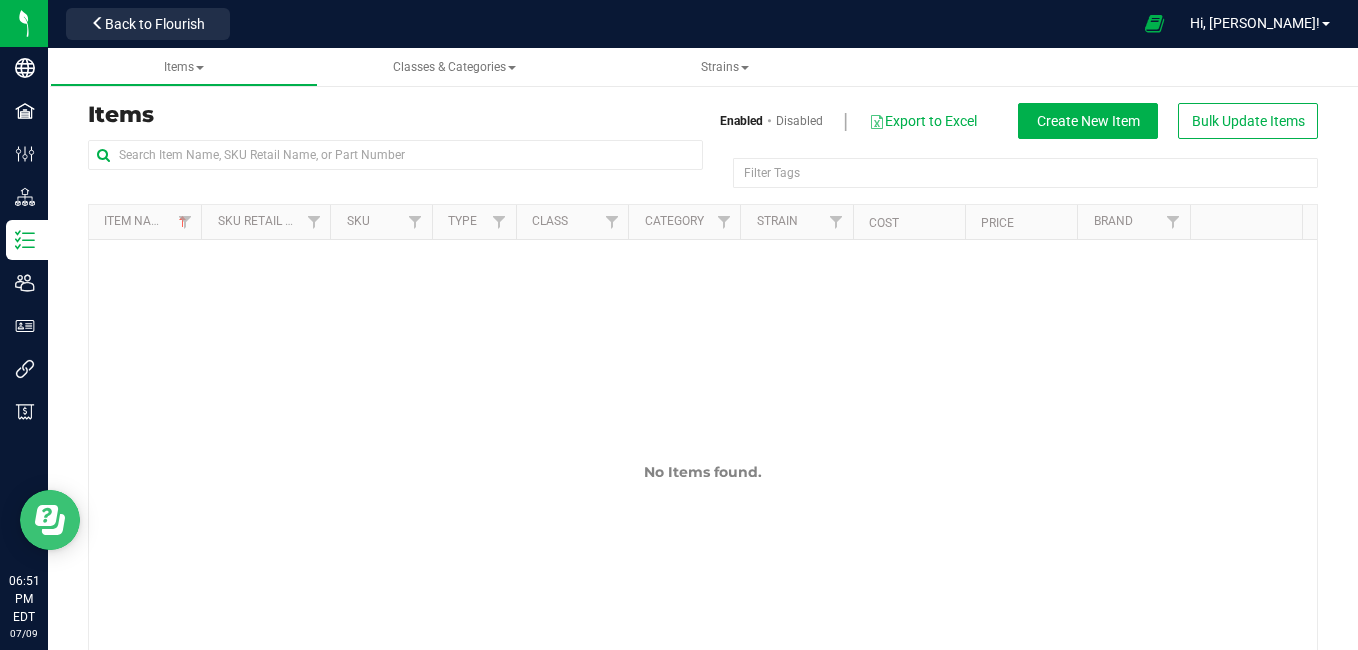click 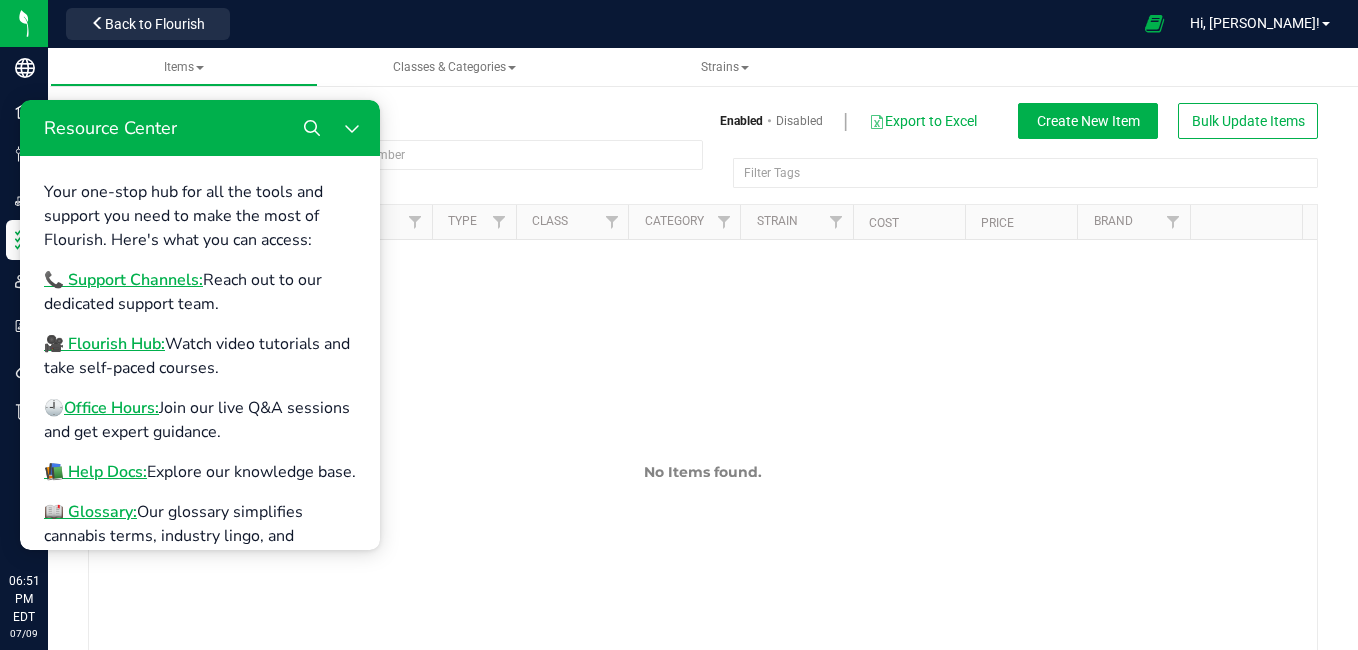 scroll, scrollTop: 727, scrollLeft: 0, axis: vertical 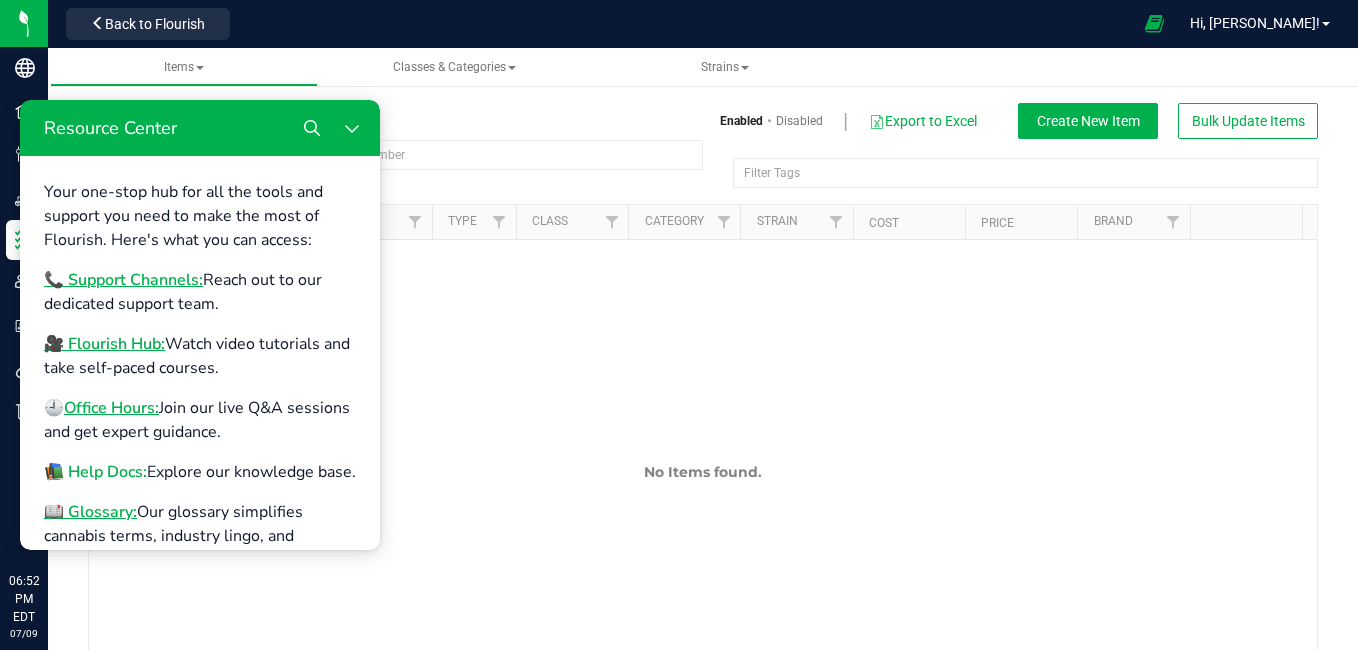 click on "📚 Help Docs:" at bounding box center [95, 472] 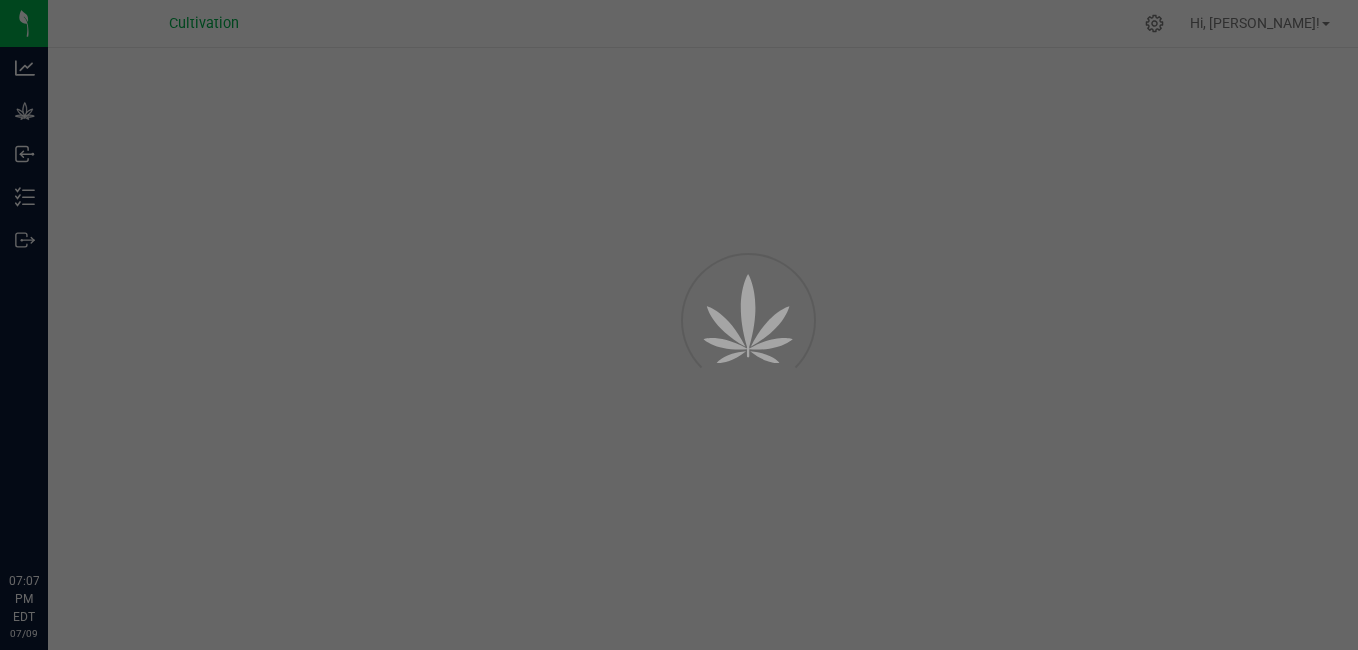scroll, scrollTop: 0, scrollLeft: 0, axis: both 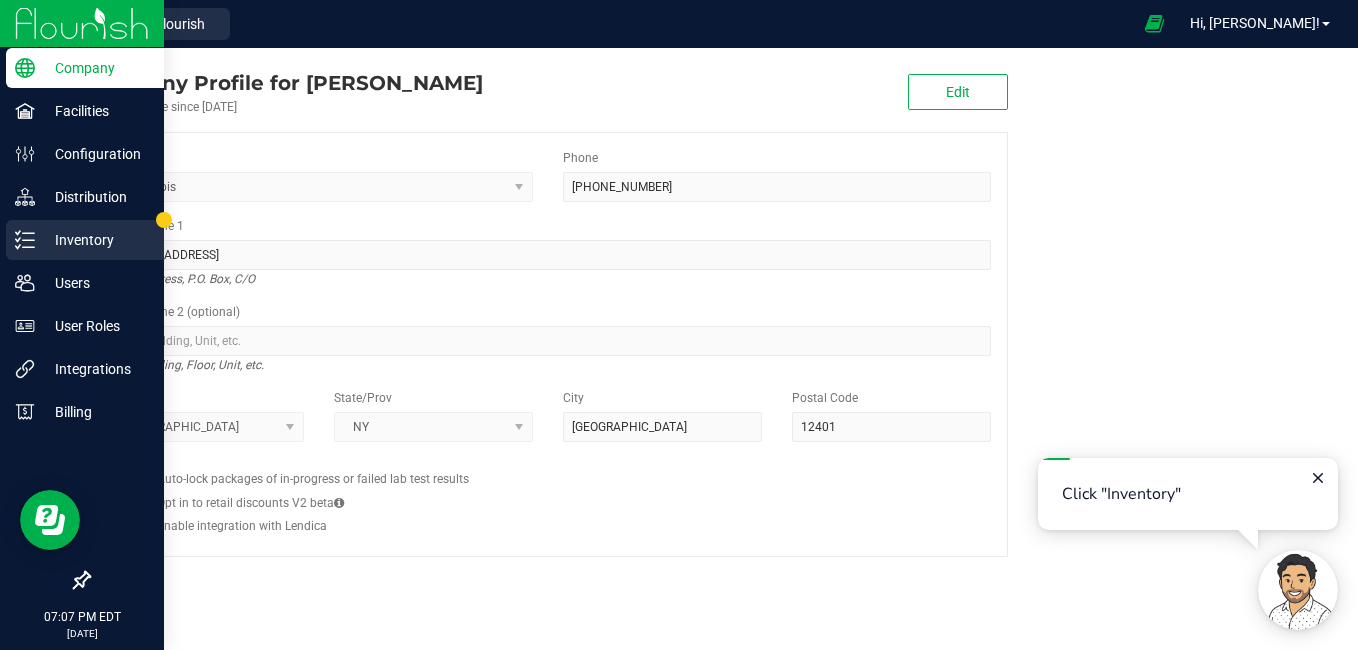 click on "Inventory" at bounding box center (95, 240) 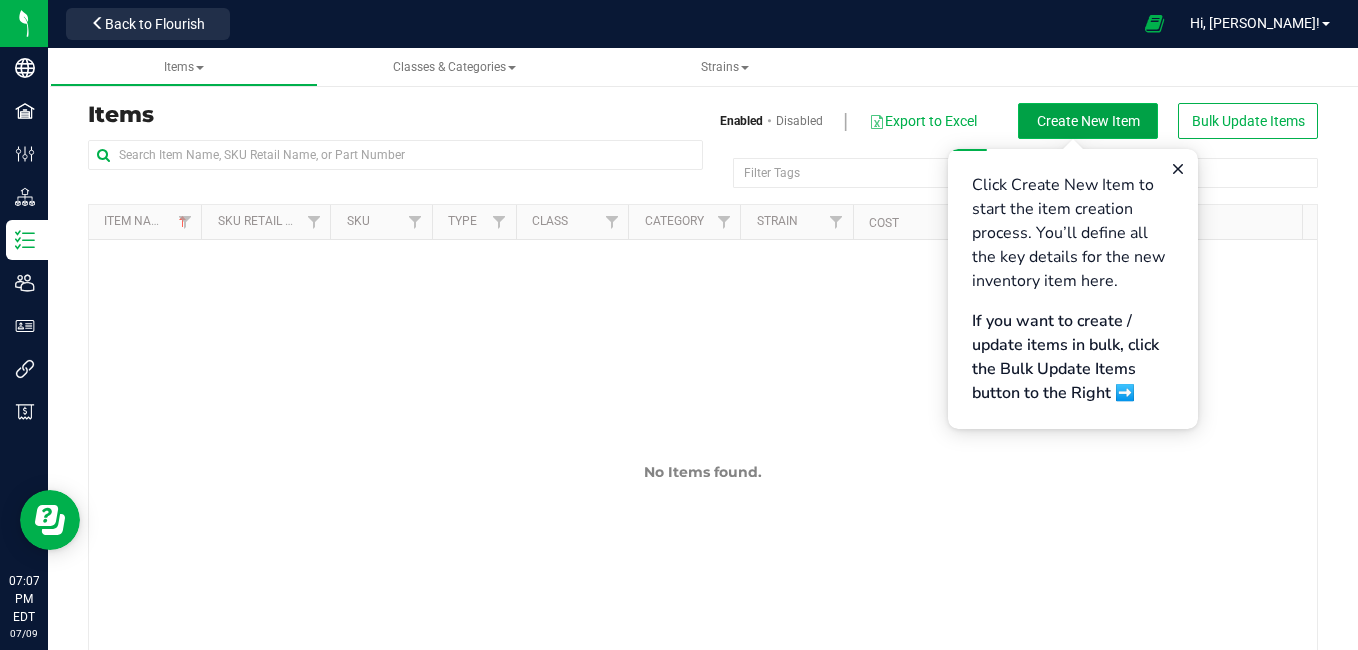 click on "Create New Item" at bounding box center (1088, 121) 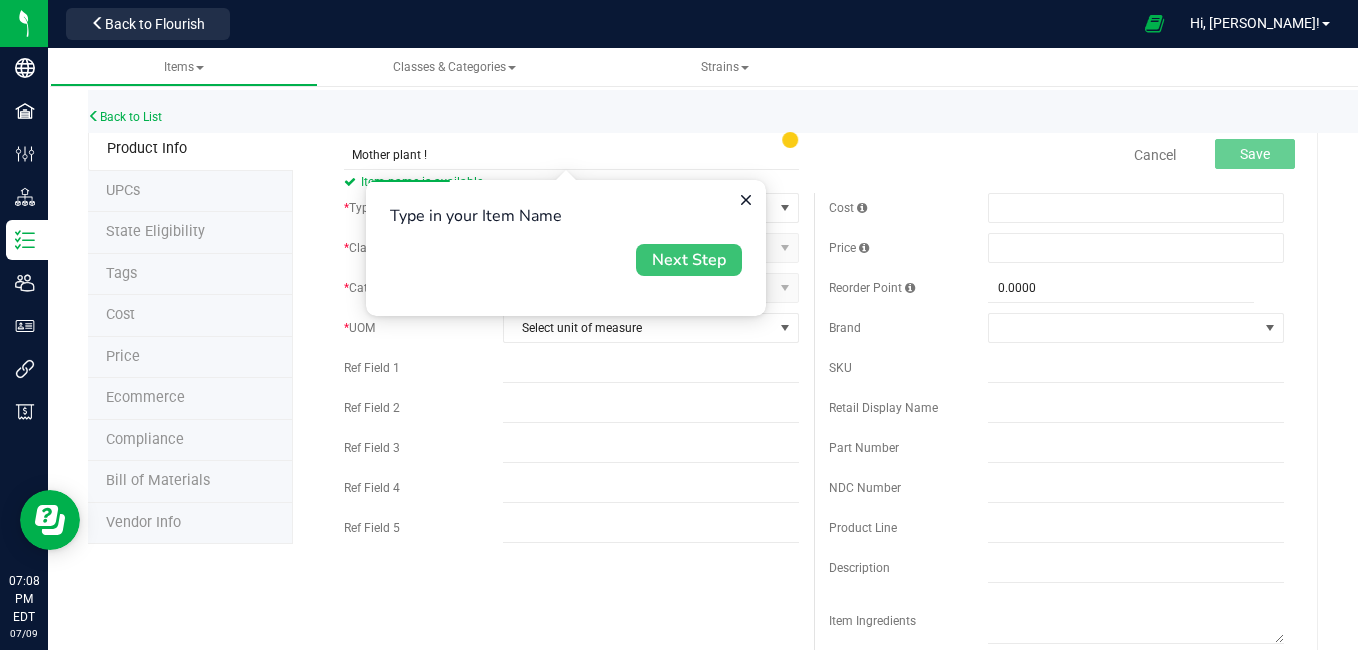 type on "Mother plant !" 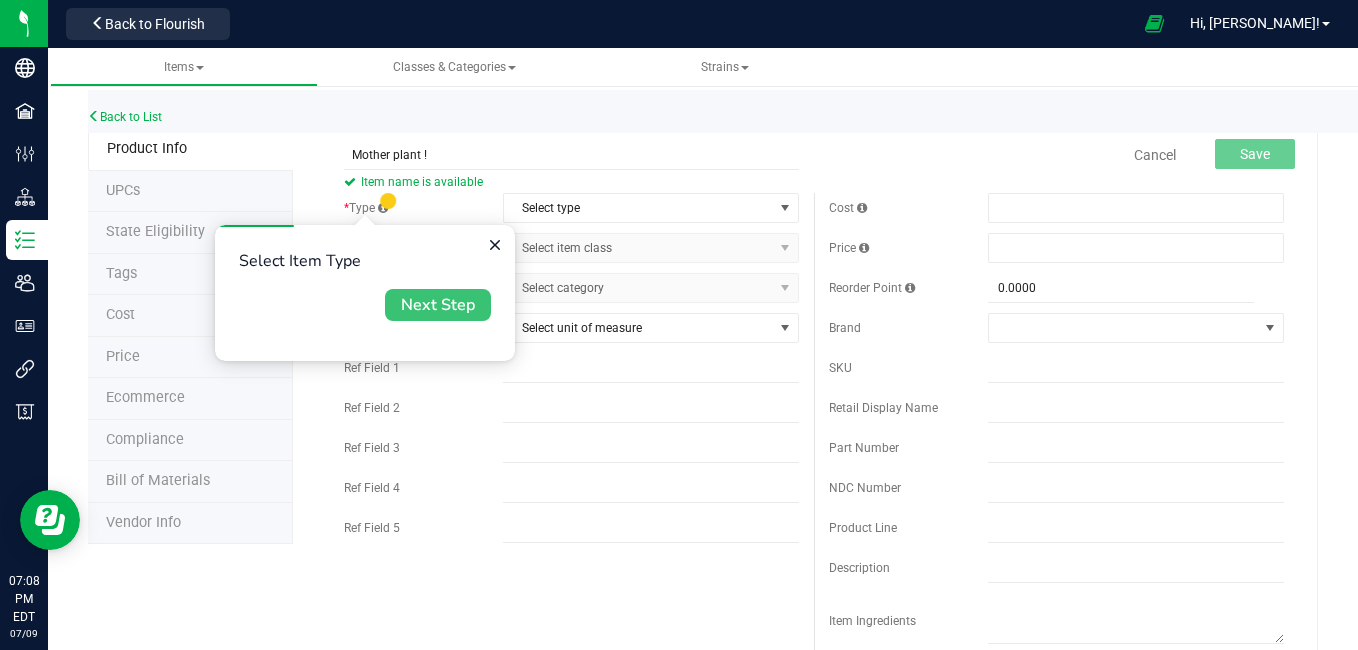 click on "Next Step" at bounding box center [438, 305] 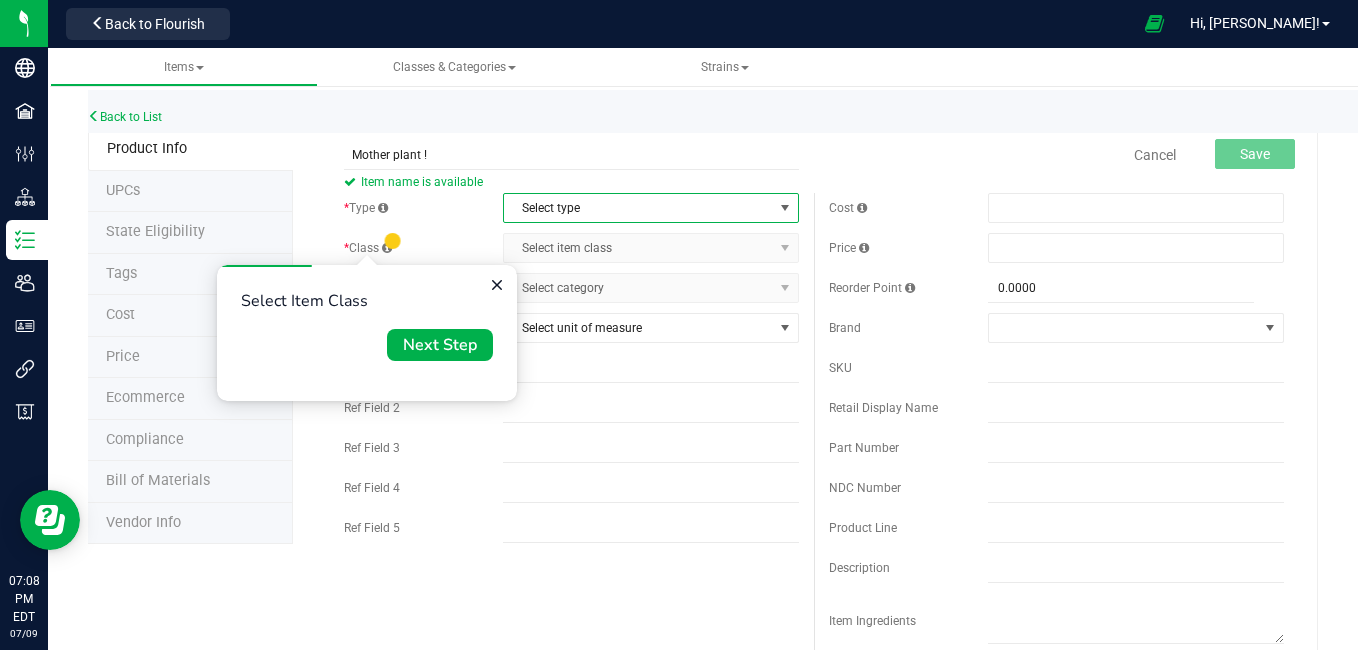 click on "Select type" at bounding box center (638, 208) 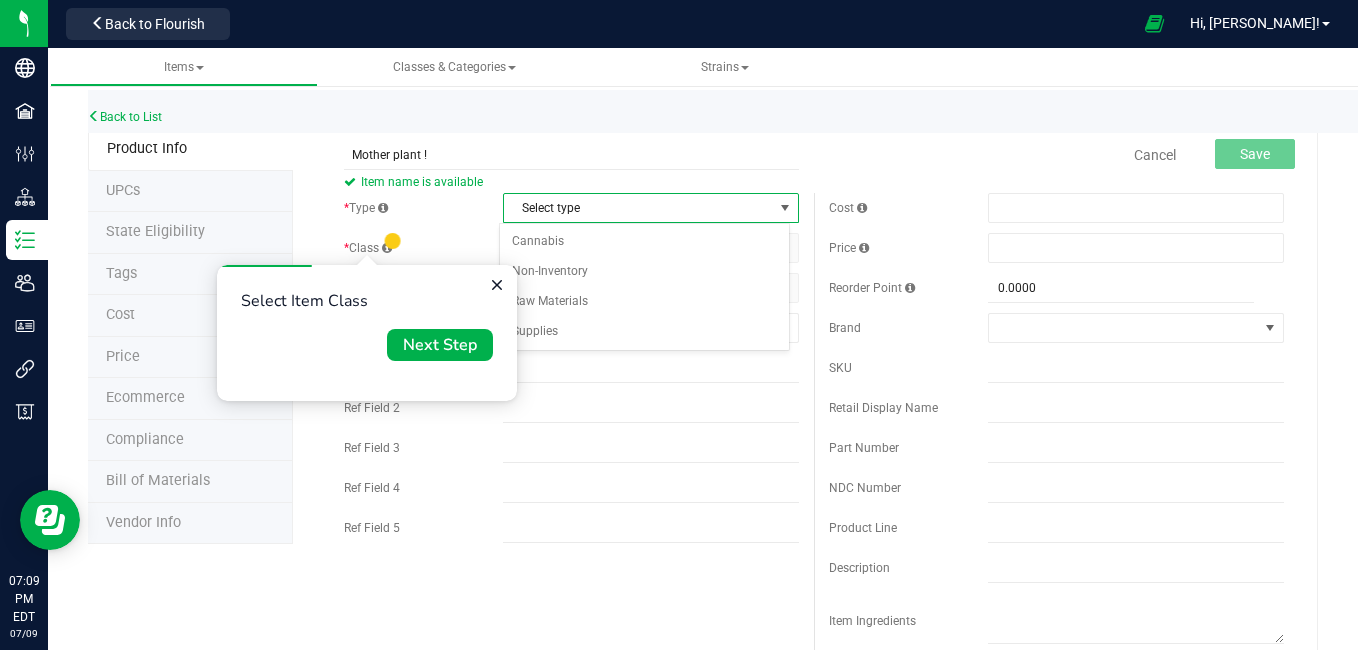click at bounding box center (785, 208) 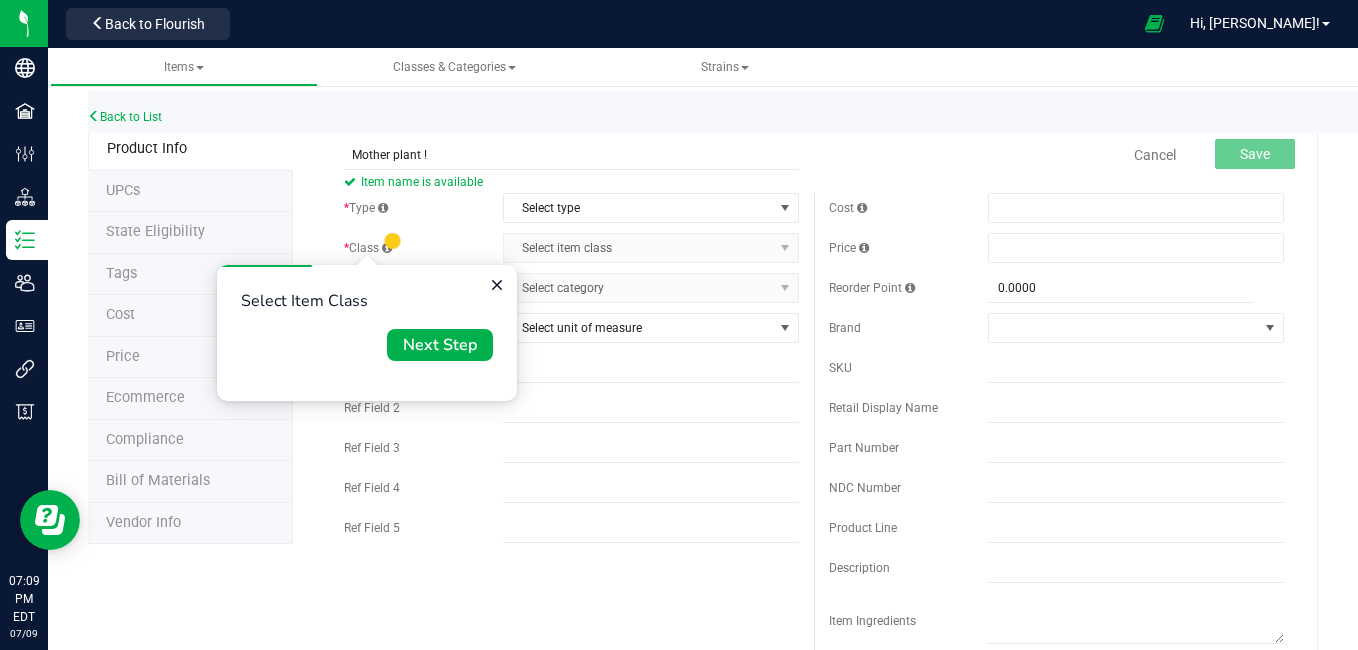 click on "Select item class Select item class" at bounding box center [651, 248] 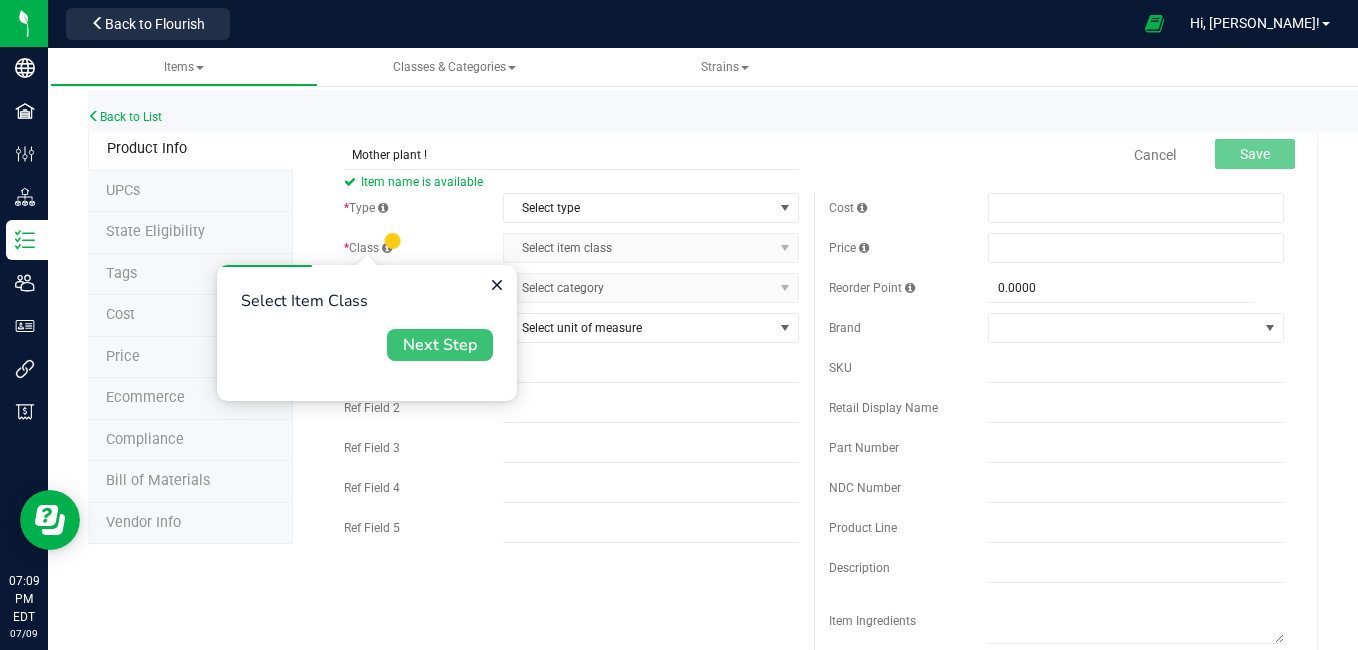 click on "Next Step" at bounding box center [440, 345] 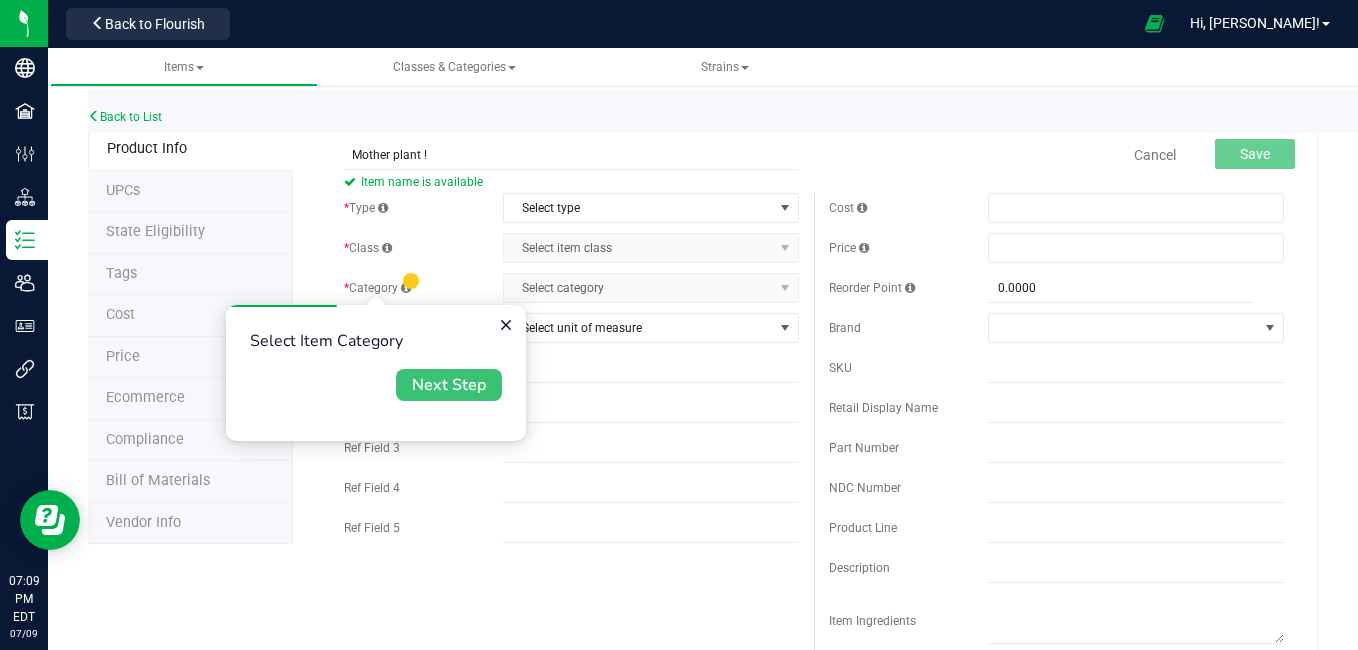 click on "Next Step" at bounding box center [449, 385] 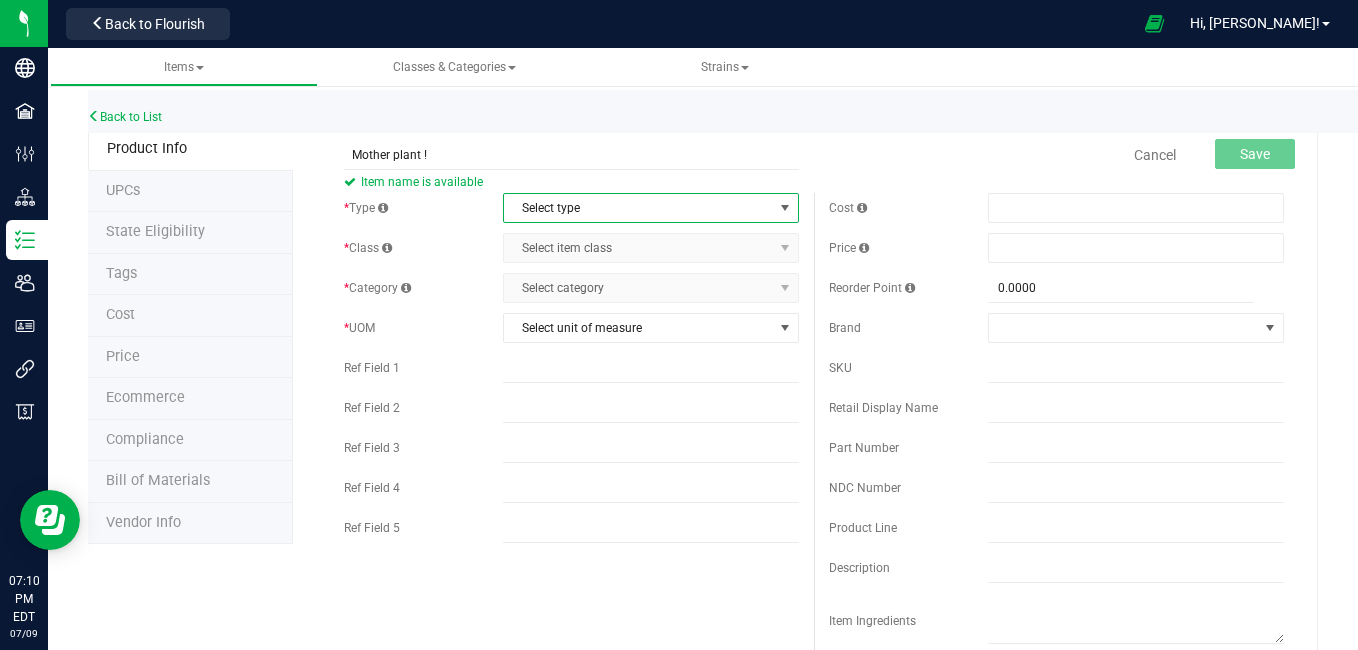 click on "Select type" at bounding box center (638, 208) 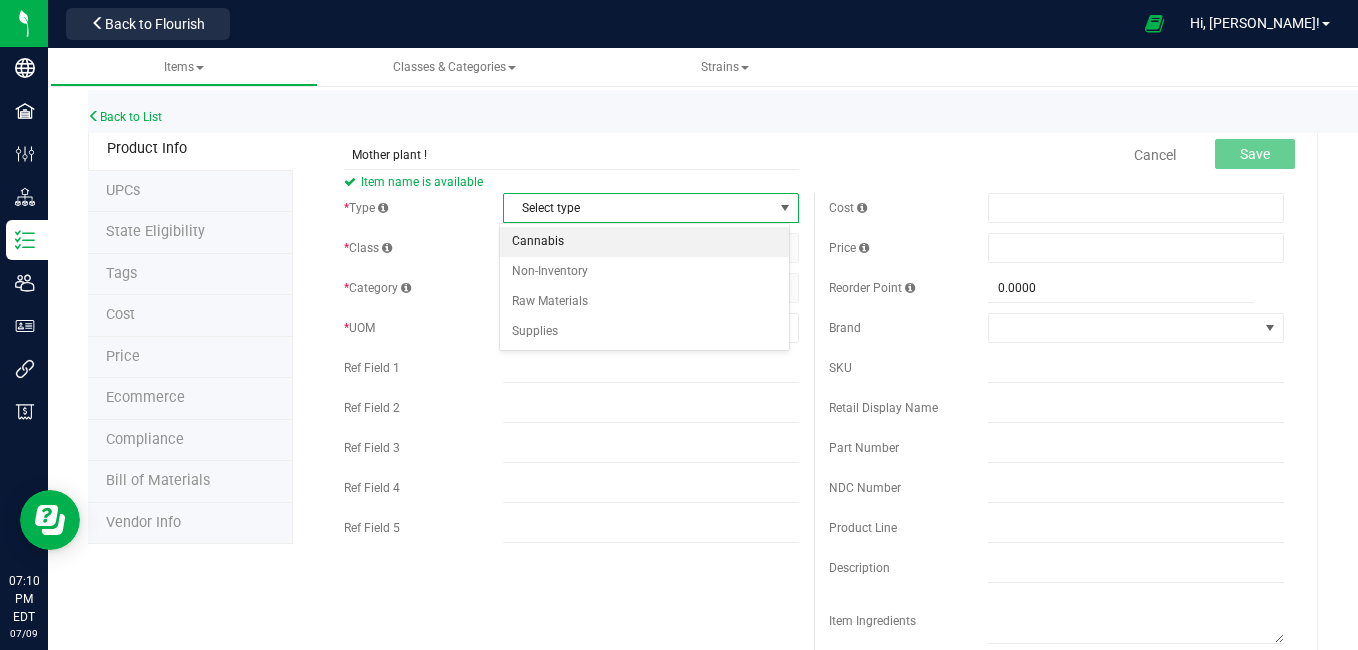 click on "Cannabis" at bounding box center (645, 242) 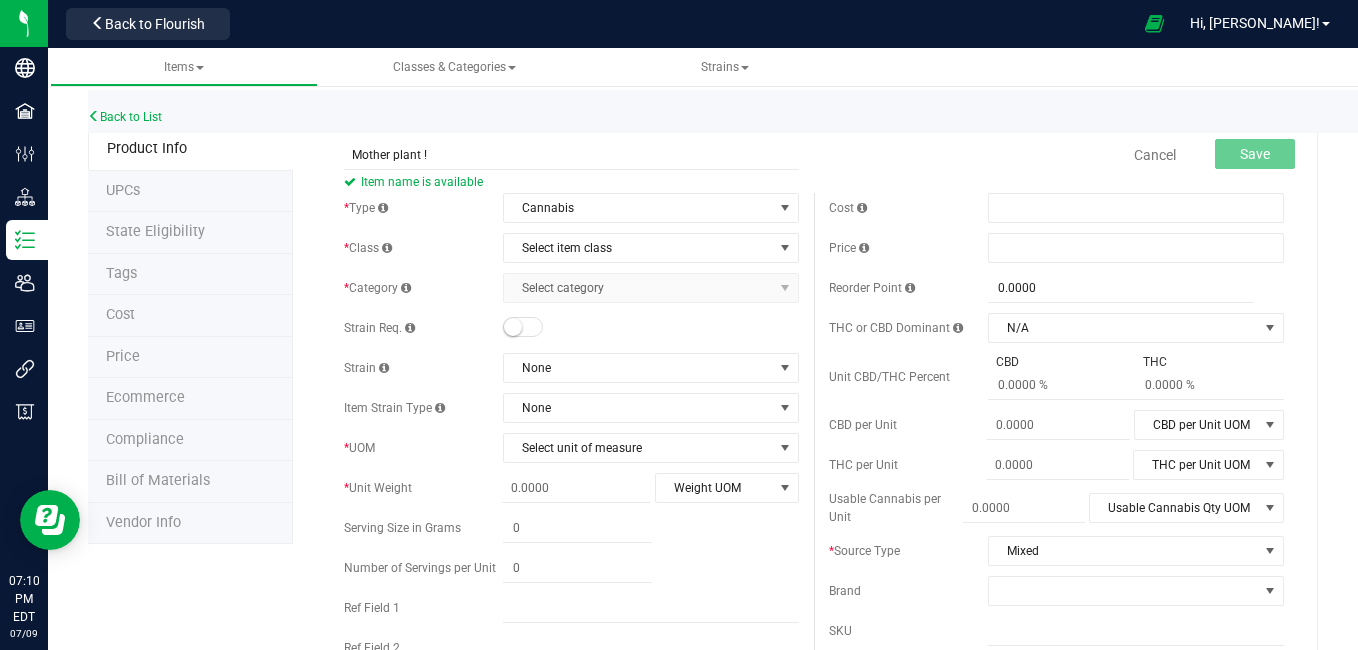 click on "*
Type
Cannabis Select type Cannabis Non-Inventory Raw Materials Supplies
*
Class
Select item class Select item class Cultivation End Products Intermediate Products Lot Products
*
Category" at bounding box center [571, 493] 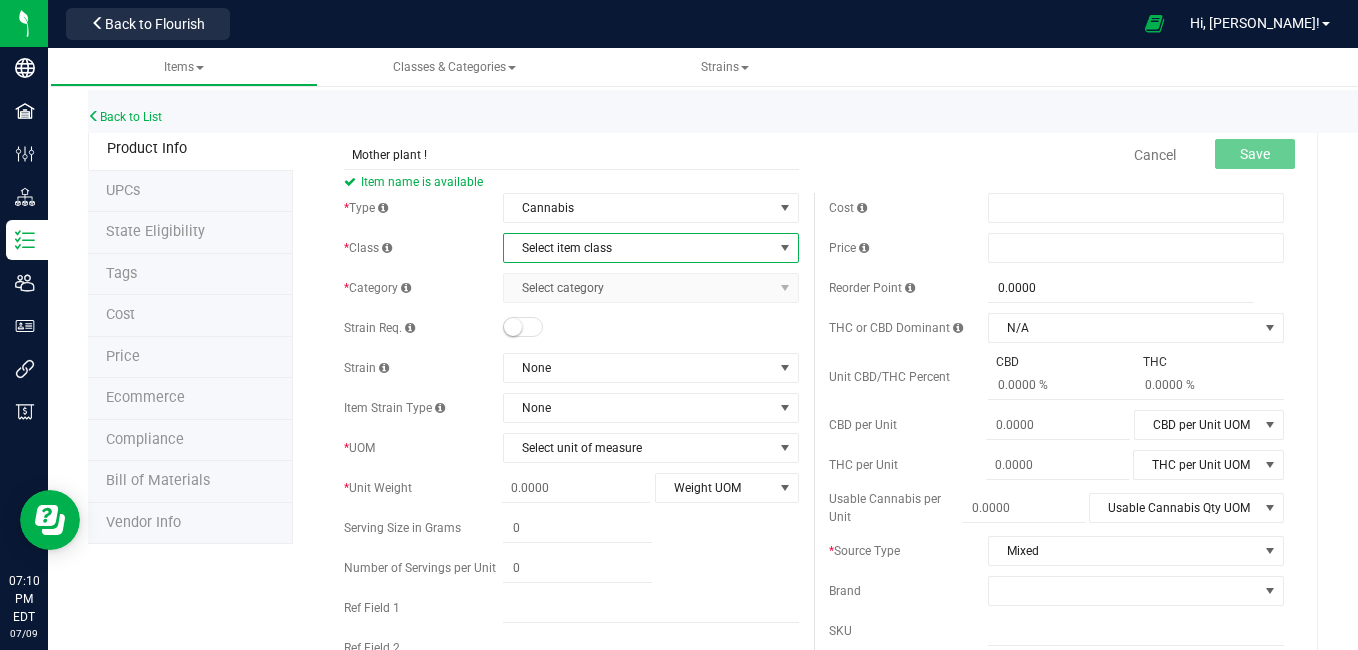 click on "Select item class" at bounding box center (638, 248) 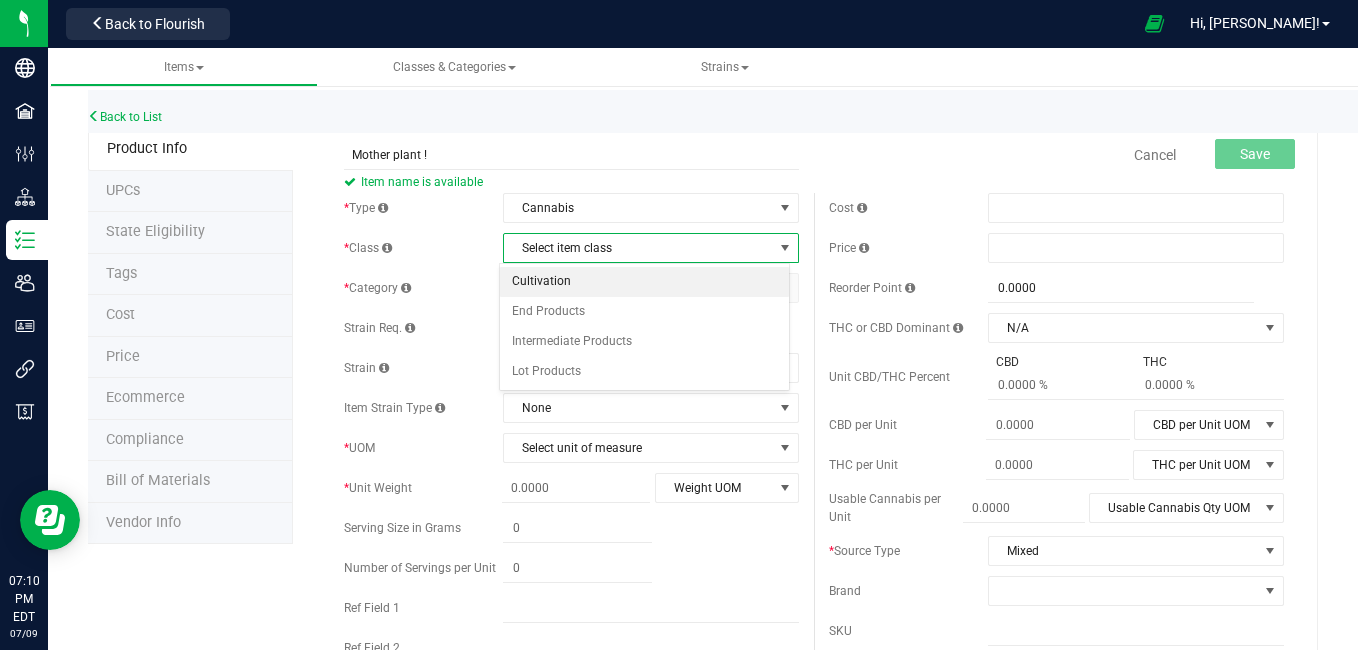 click on "Cultivation" at bounding box center [645, 282] 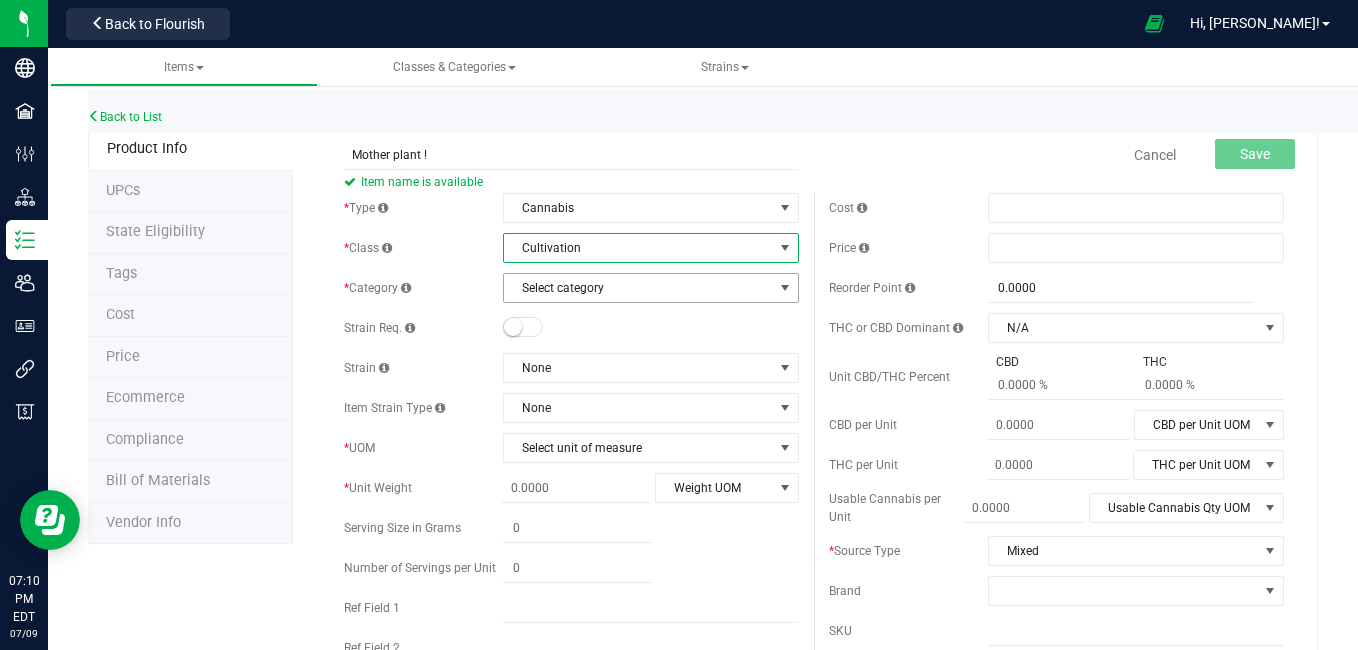 click on "Select category" at bounding box center [638, 288] 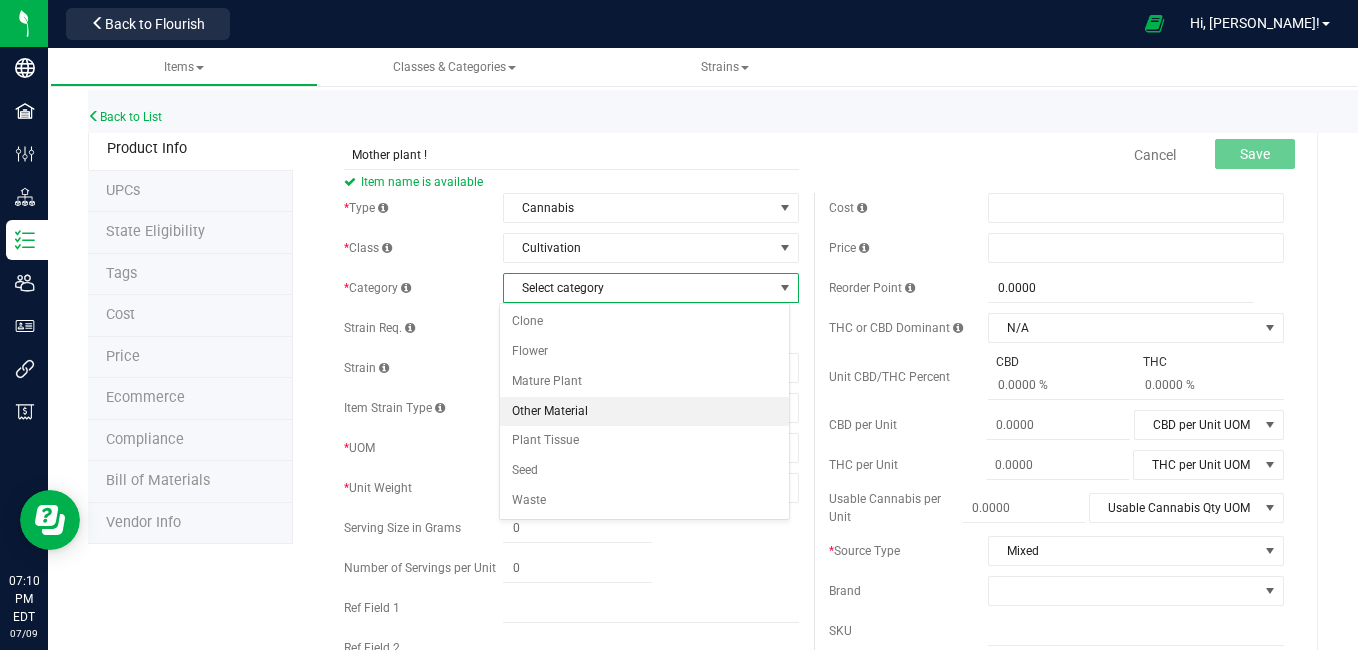 click on "Other Material" at bounding box center [645, 412] 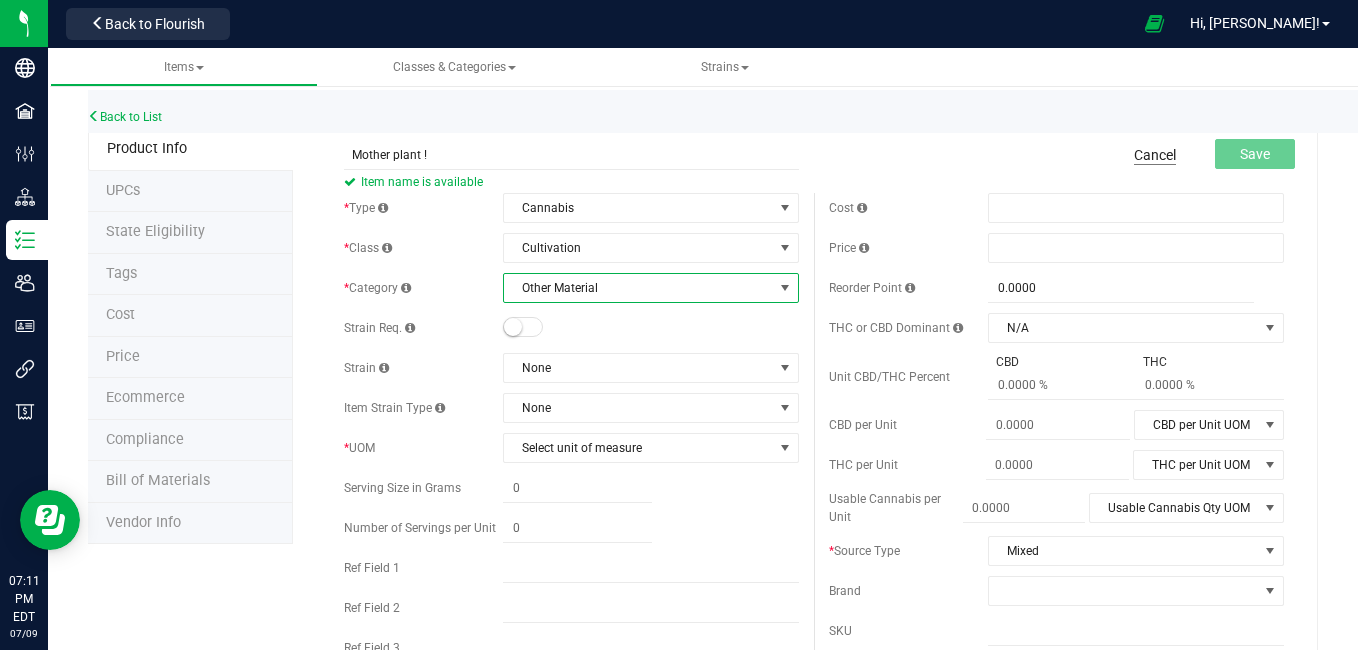 click on "Cancel" at bounding box center (1155, 155) 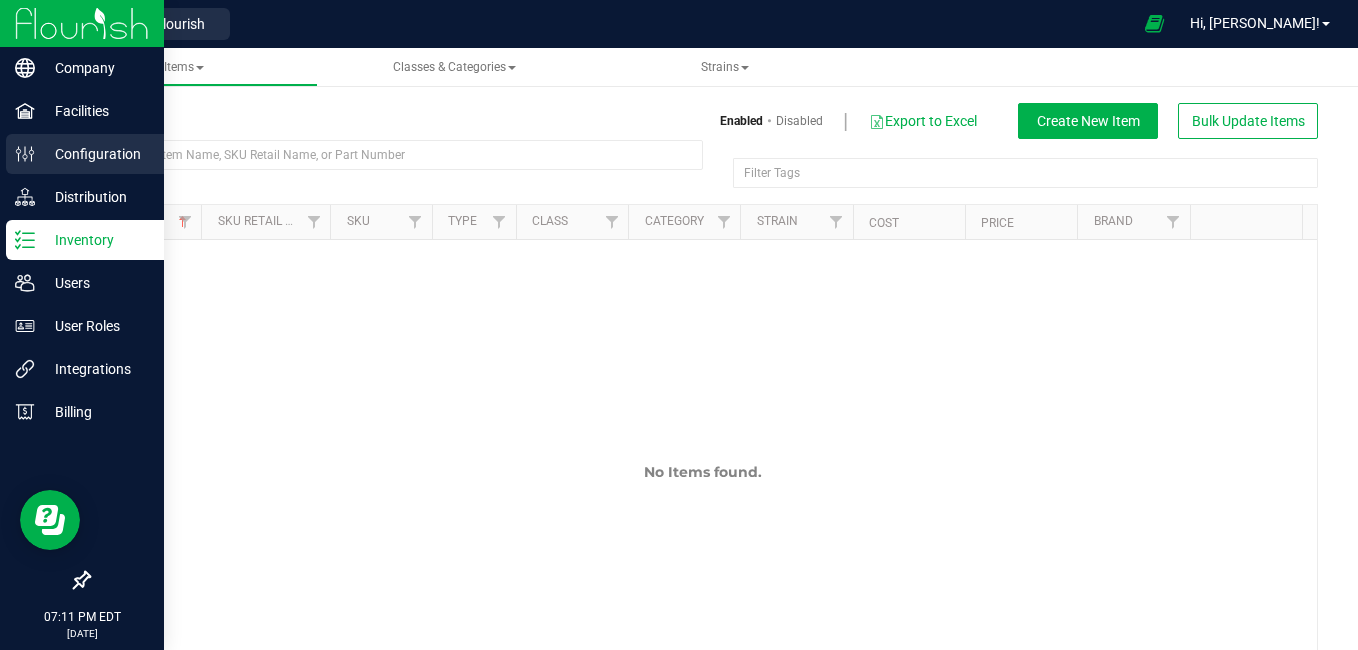 click 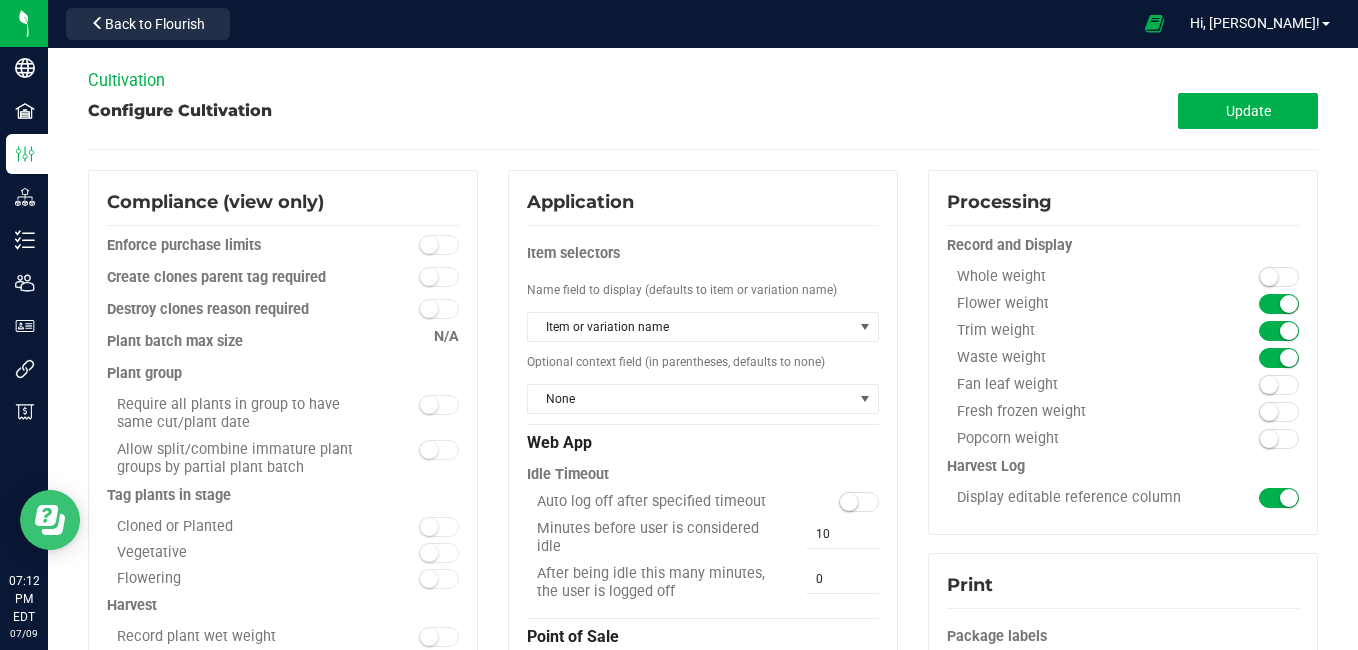 click 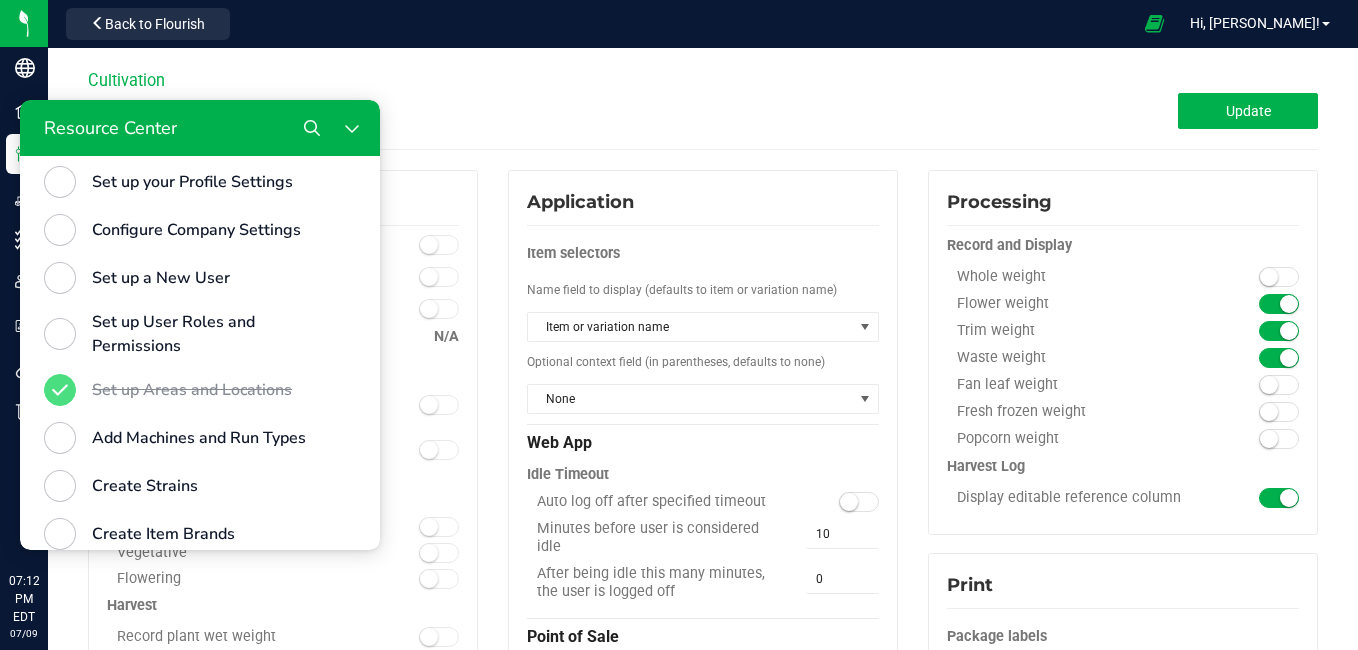 scroll, scrollTop: 727, scrollLeft: 0, axis: vertical 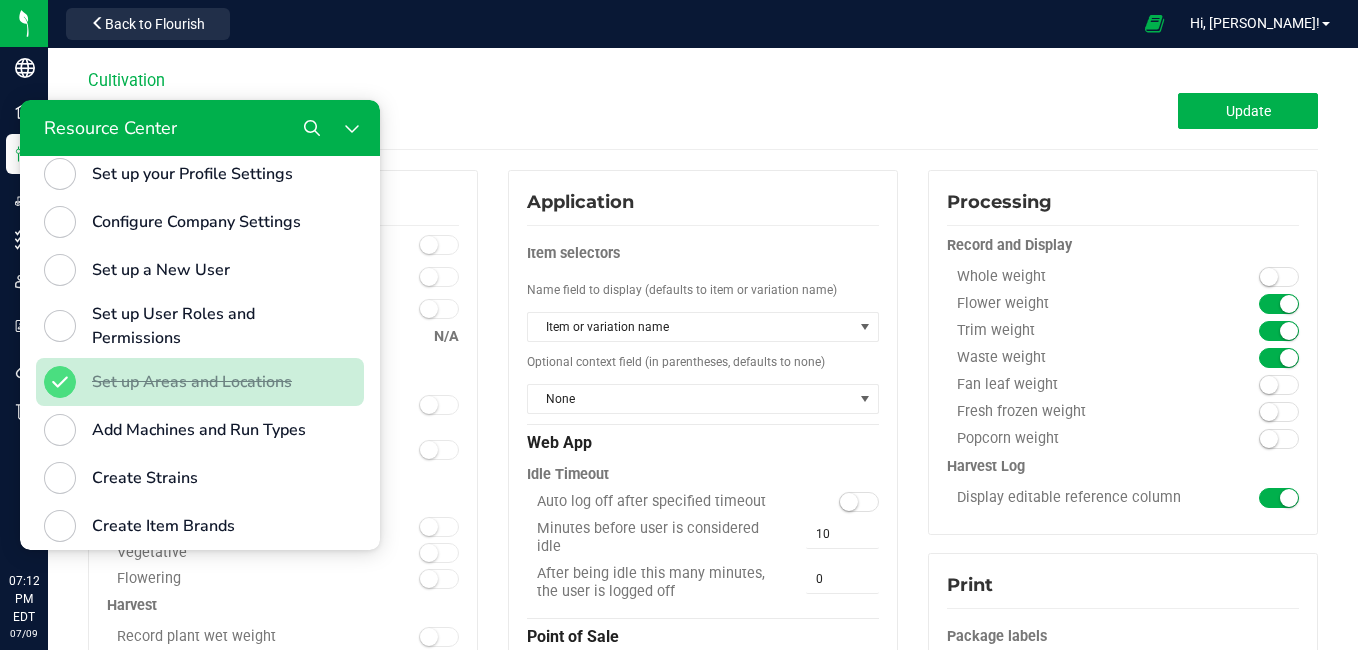 click on "Set up Areas and Locations" at bounding box center [208, 382] 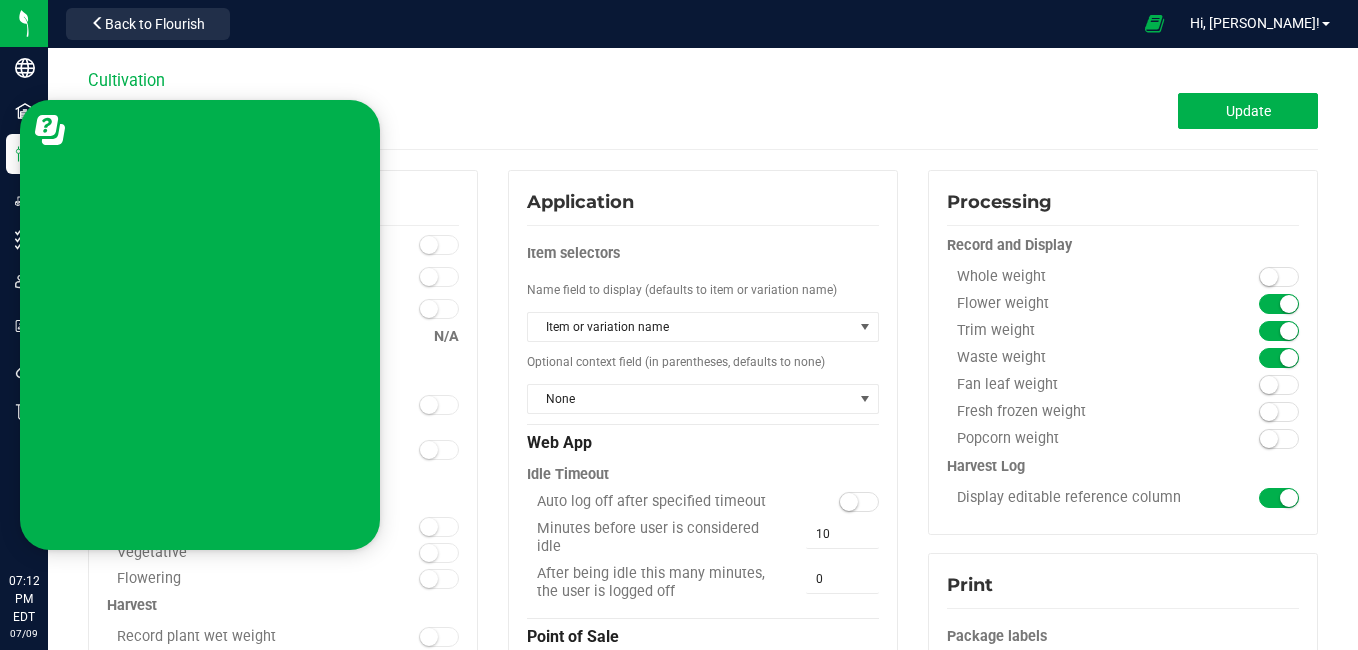 scroll, scrollTop: 0, scrollLeft: 0, axis: both 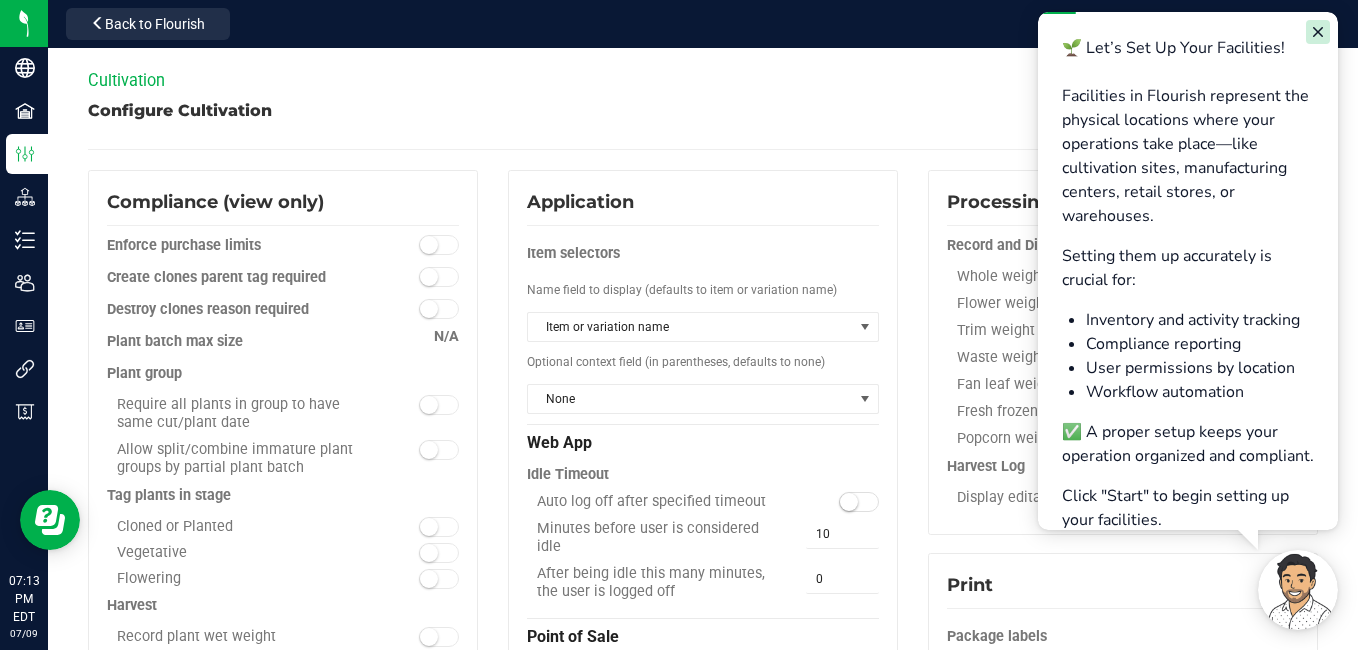 click 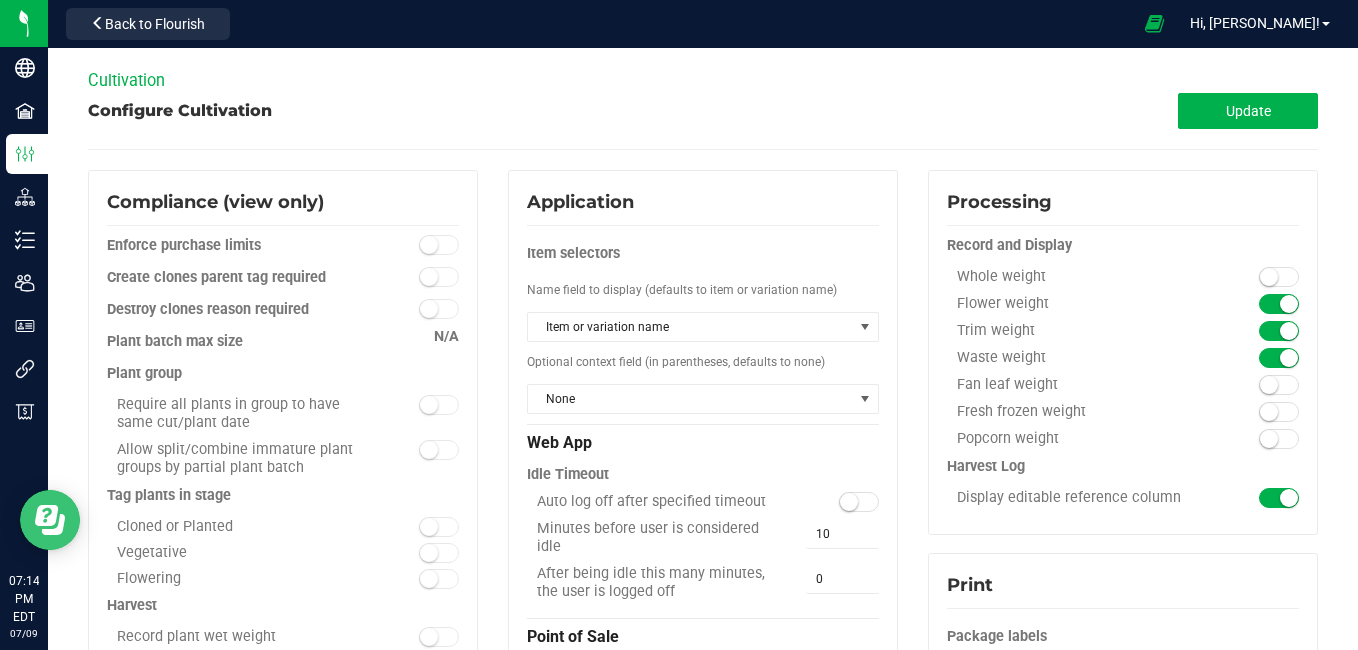 click 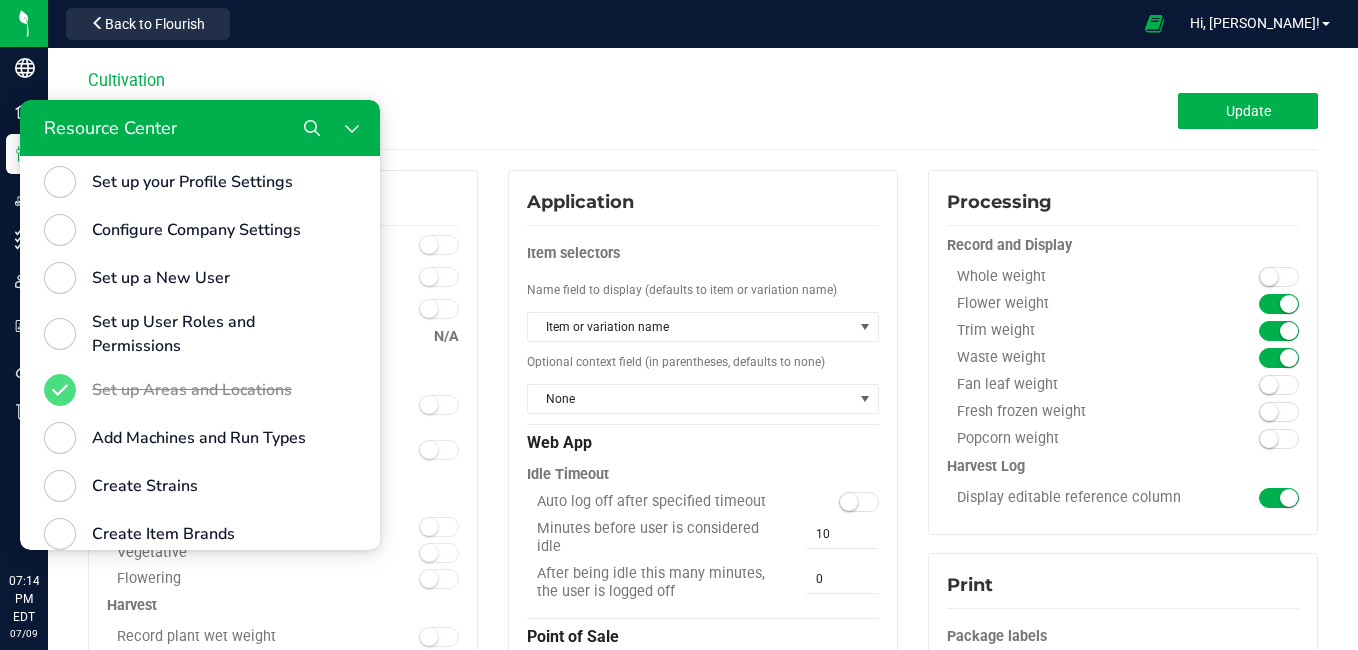 scroll, scrollTop: 727, scrollLeft: 0, axis: vertical 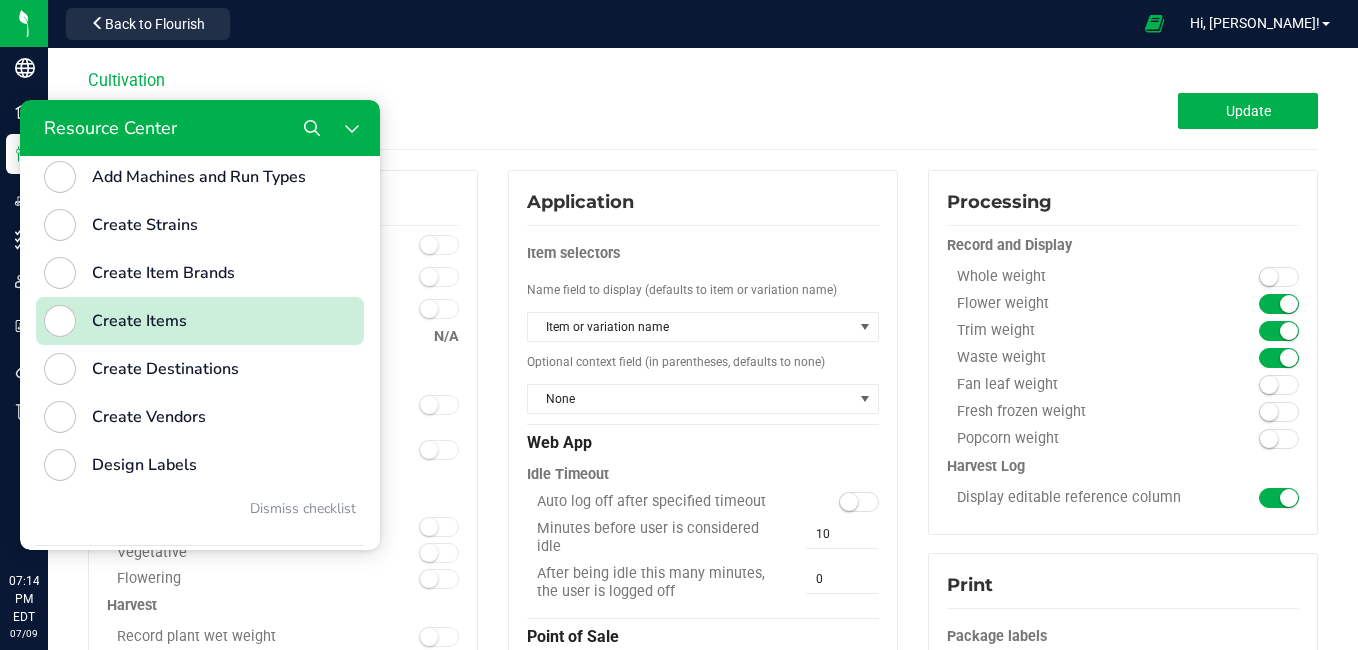click on "Create Items" at bounding box center (208, 321) 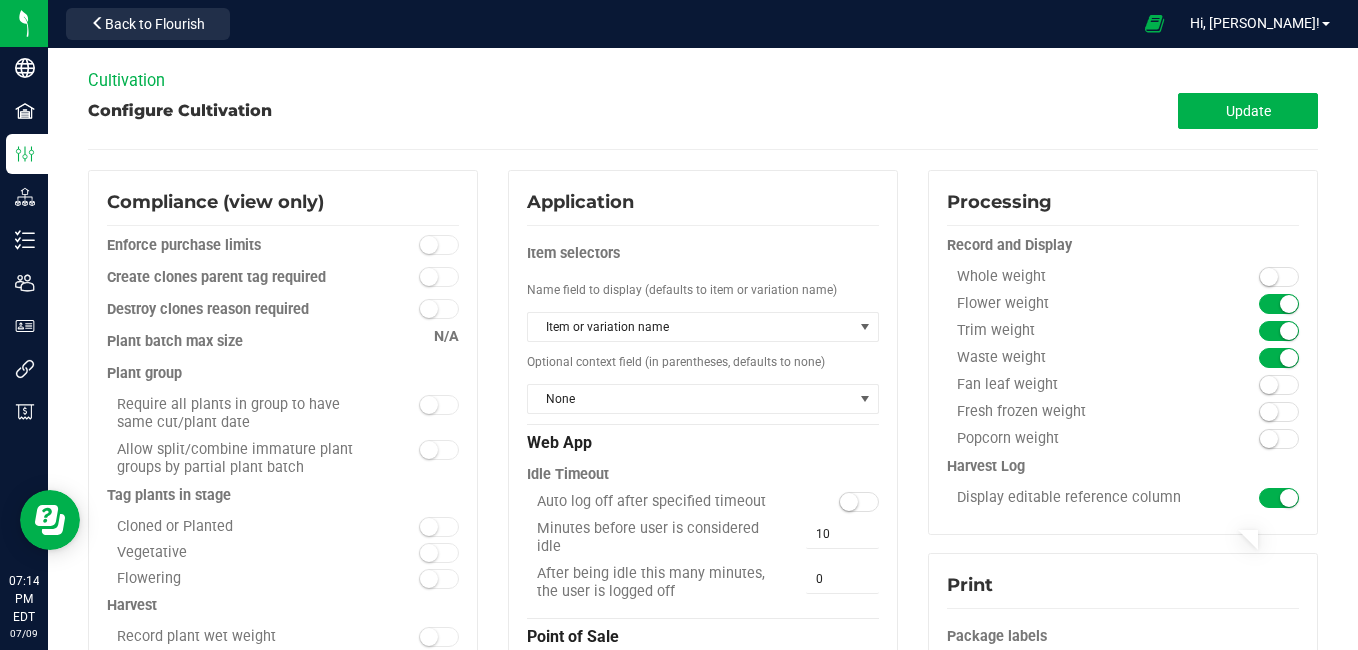 scroll, scrollTop: 0, scrollLeft: 0, axis: both 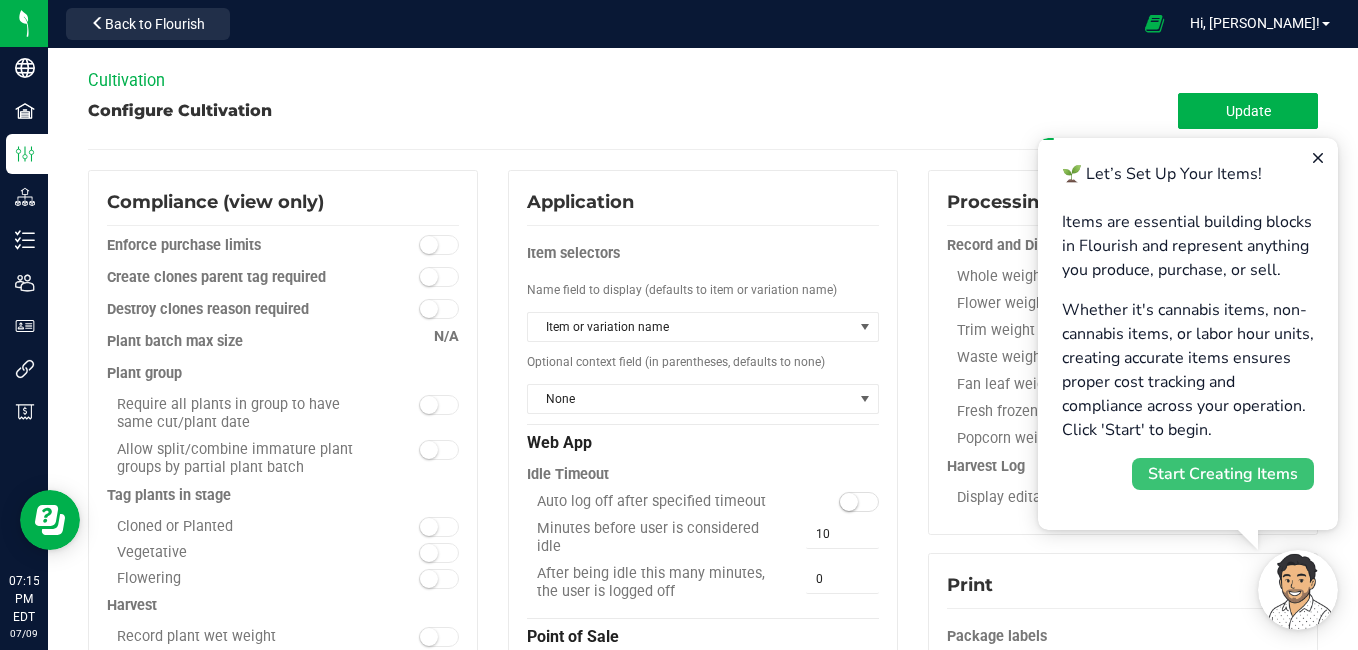 click on "Start Creating Items" at bounding box center [1223, 474] 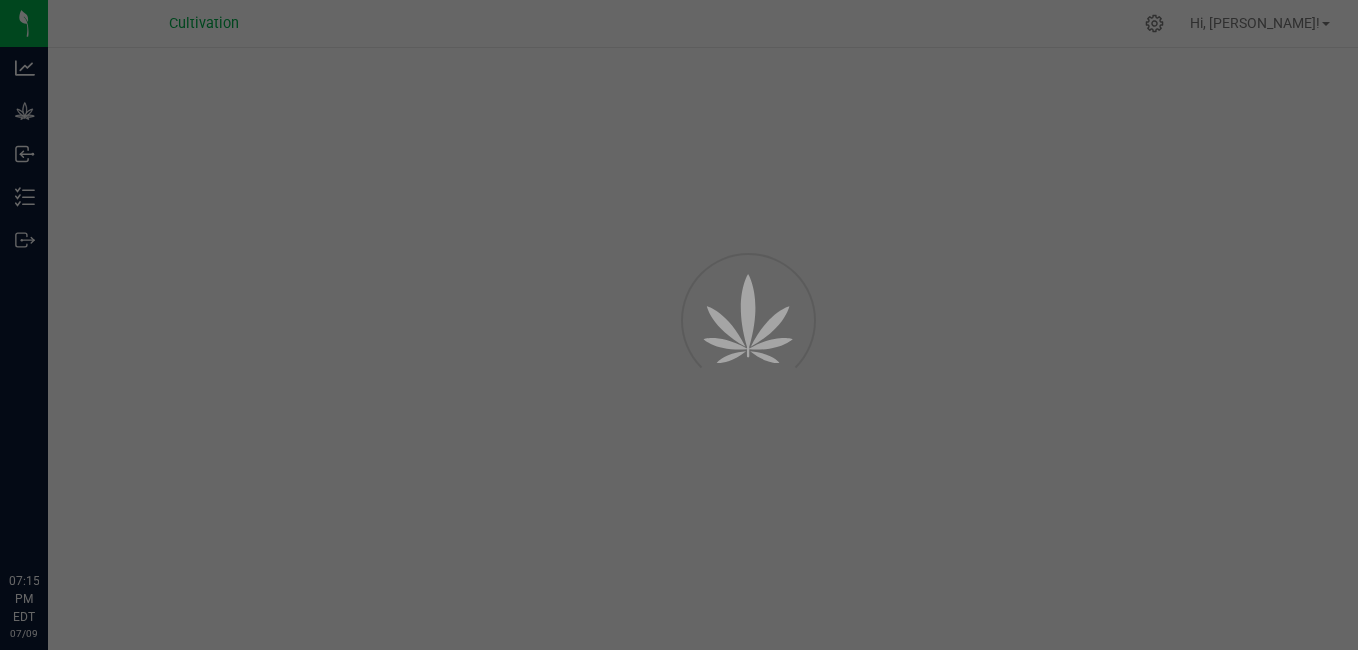 scroll, scrollTop: 0, scrollLeft: 0, axis: both 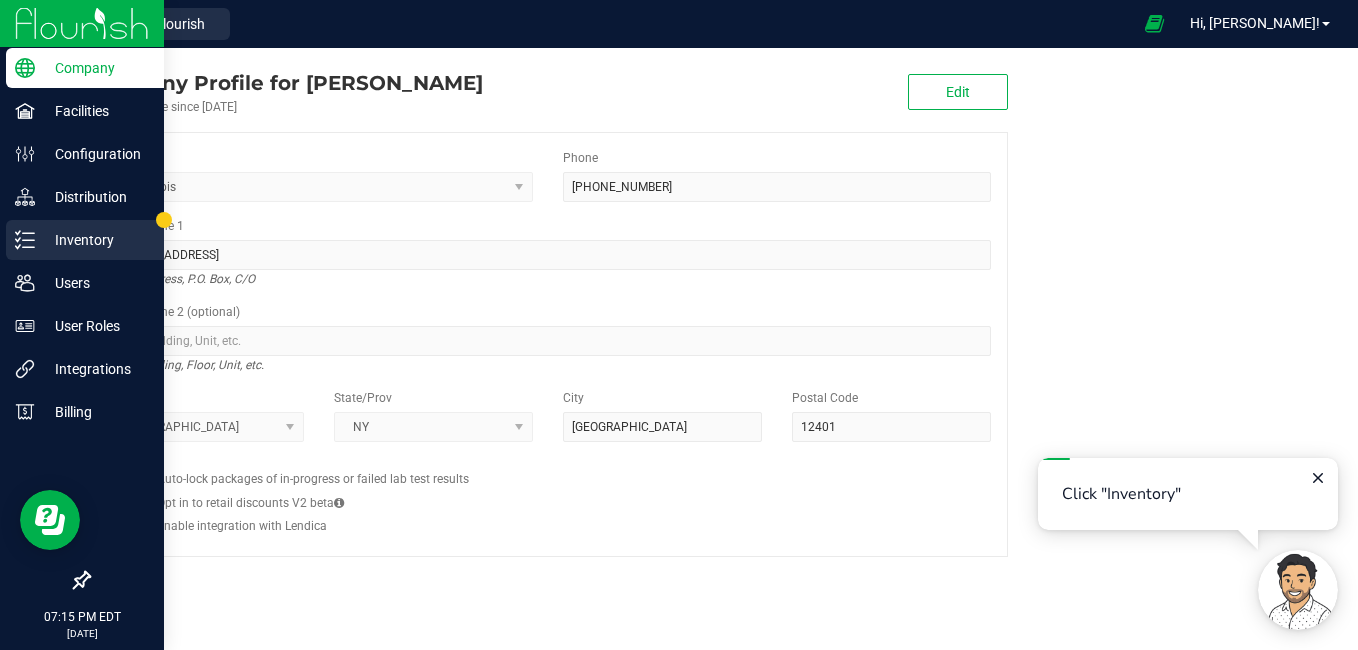 click on "Inventory" at bounding box center (95, 240) 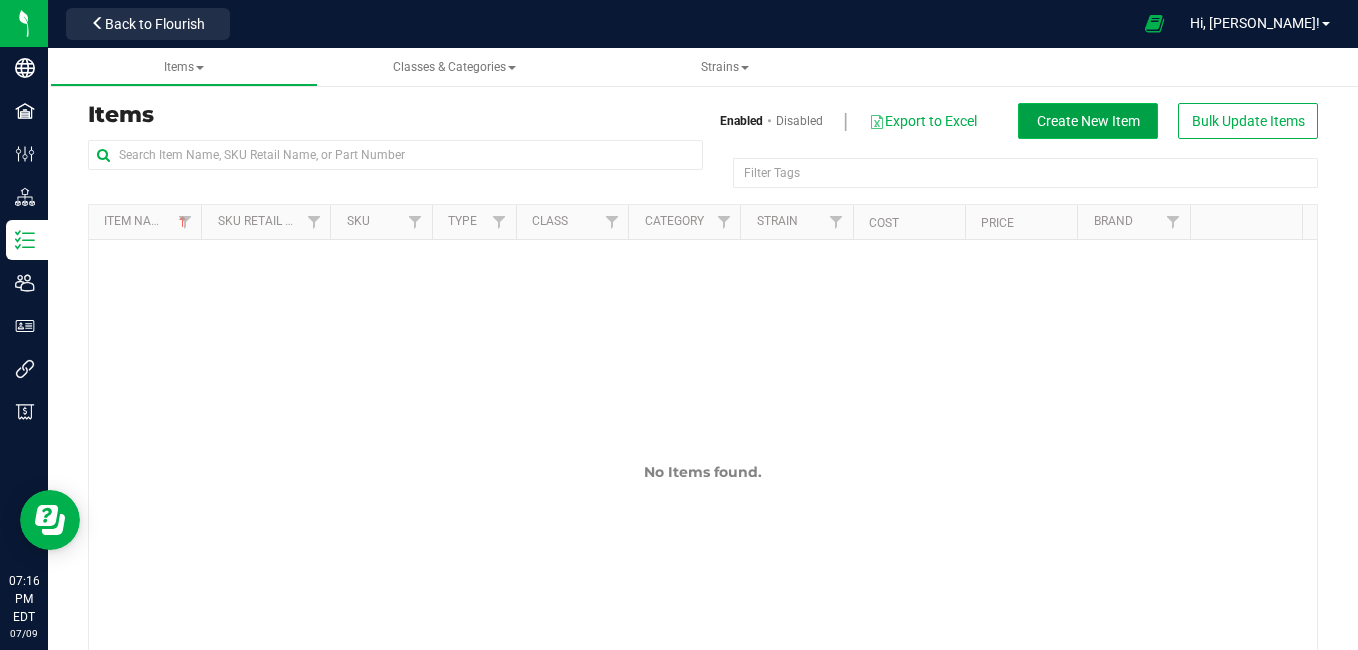 click on "Create New Item" at bounding box center [1088, 121] 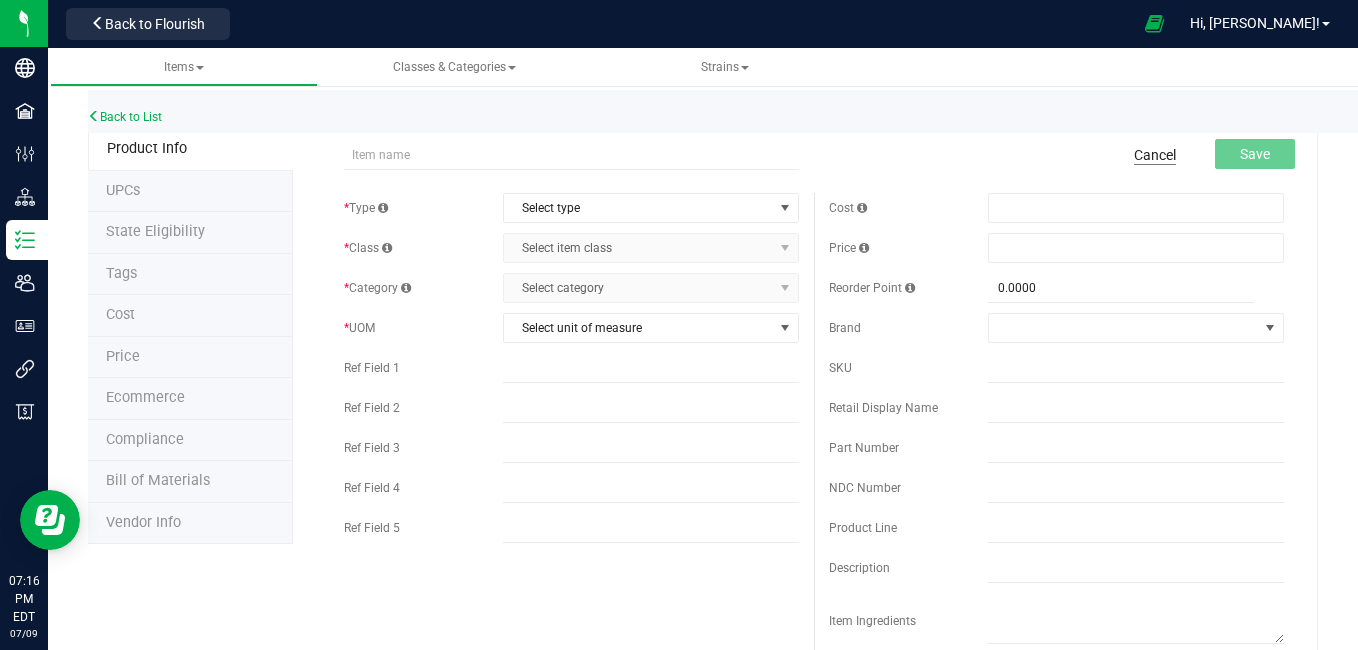 click on "Cancel" at bounding box center [1155, 155] 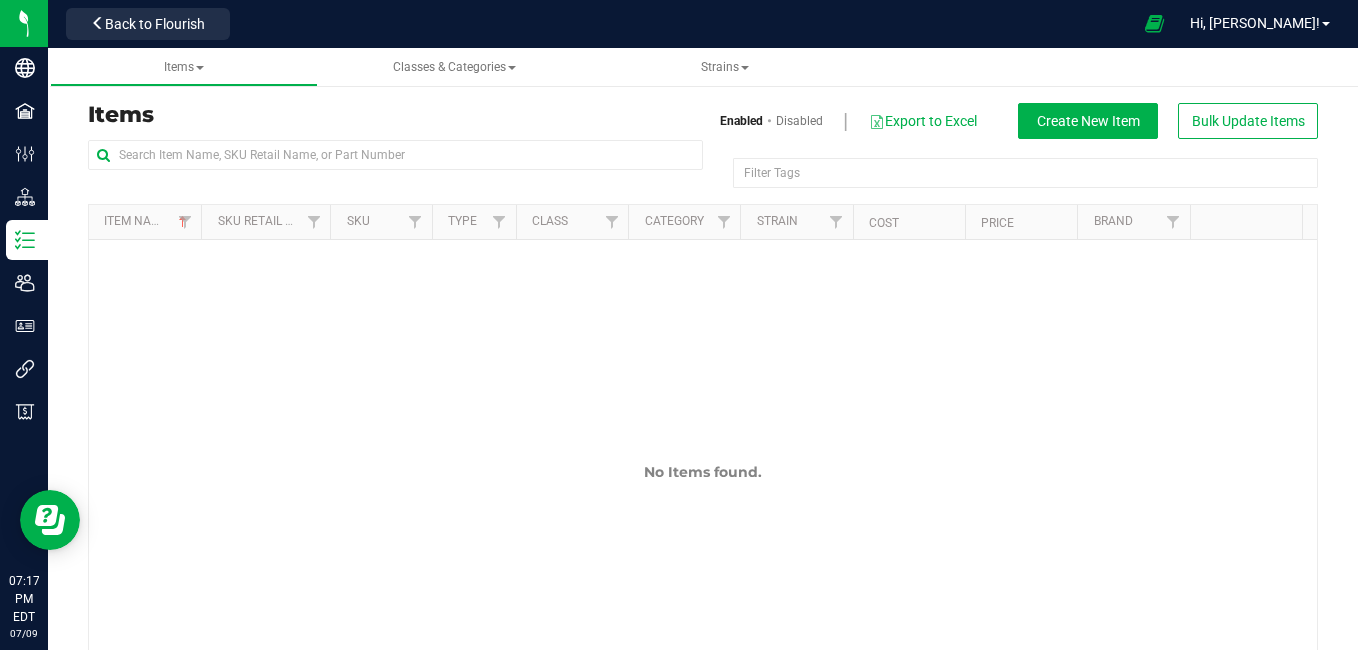 click on "Filter Tags
Filter Tags" at bounding box center (703, 172) 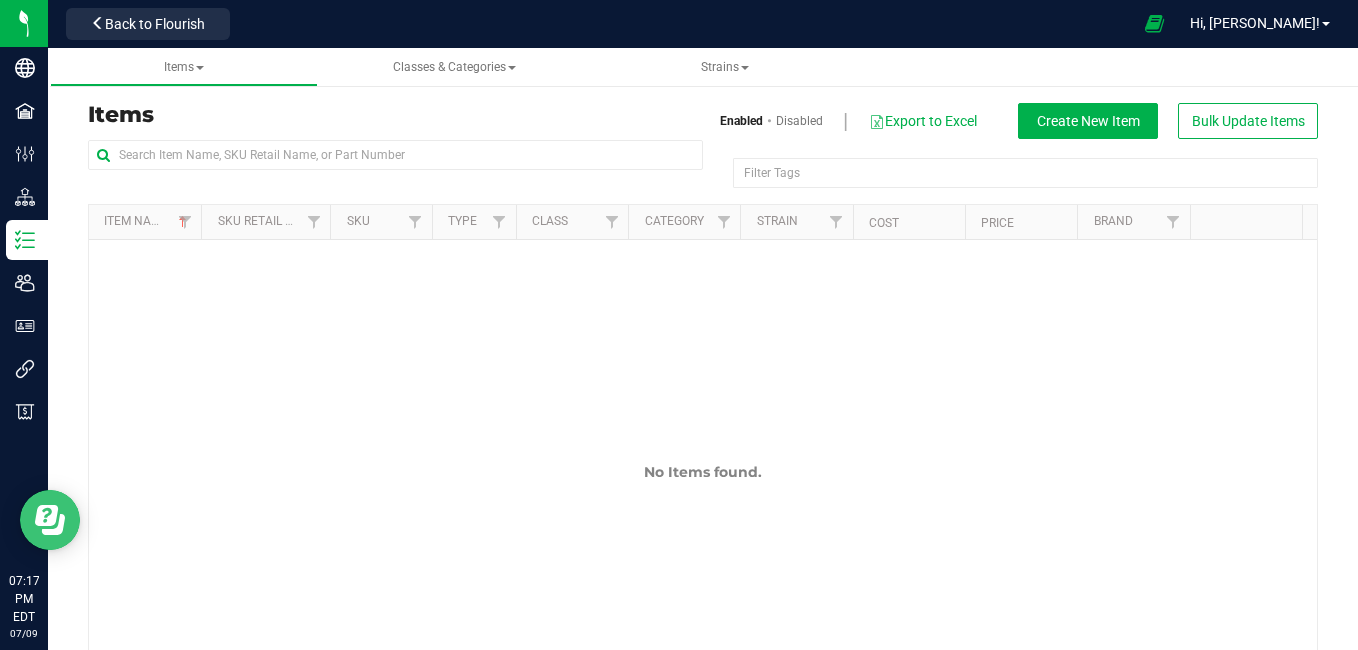 click 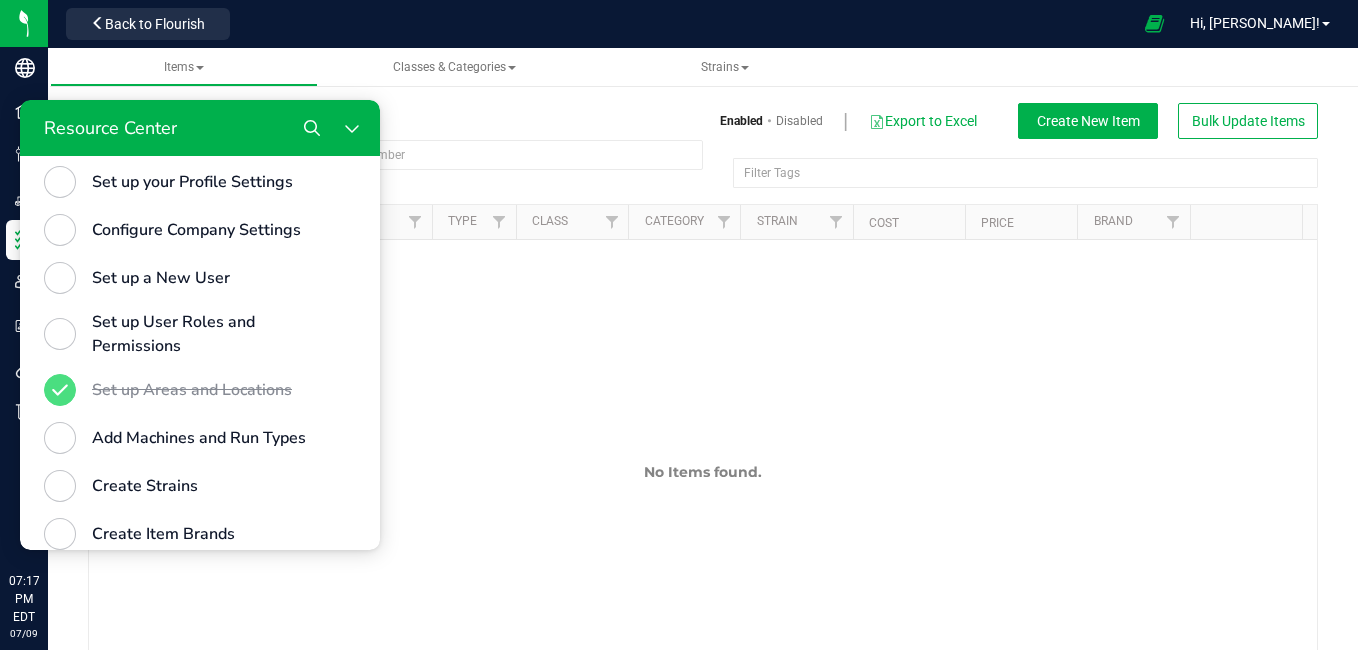 scroll, scrollTop: 727, scrollLeft: 0, axis: vertical 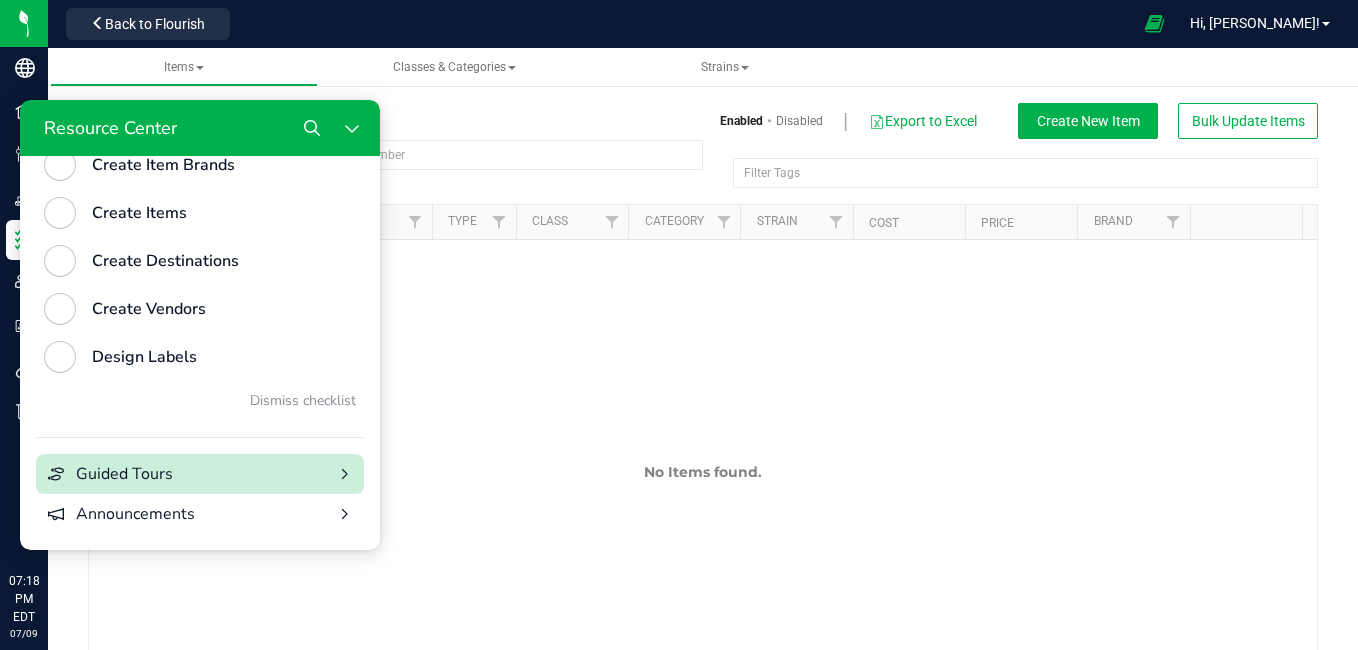 click on "Guided Tours" at bounding box center (200, 474) 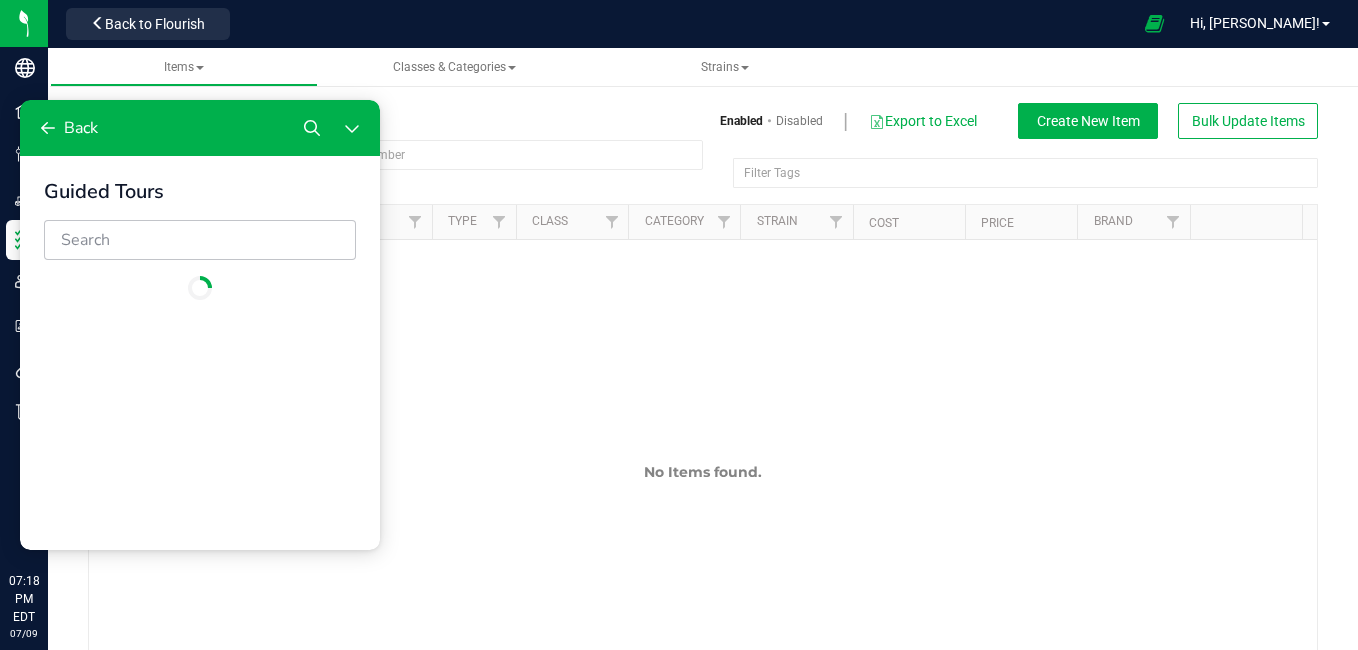 scroll, scrollTop: 0, scrollLeft: 0, axis: both 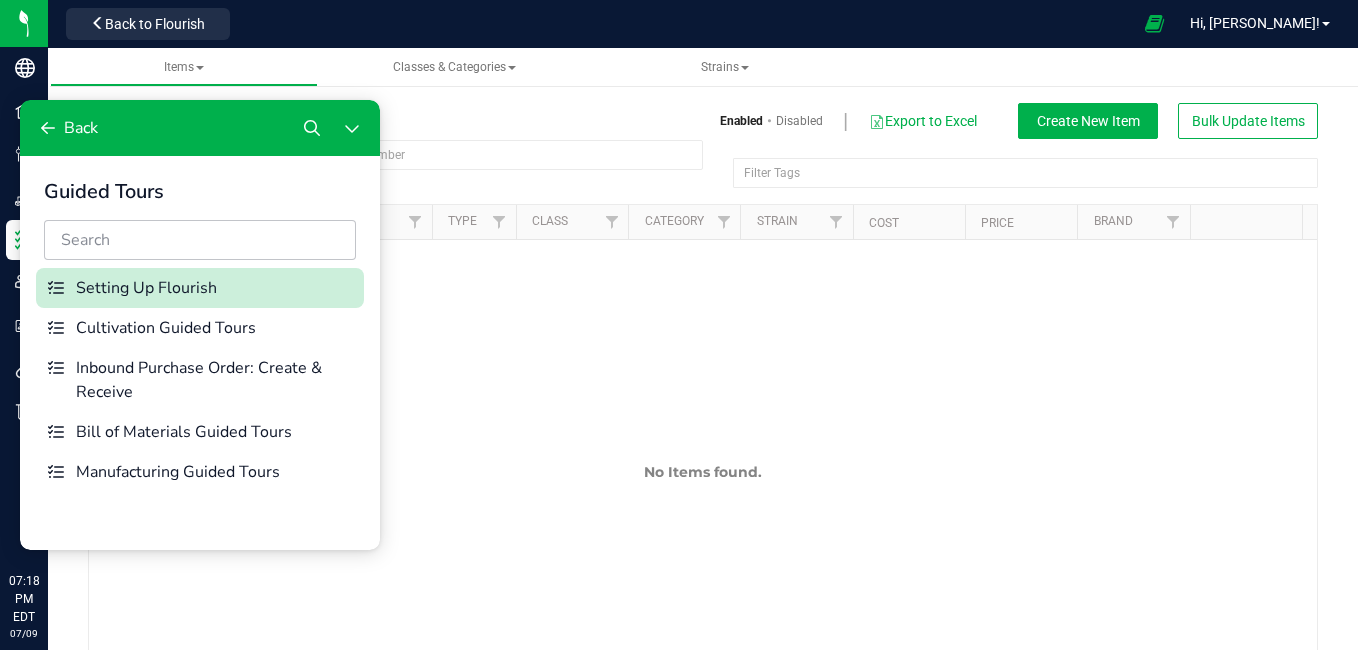 click on "Setting Up Flourish" at bounding box center (216, 288) 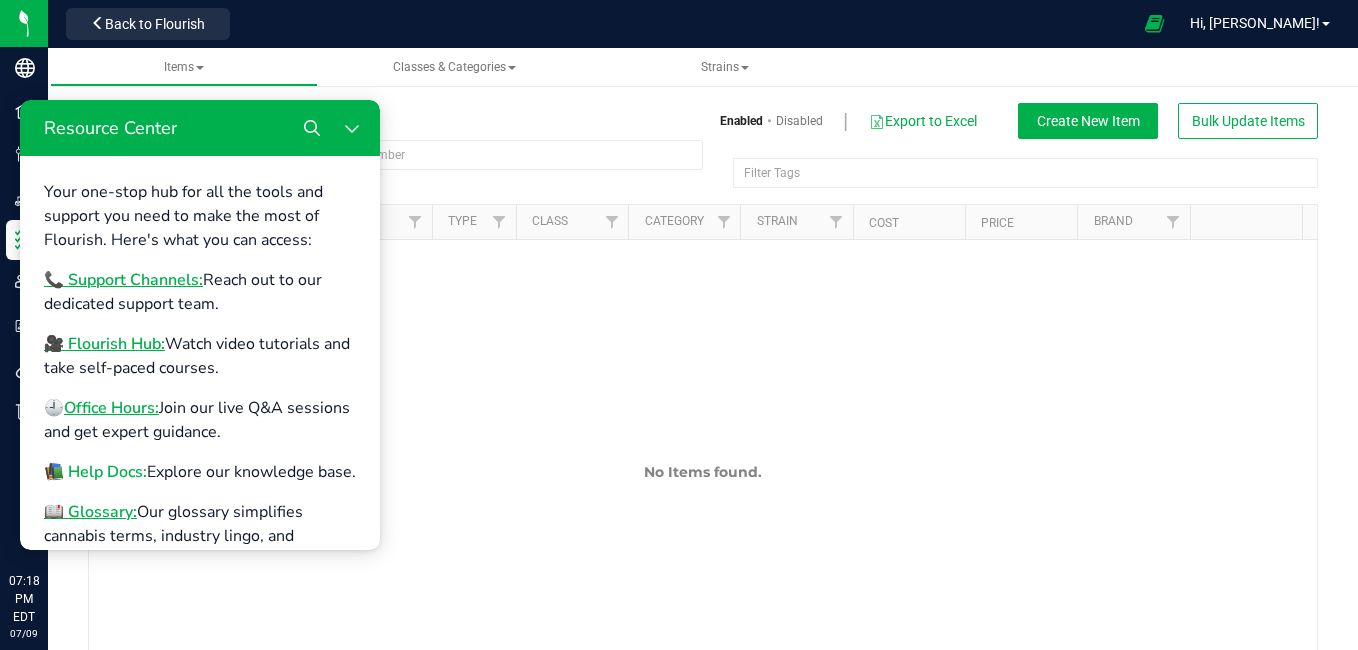click on "📚 Help Docs:" at bounding box center [95, 472] 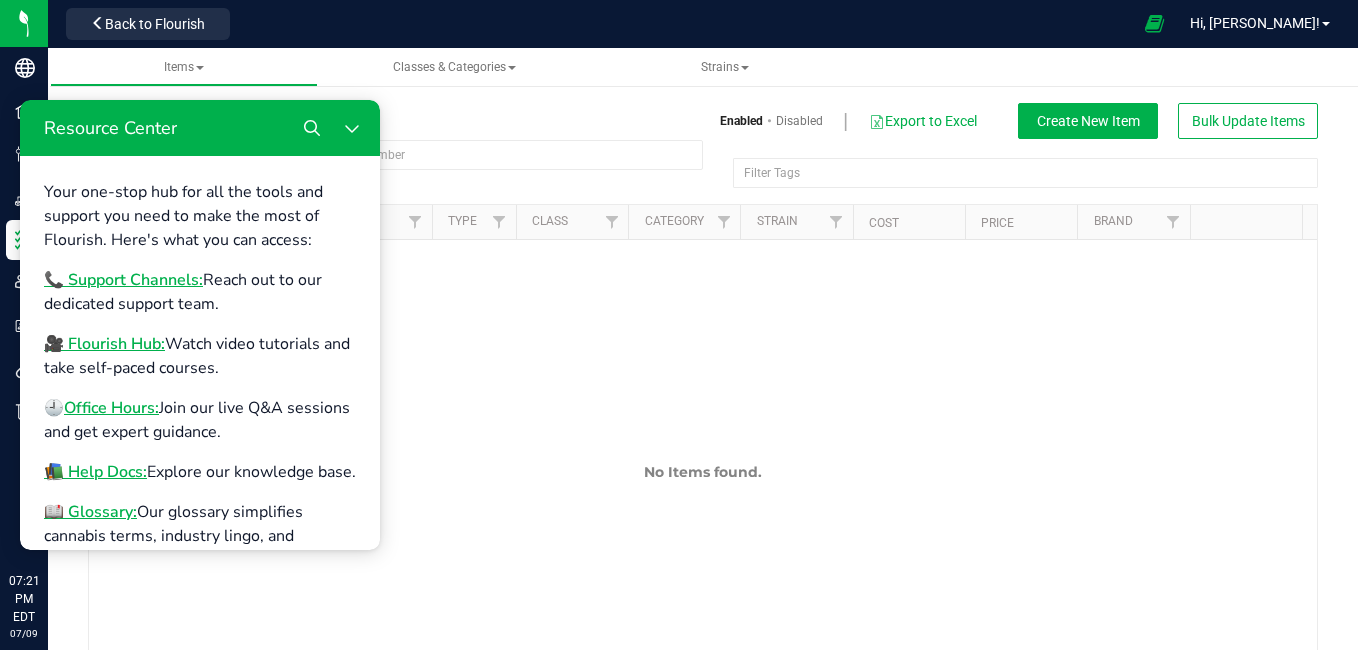 click on "📚 Help Docs:  Explore our knowledge base." at bounding box center [200, 472] 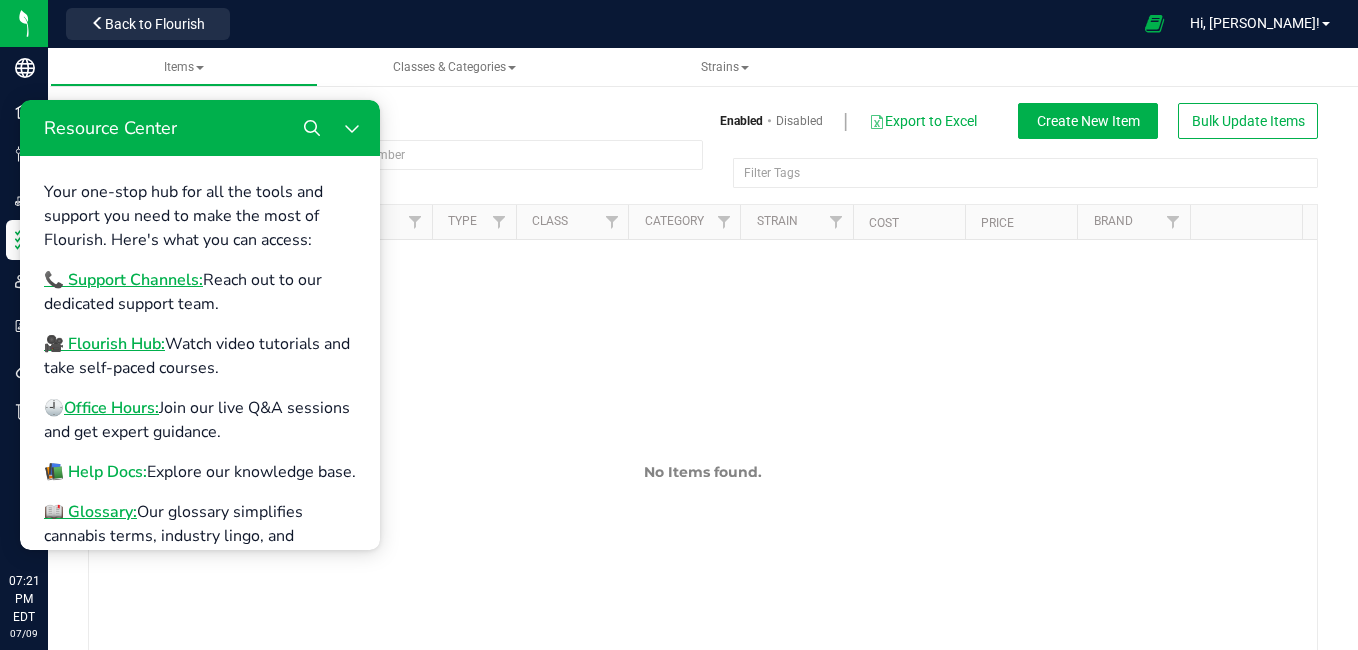 click on "📚 Help Docs:" at bounding box center (95, 472) 